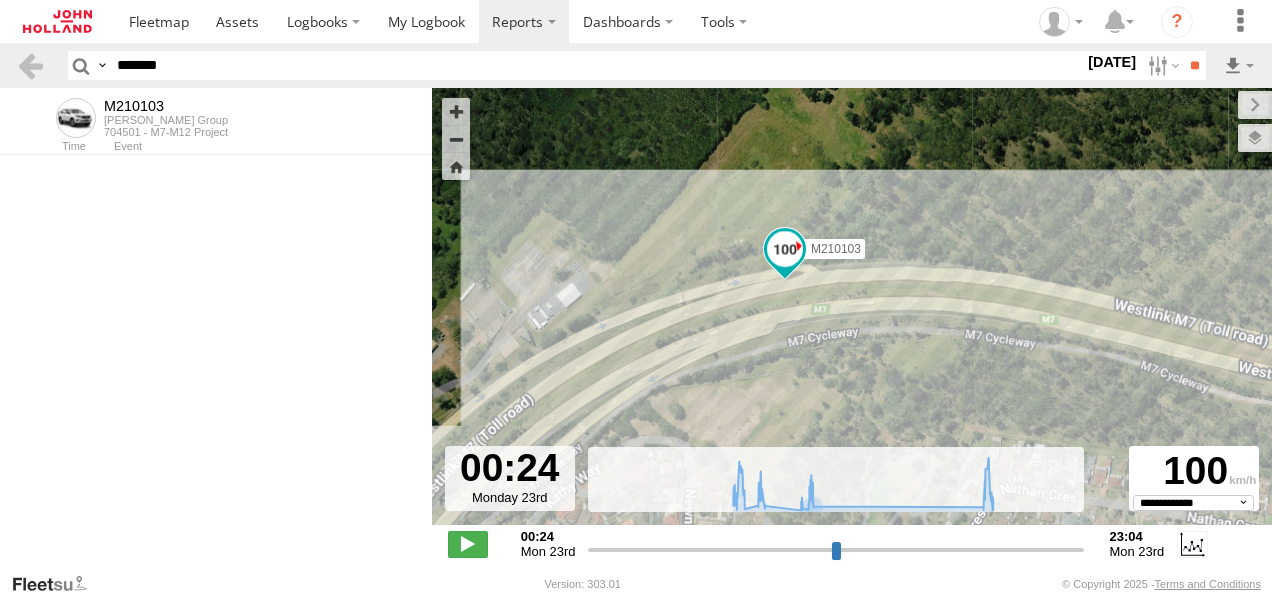 select on "**********" 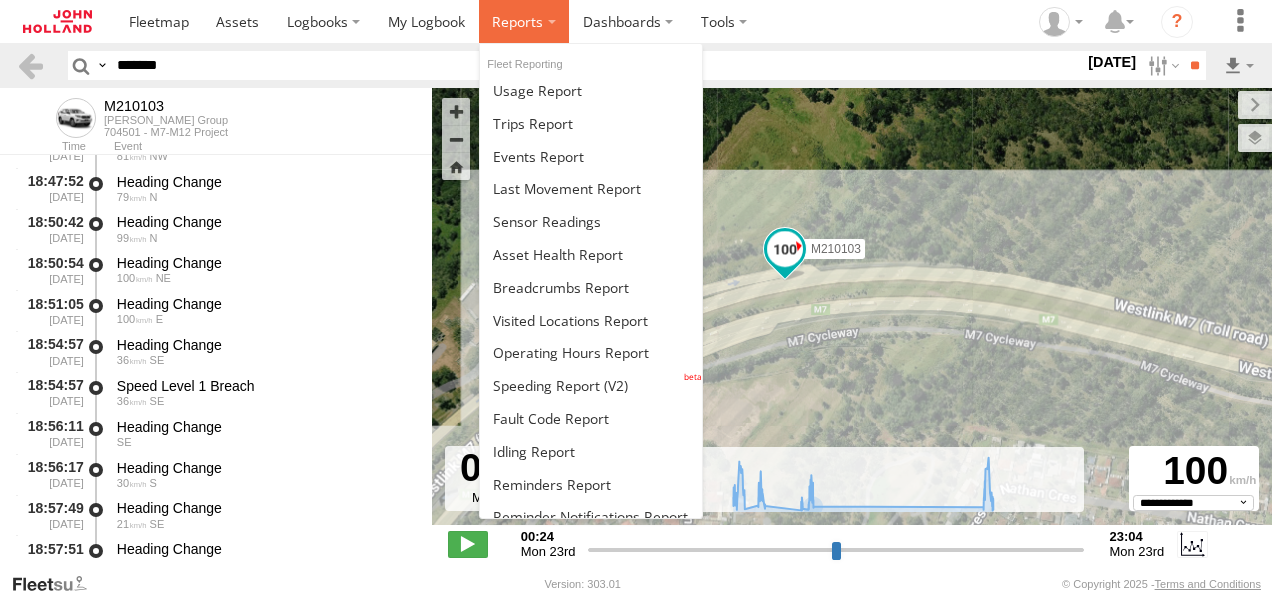 click at bounding box center (517, 21) 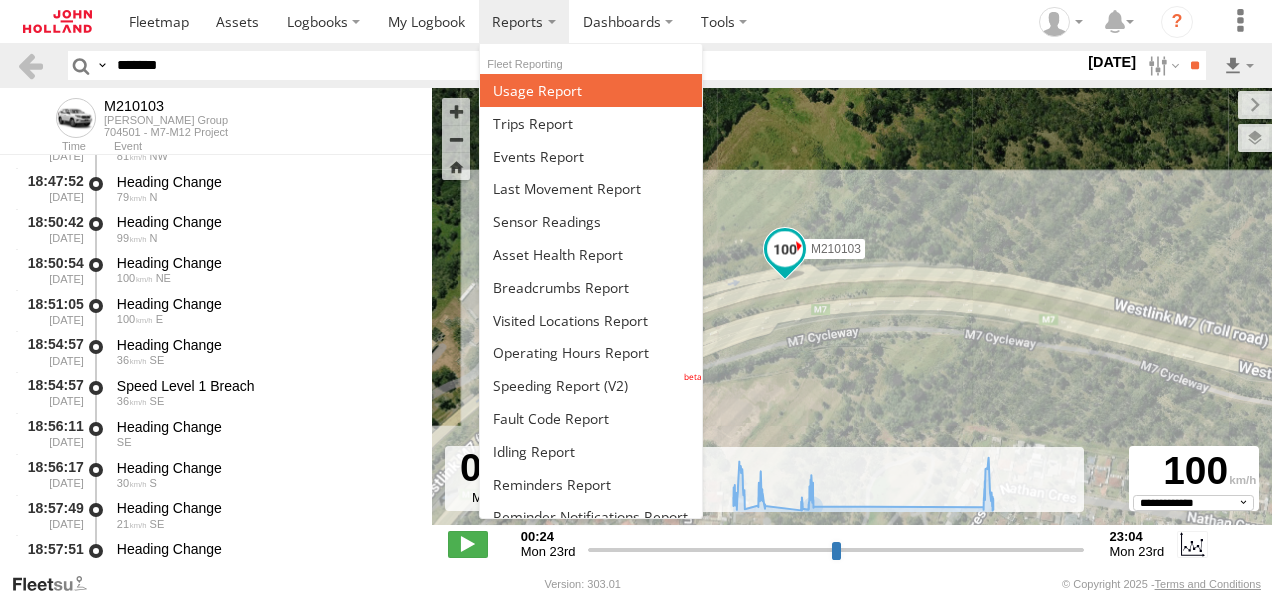 click at bounding box center [537, 90] 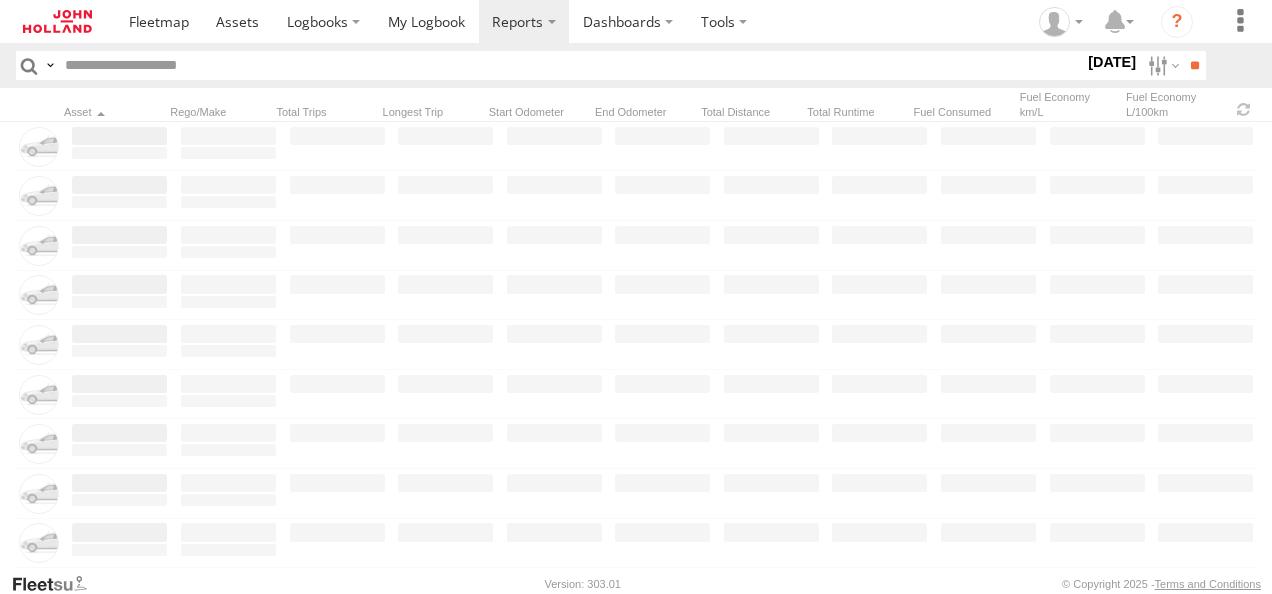 scroll, scrollTop: 0, scrollLeft: 0, axis: both 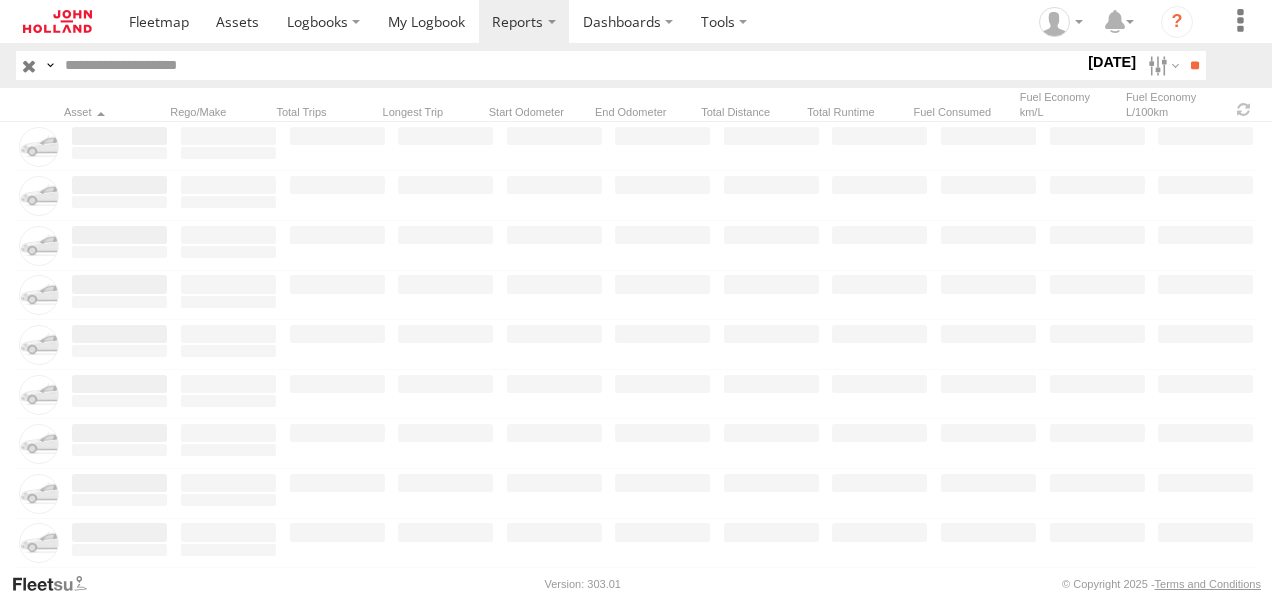 click at bounding box center [570, 65] 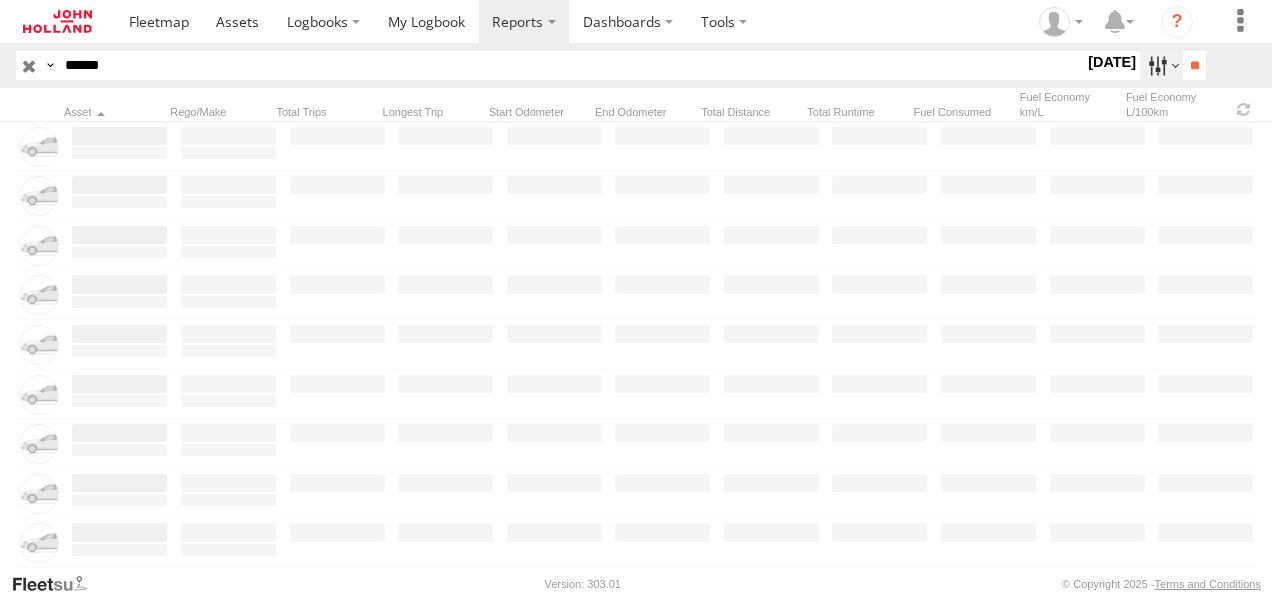 click at bounding box center (1161, 65) 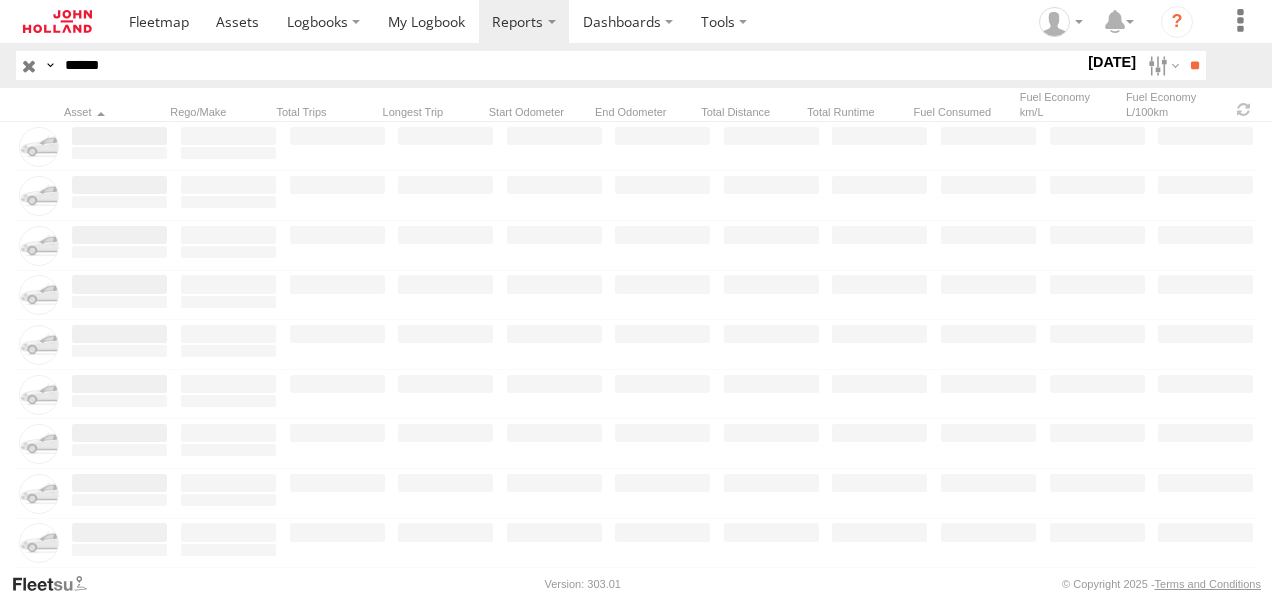 click on "Last 30 Days" at bounding box center (0, 0) 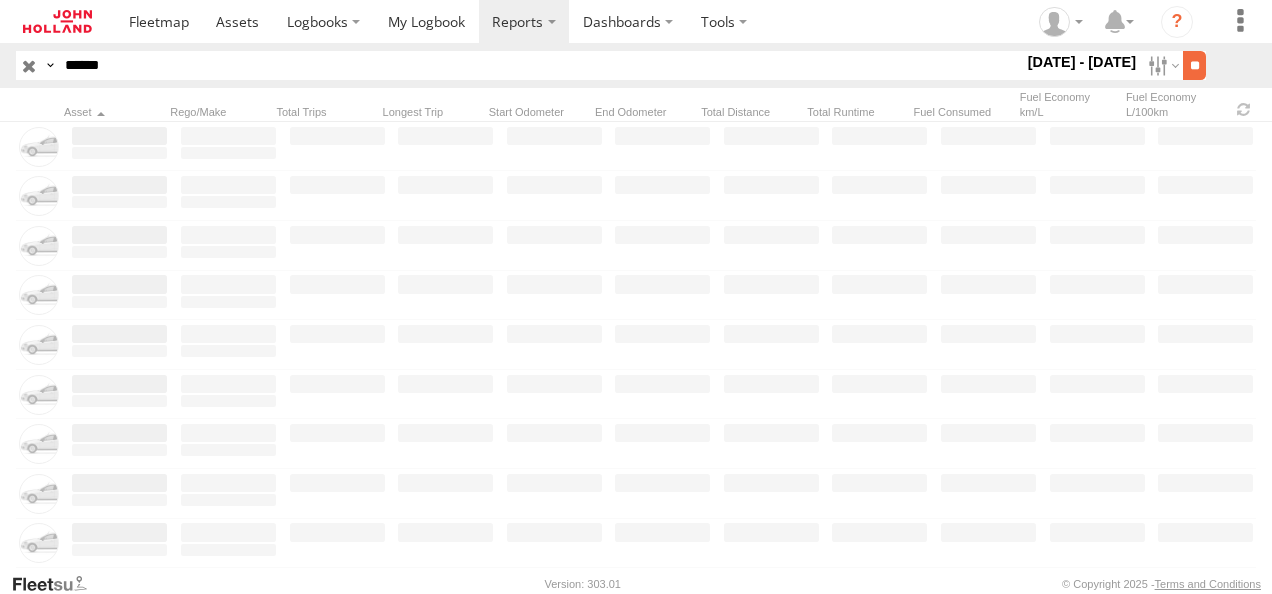 click on "**" at bounding box center [1194, 65] 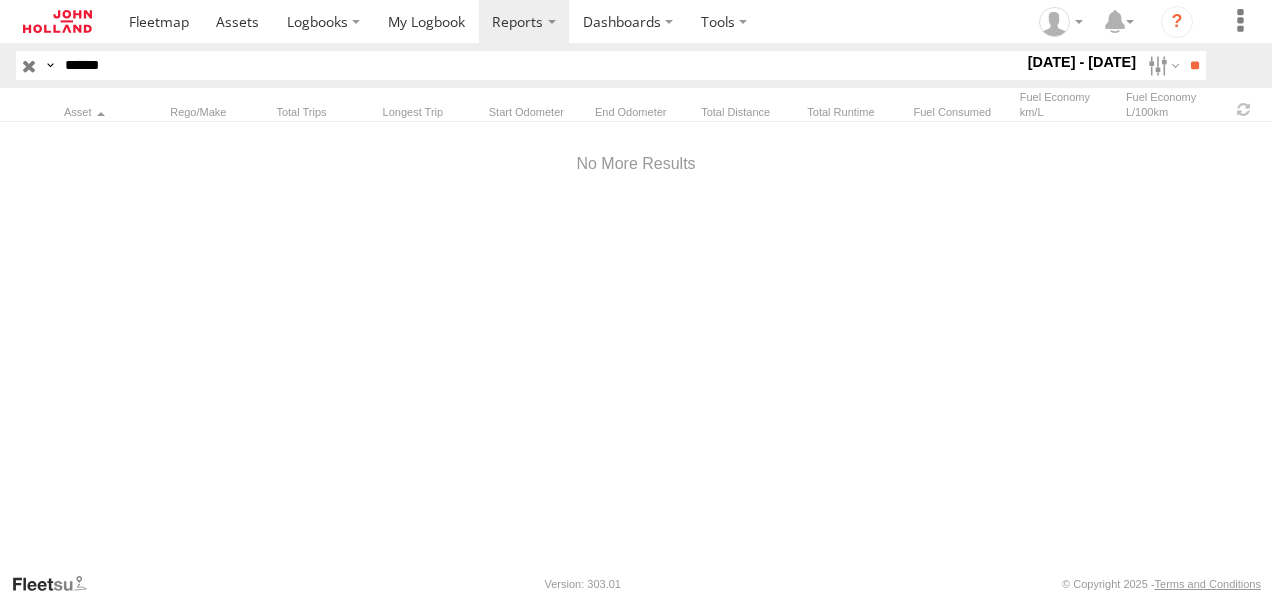 drag, startPoint x: 162, startPoint y: 67, endPoint x: 2, endPoint y: 76, distance: 160.25293 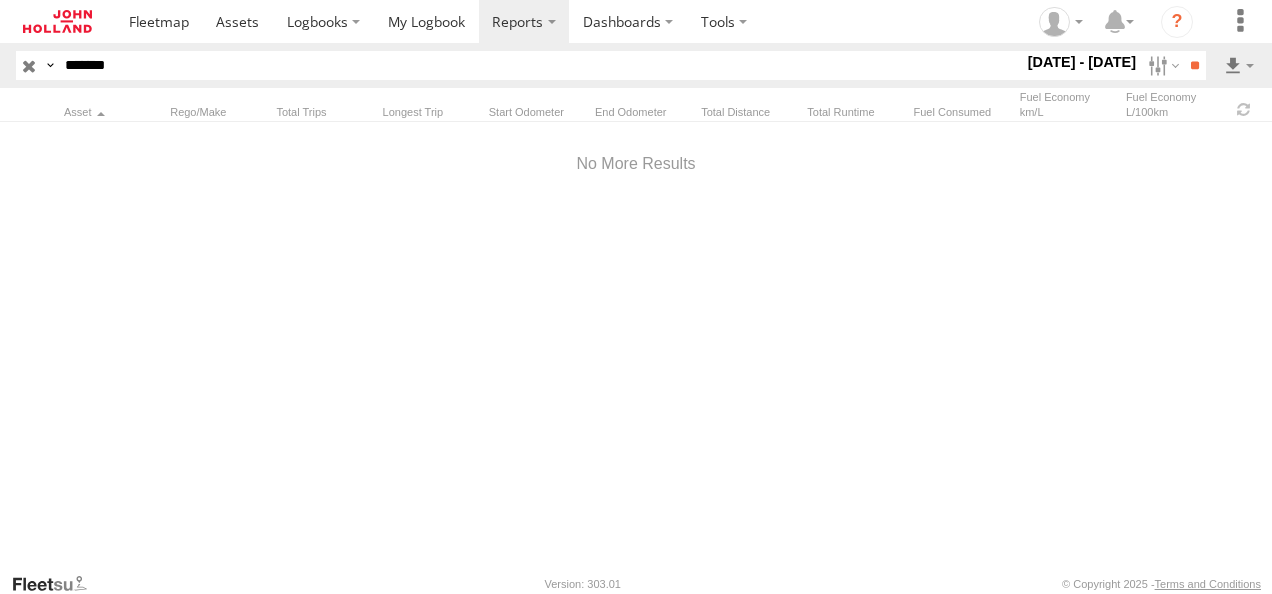 type on "*******" 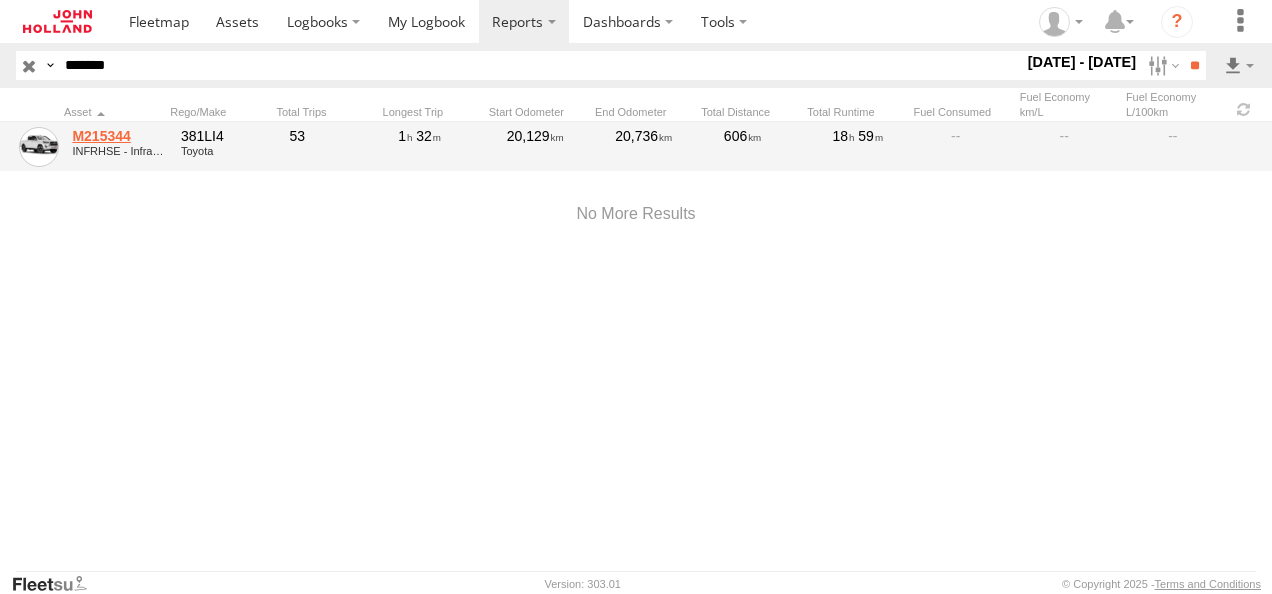 click on "M215344" at bounding box center [119, 136] 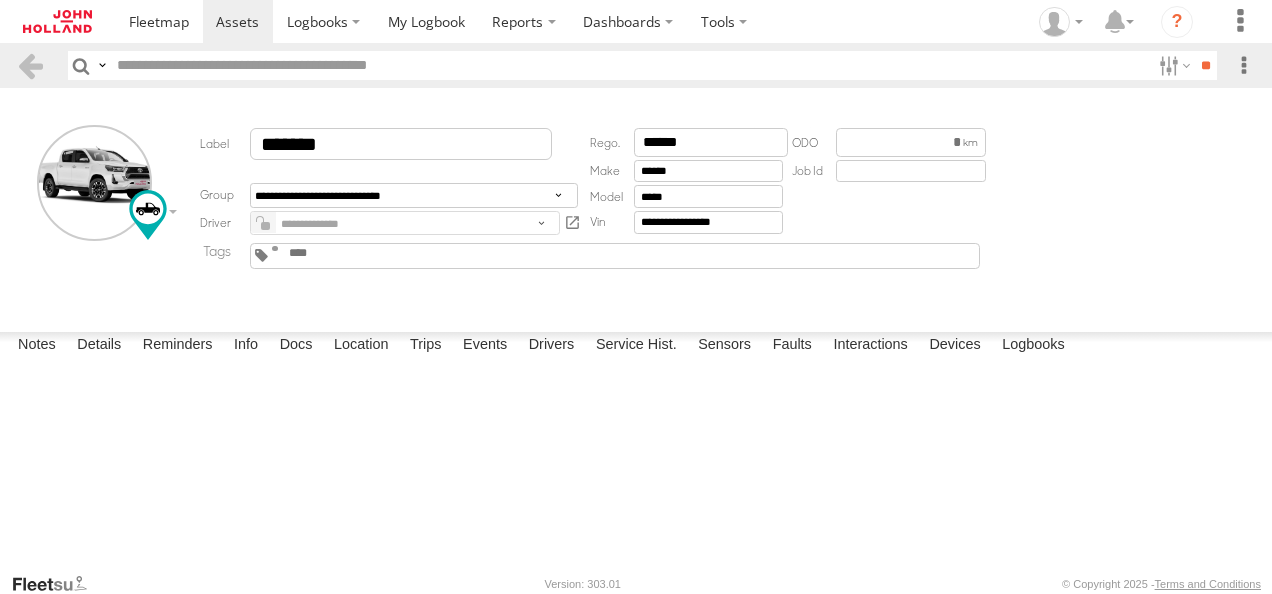 scroll, scrollTop: 0, scrollLeft: 0, axis: both 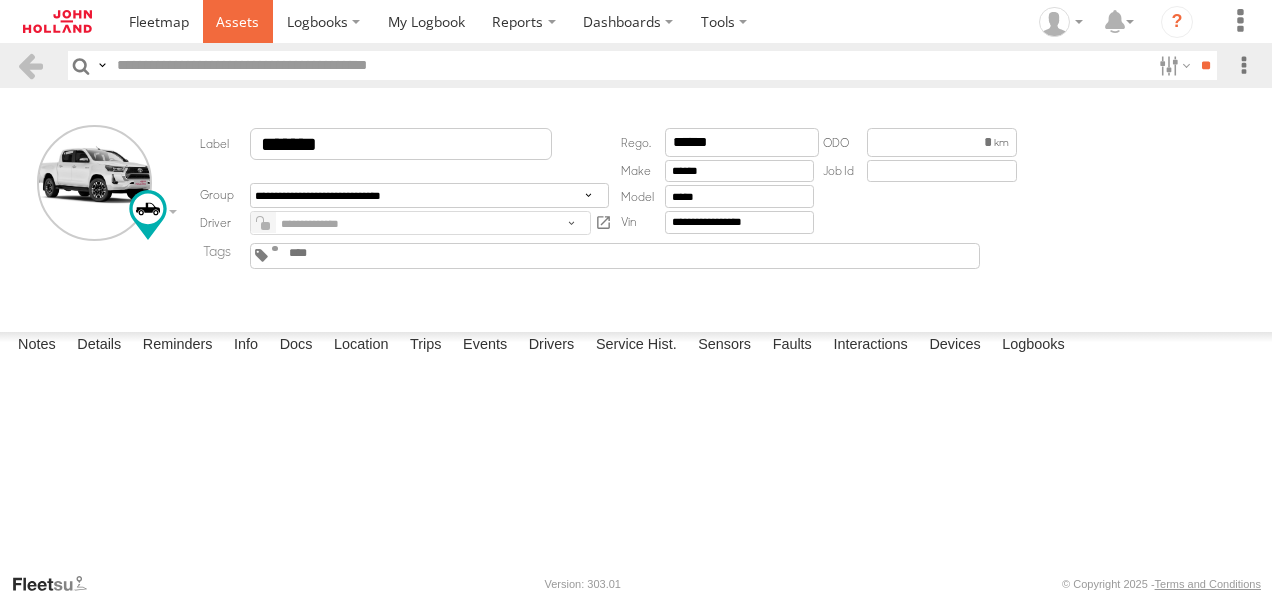 click at bounding box center (237, 21) 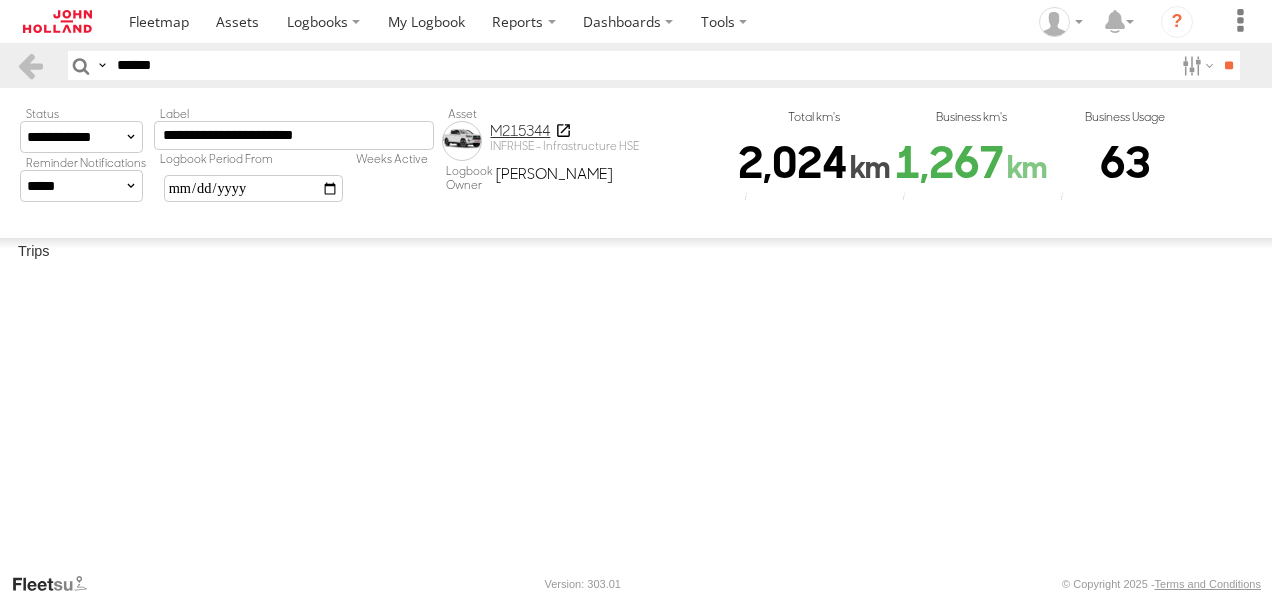 scroll, scrollTop: 0, scrollLeft: 0, axis: both 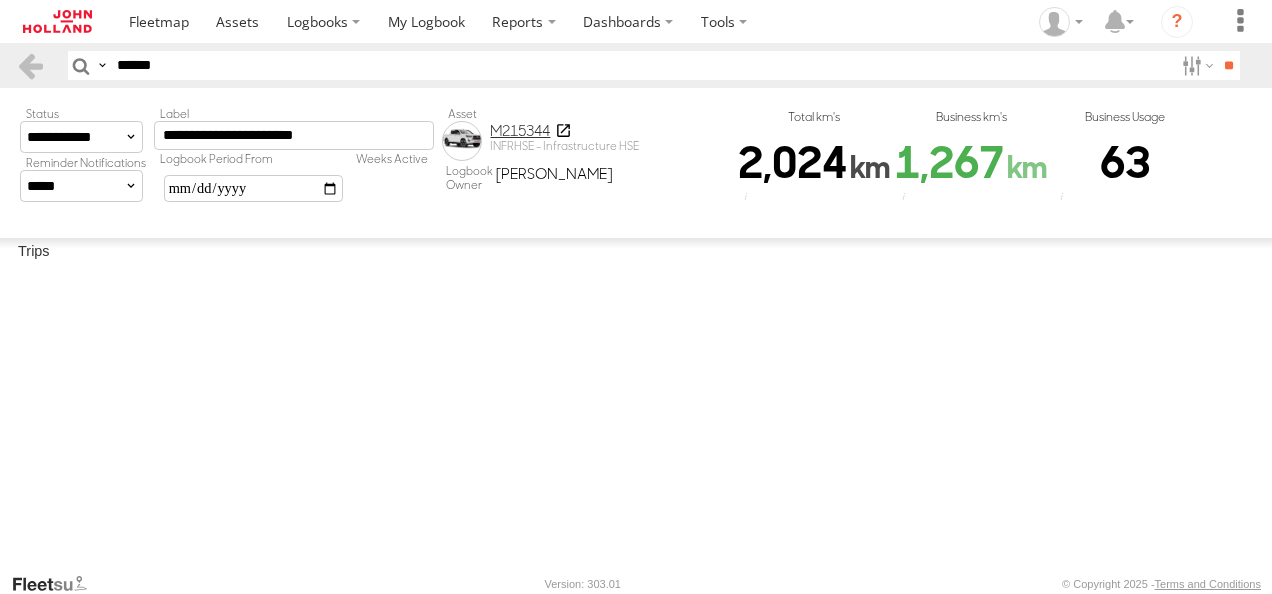 click on "**********" at bounding box center [608, 156] 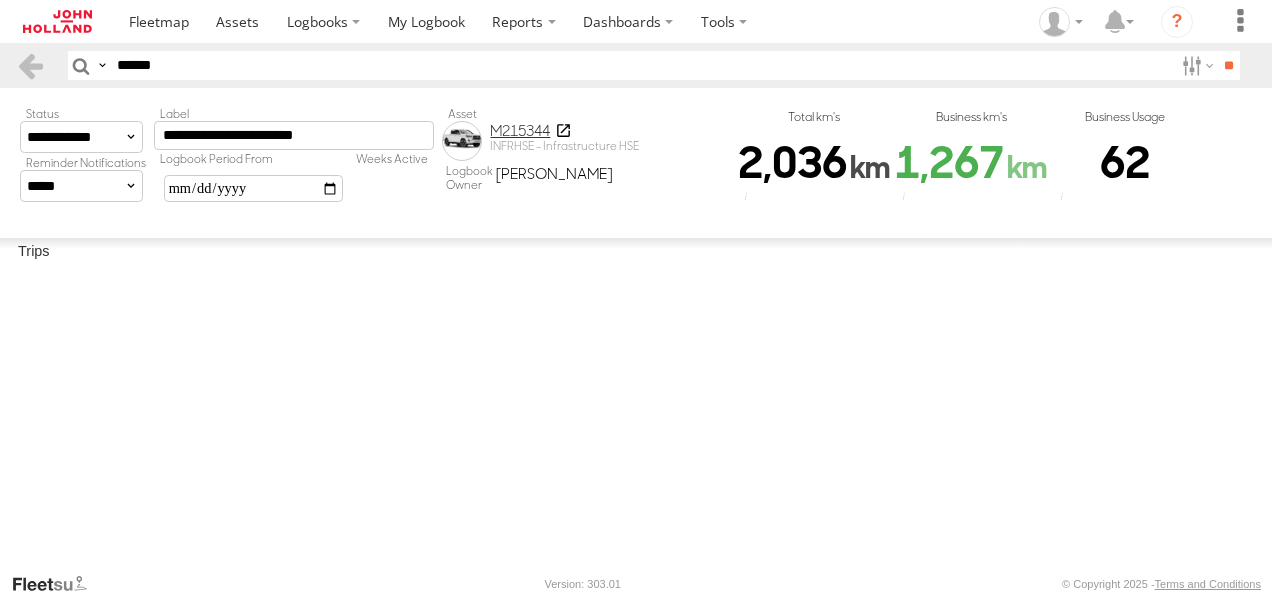 click on "Start Time" at bounding box center [0, 0] 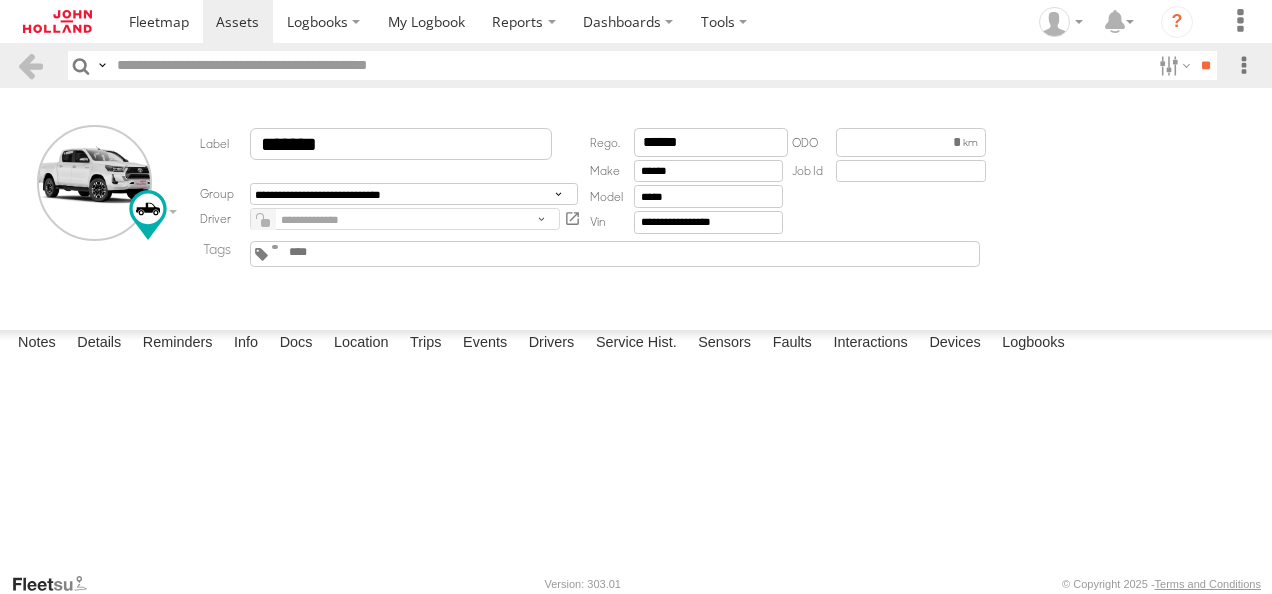 scroll, scrollTop: 0, scrollLeft: 0, axis: both 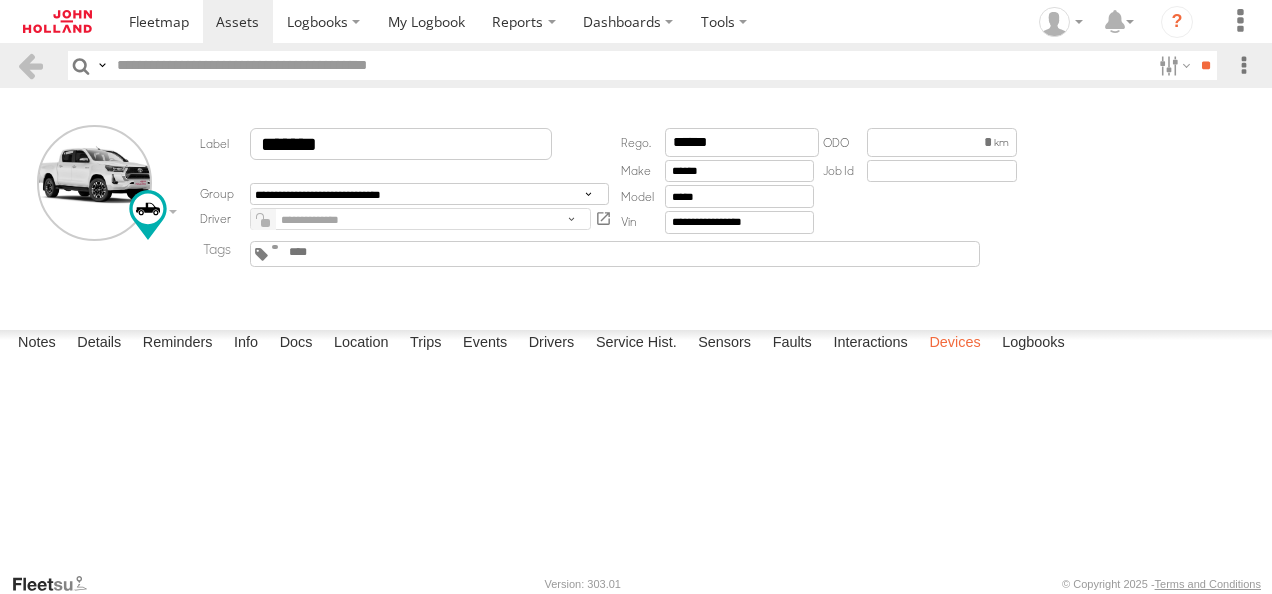 click on "Devices" at bounding box center (954, 344) 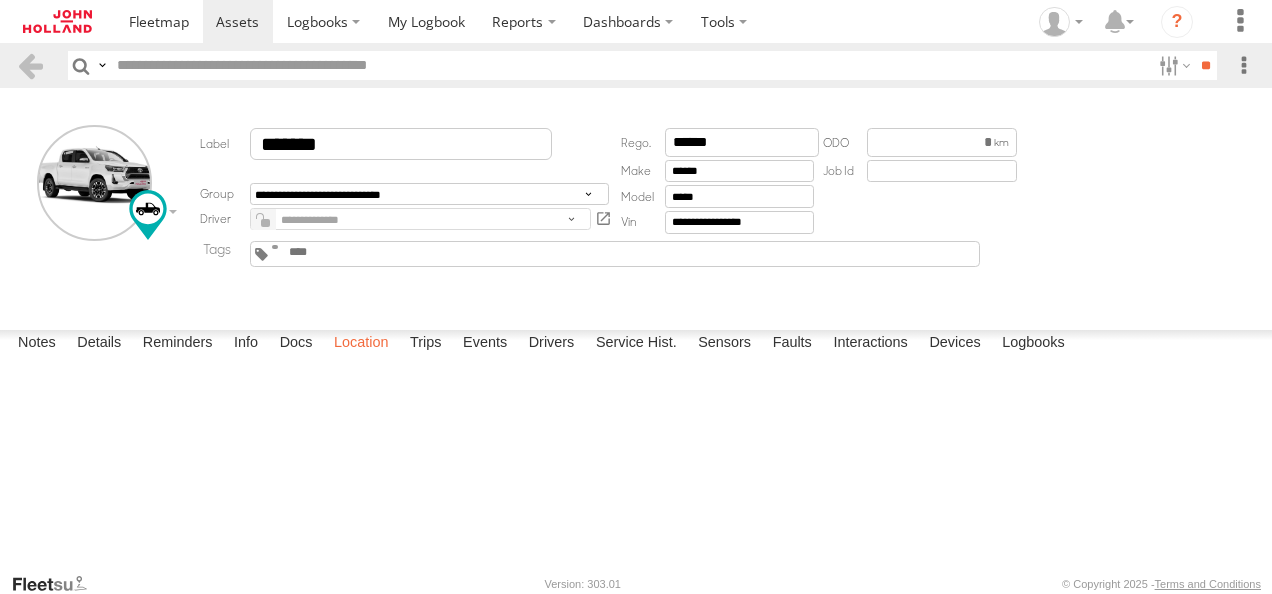 click on "Location" at bounding box center (361, 344) 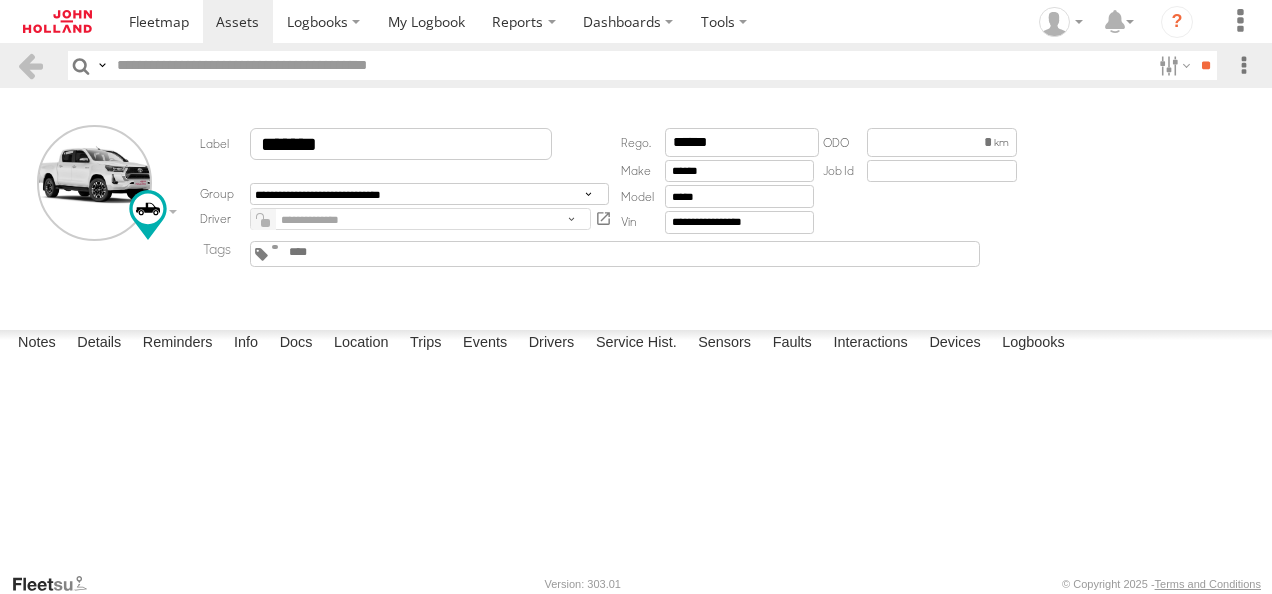 click at bounding box center (0, 0) 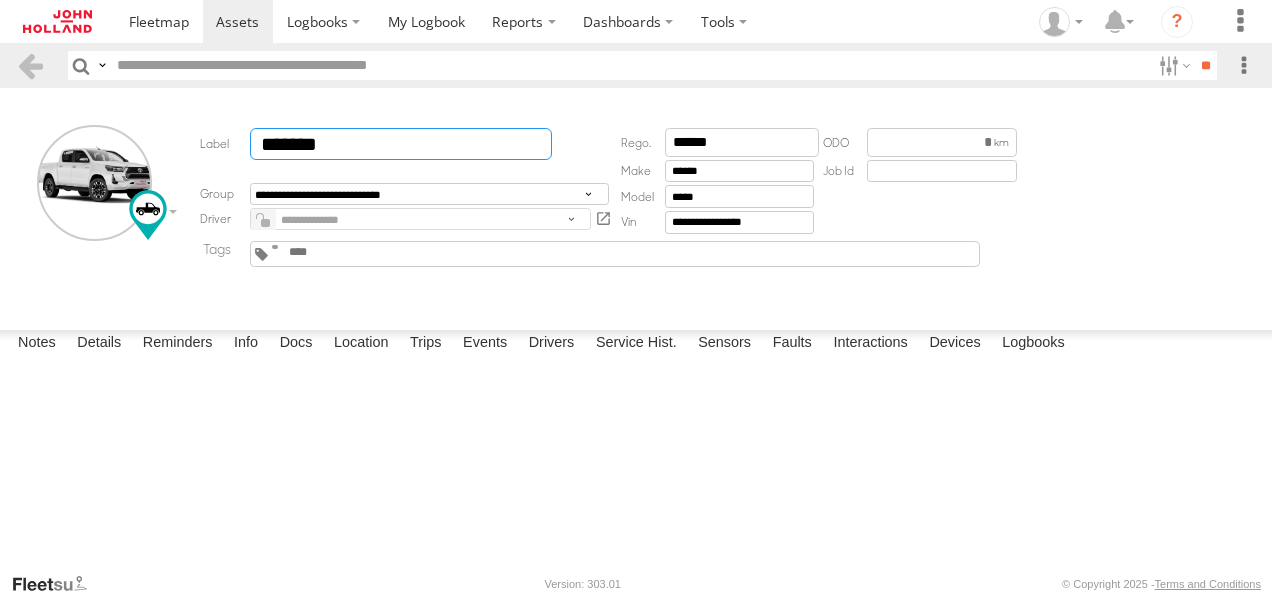 click on "*******" at bounding box center [401, 144] 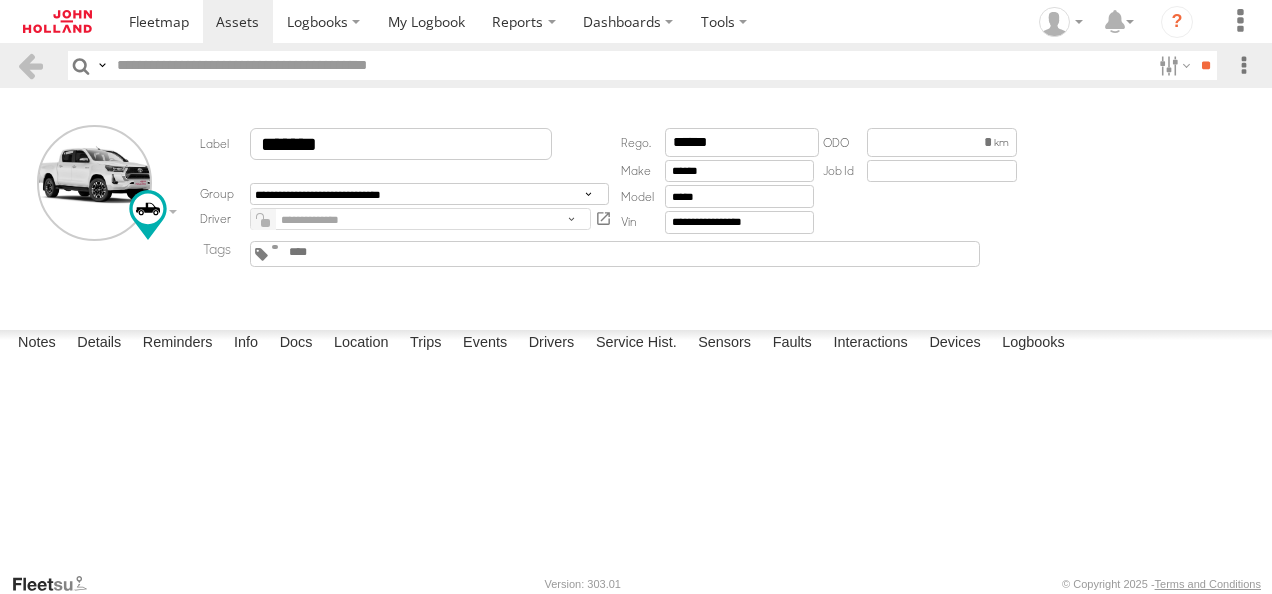 click on "**********" at bounding box center [636, 205] 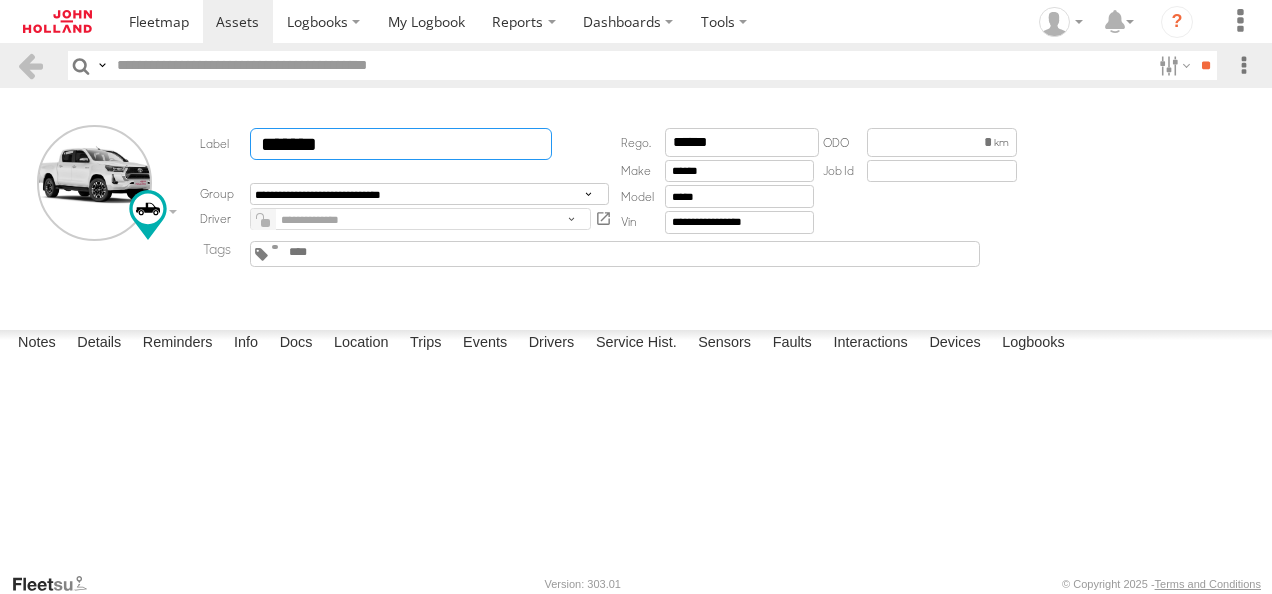 click on "*******" at bounding box center [401, 144] 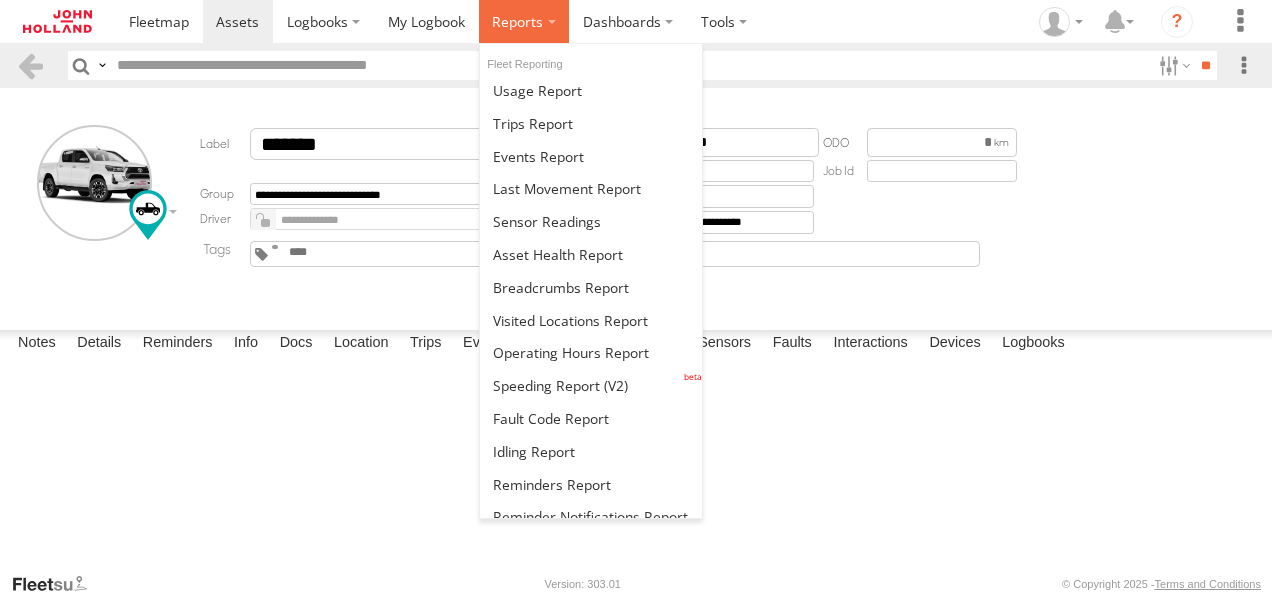 click at bounding box center [517, 21] 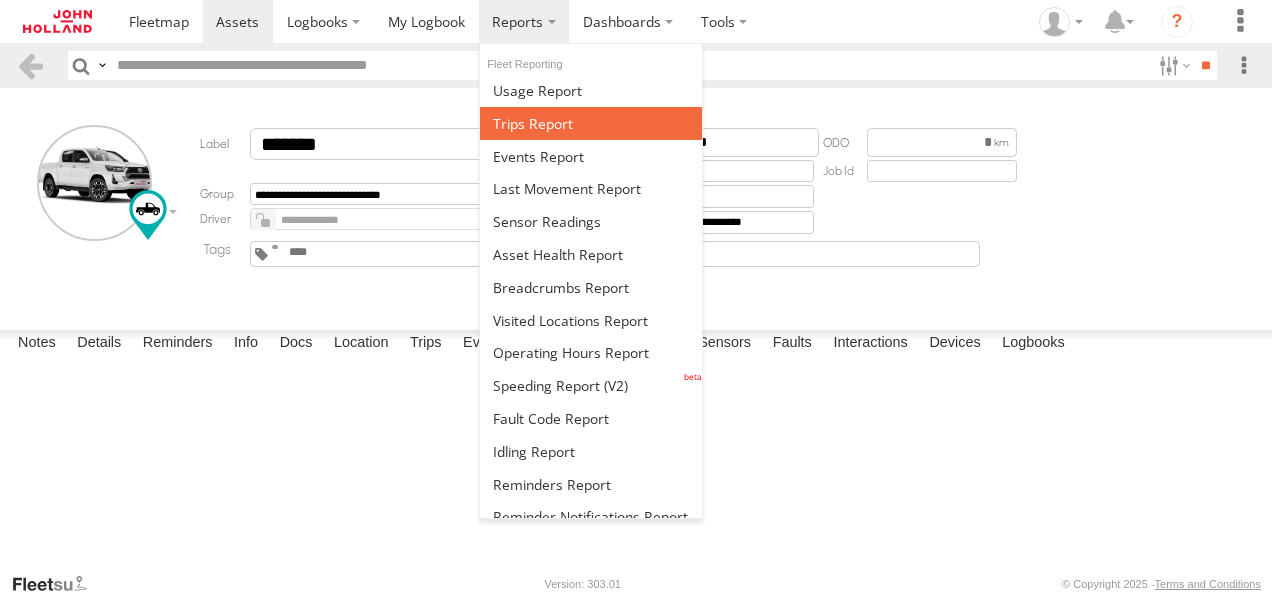 click at bounding box center (533, 123) 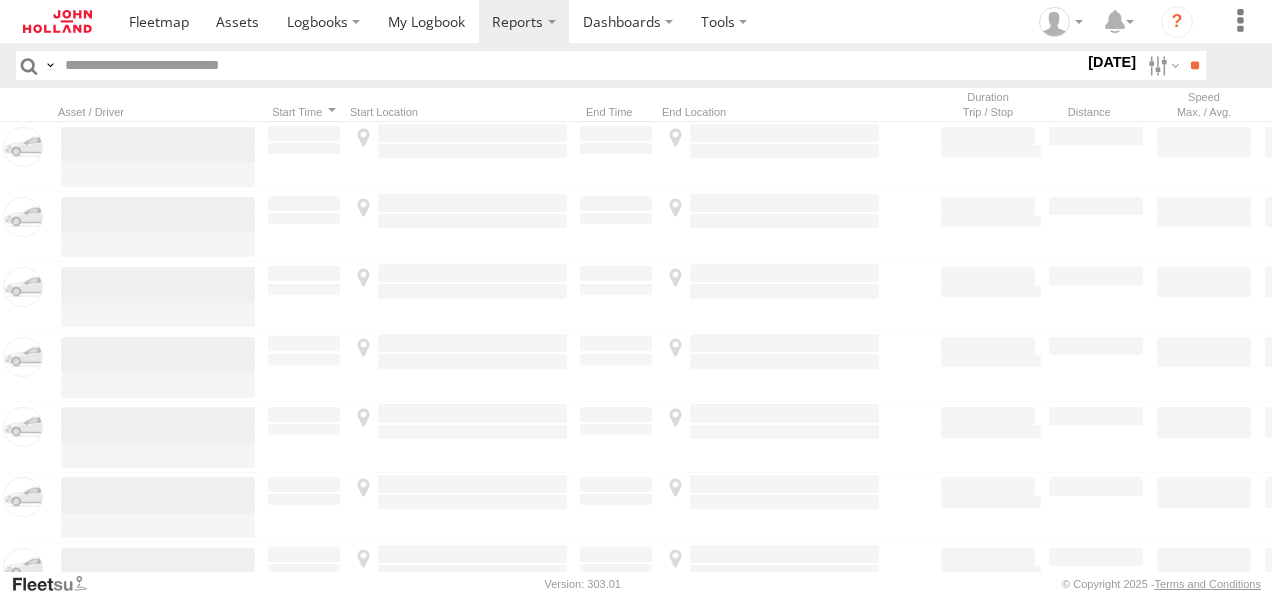scroll, scrollTop: 0, scrollLeft: 0, axis: both 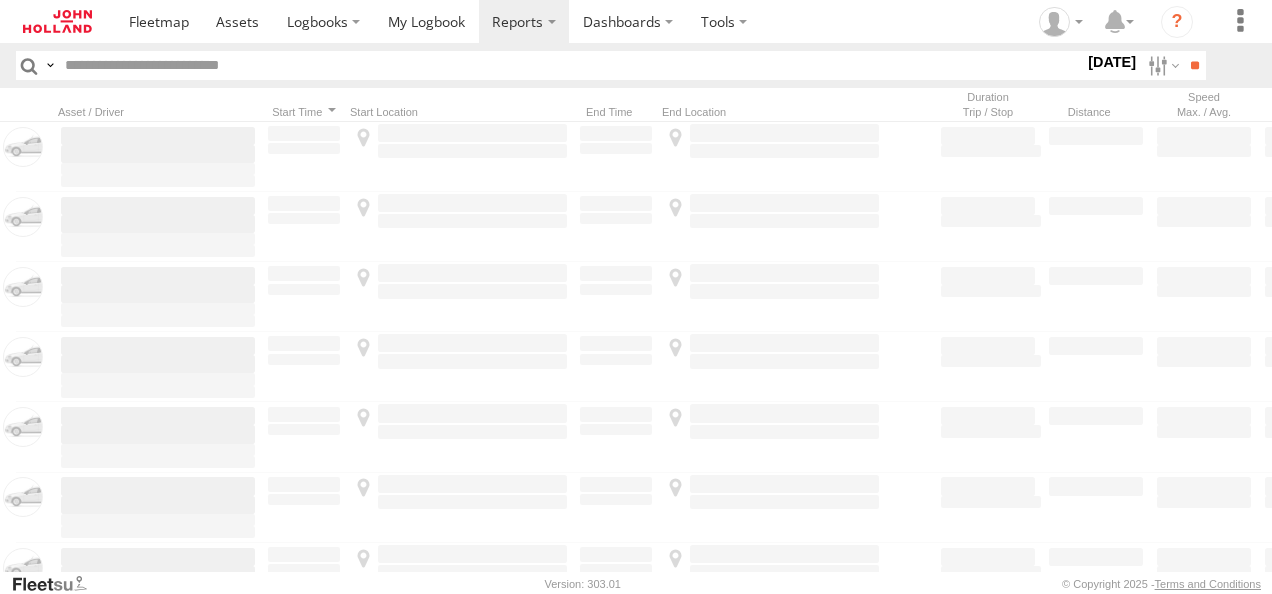 paste on "*******" 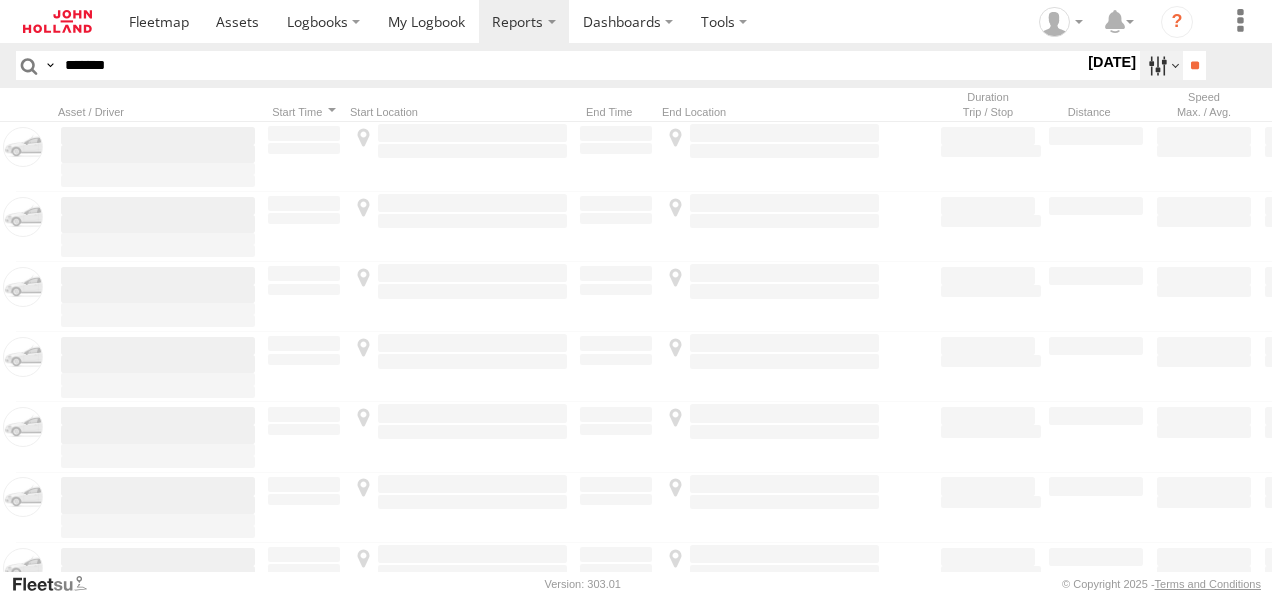 type on "*******" 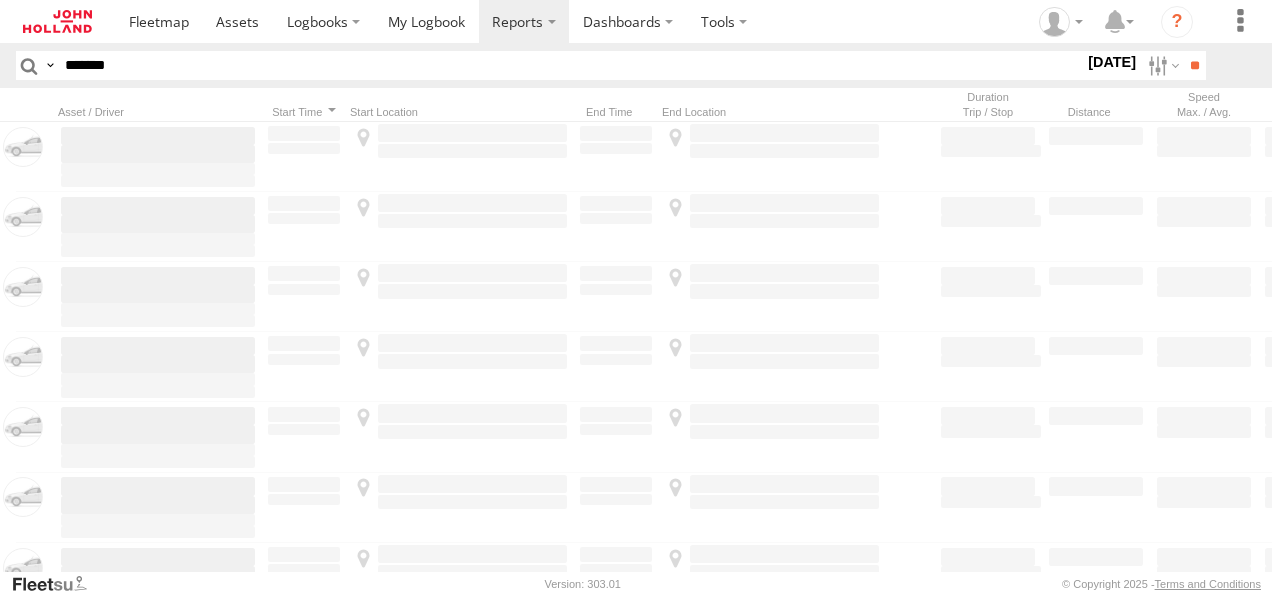 click at bounding box center [0, 0] 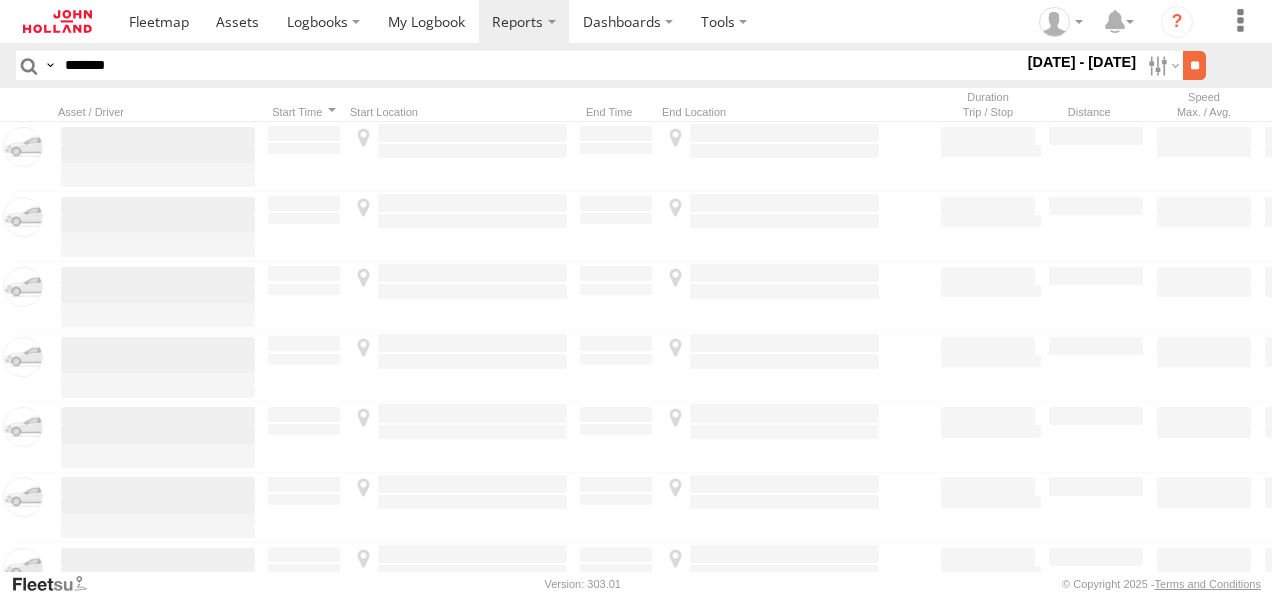 click on "**" at bounding box center [1194, 65] 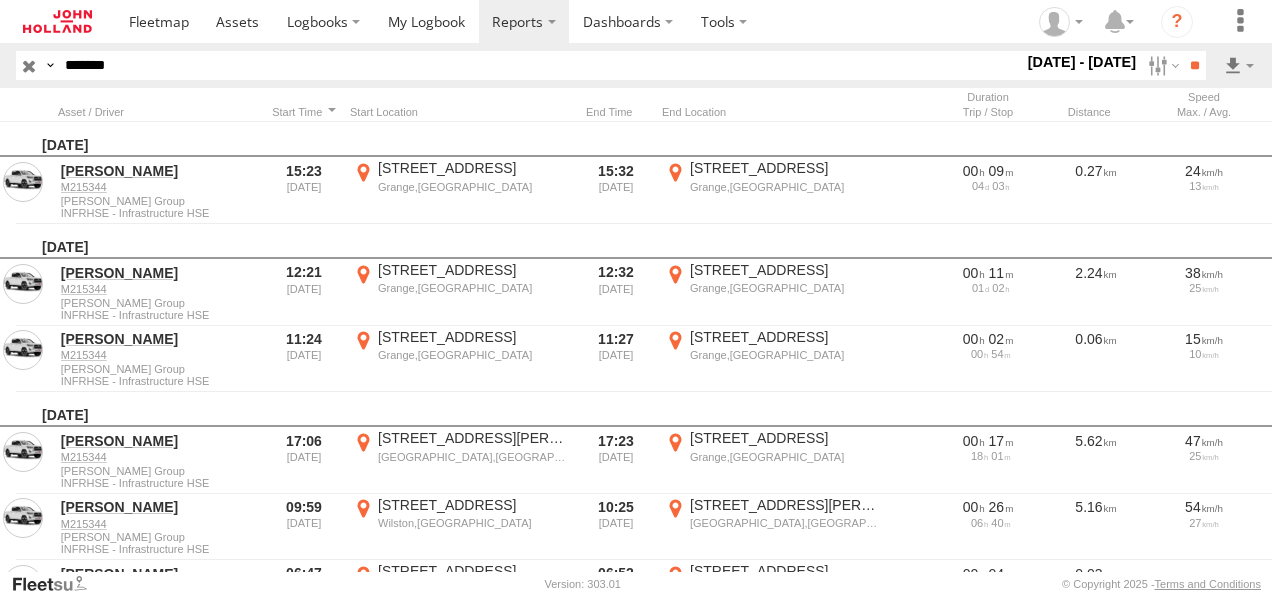 drag, startPoint x: 320, startPoint y: 112, endPoint x: 611, endPoint y: 87, distance: 292.0719 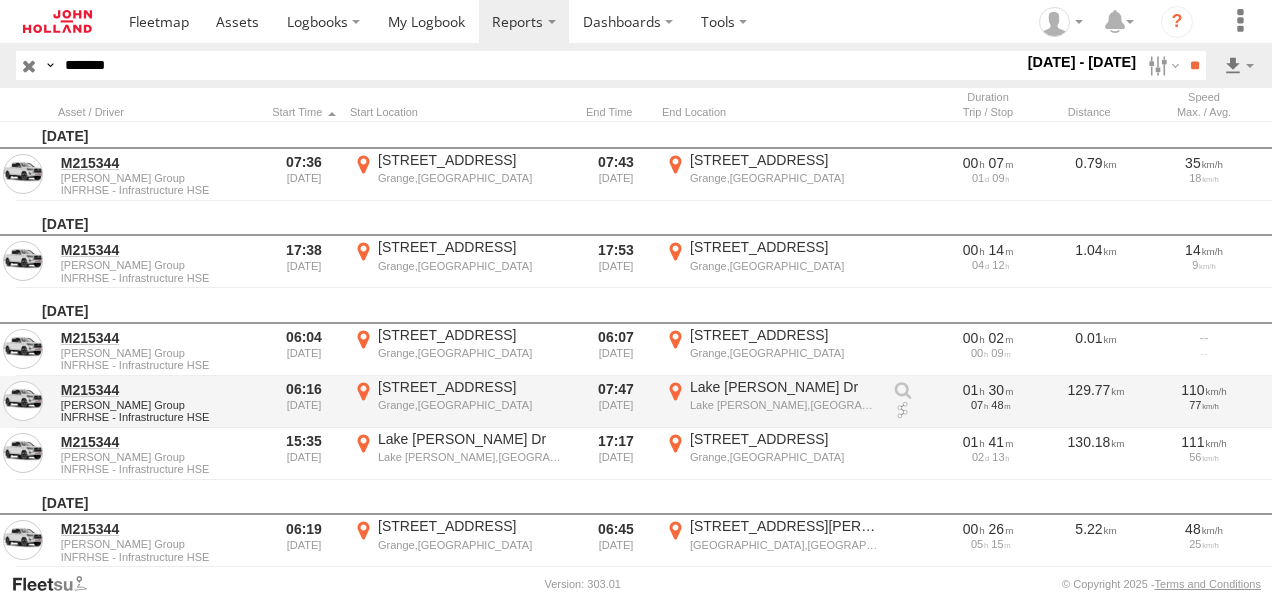 scroll, scrollTop: 0, scrollLeft: 0, axis: both 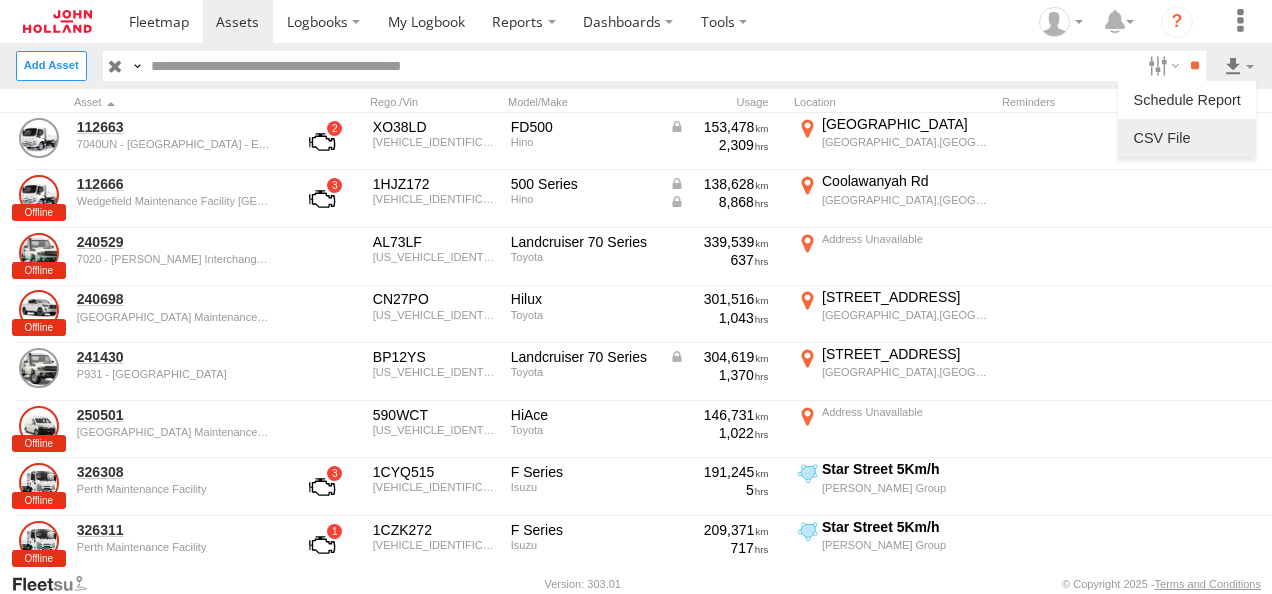 click at bounding box center [1187, 138] 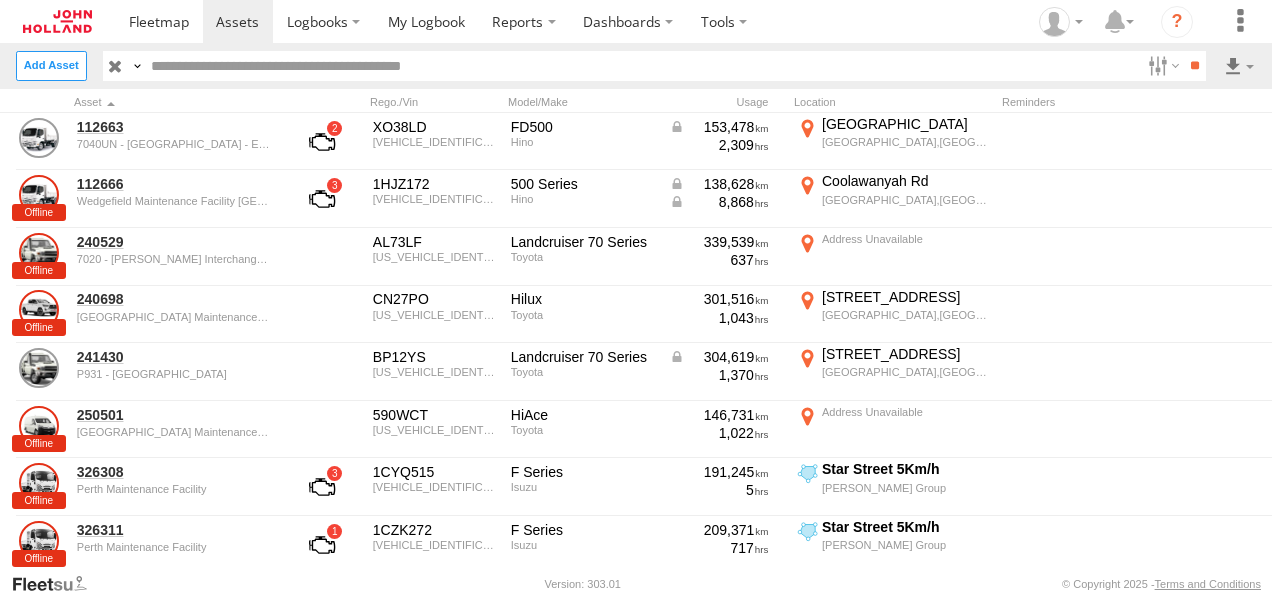 click on "Tags" at bounding box center [0, 0] 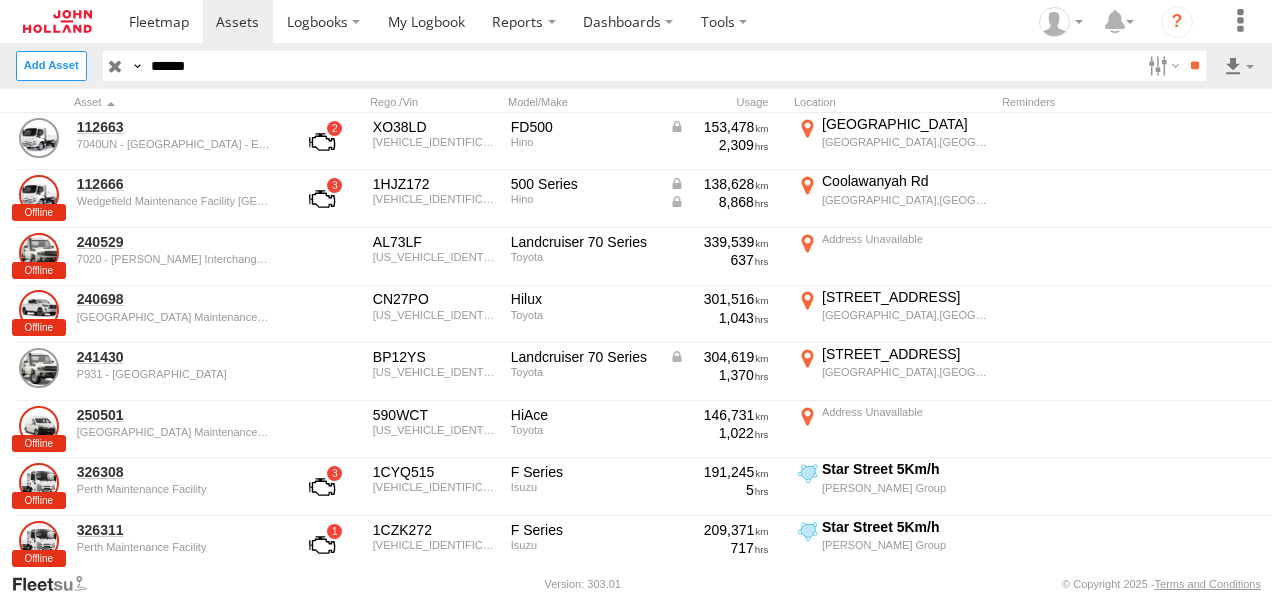 type on "******" 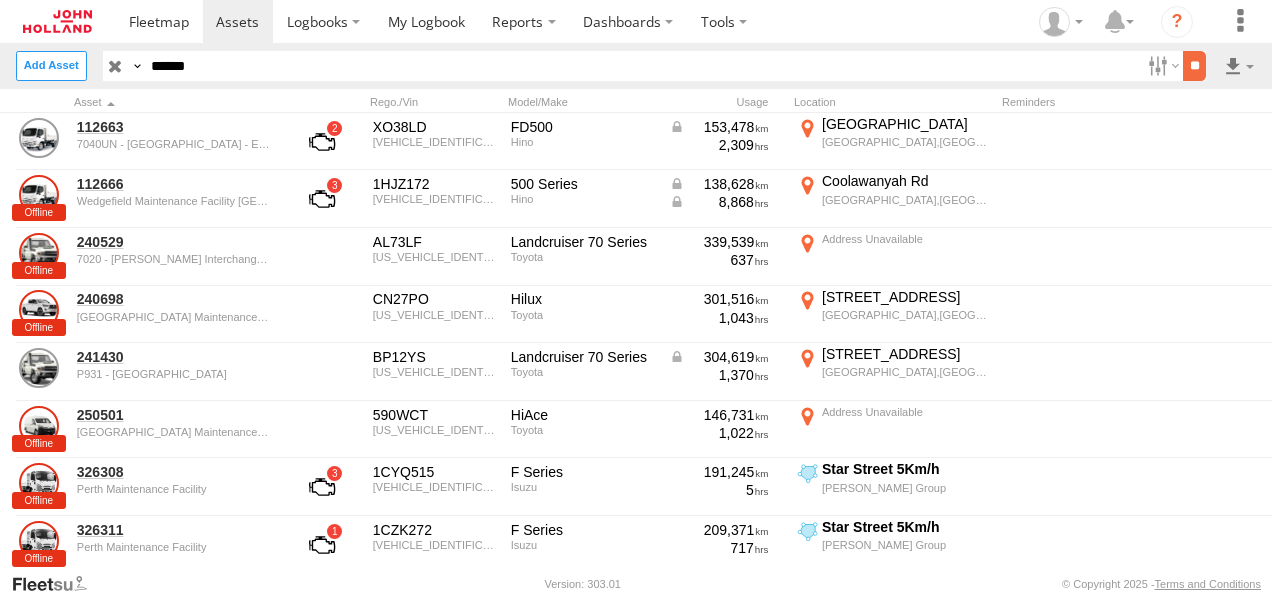 click on "**" at bounding box center [1194, 65] 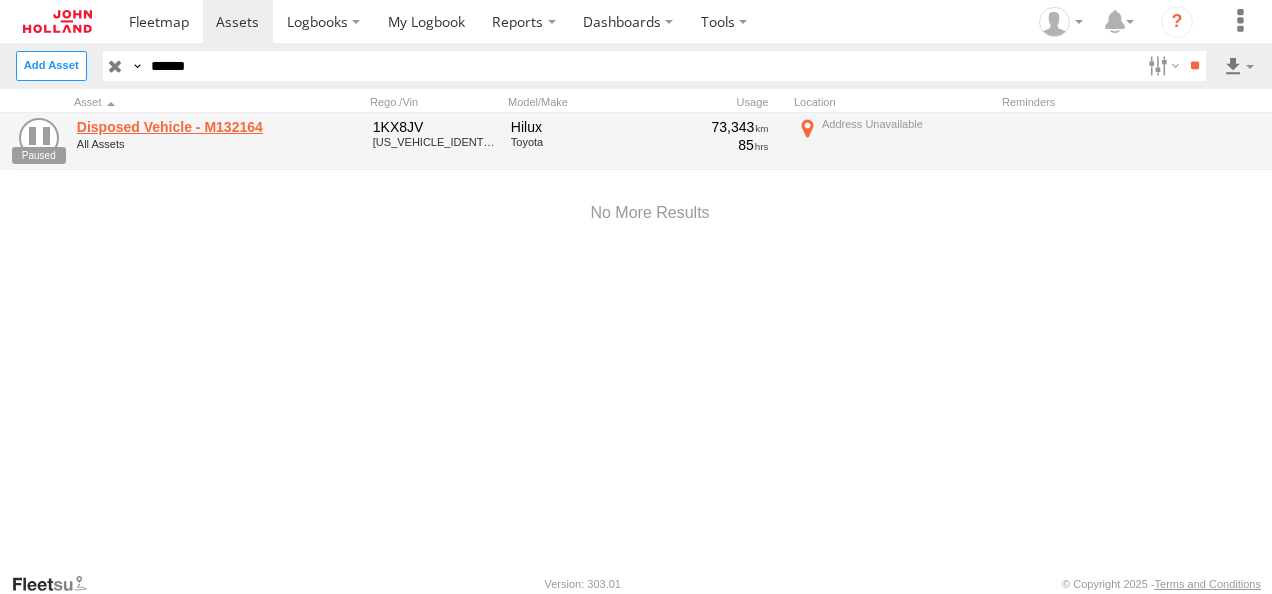 click on "Disposed Vehicle - M132164" at bounding box center [174, 127] 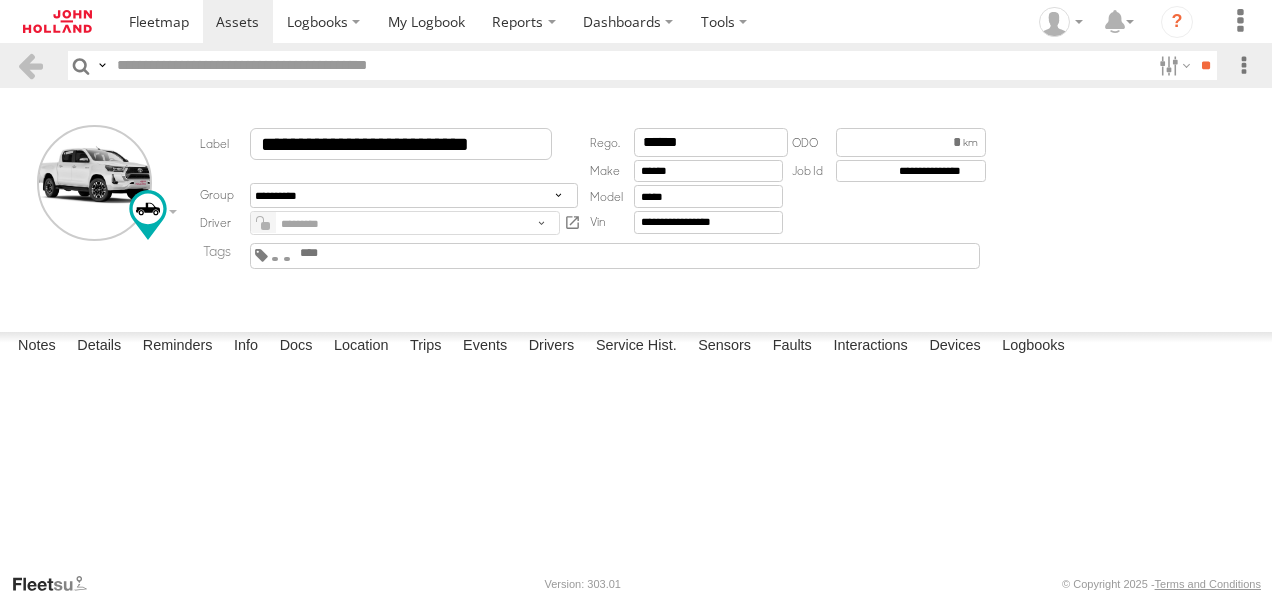 scroll, scrollTop: 0, scrollLeft: 0, axis: both 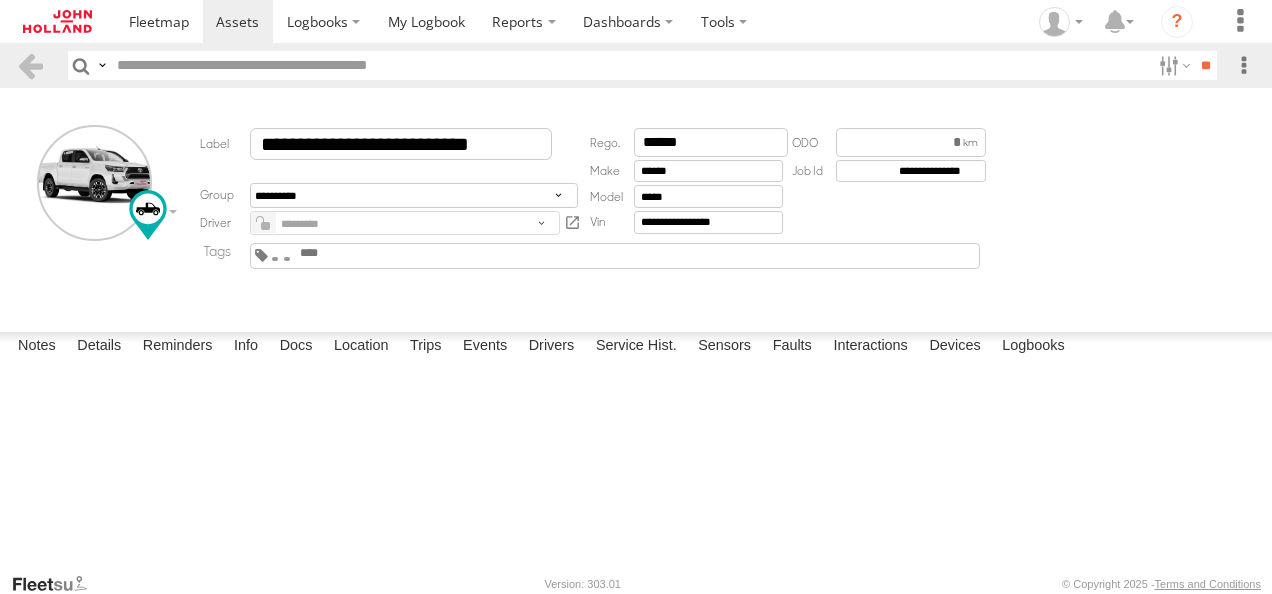 type on "******" 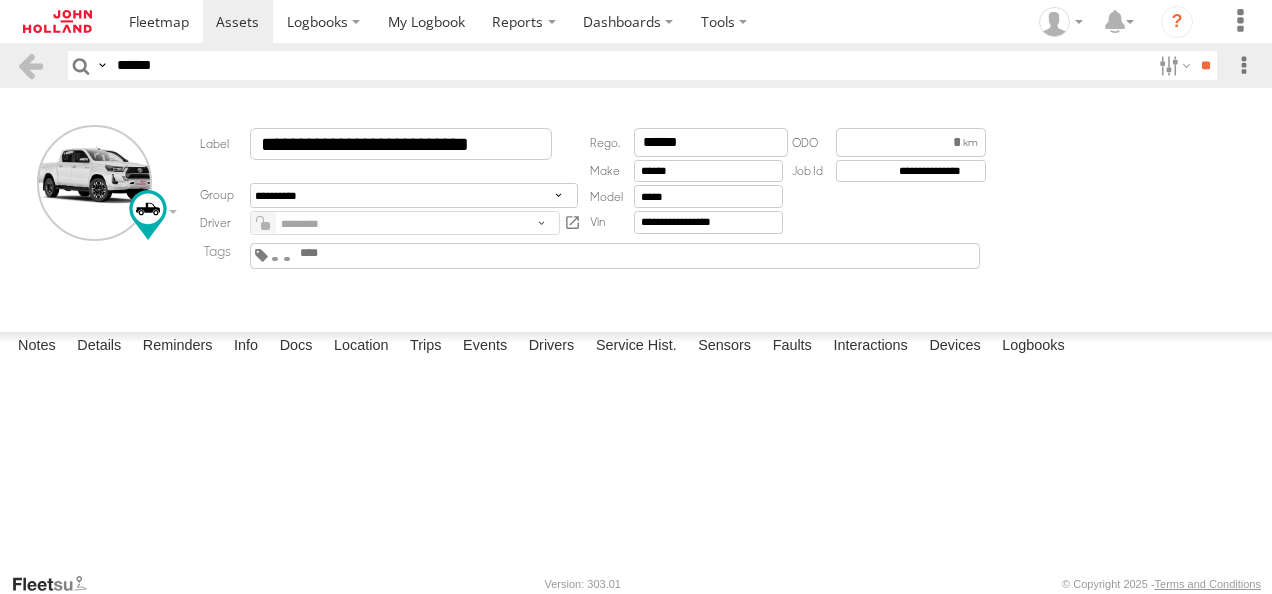 click on "**********" at bounding box center (391, 144) 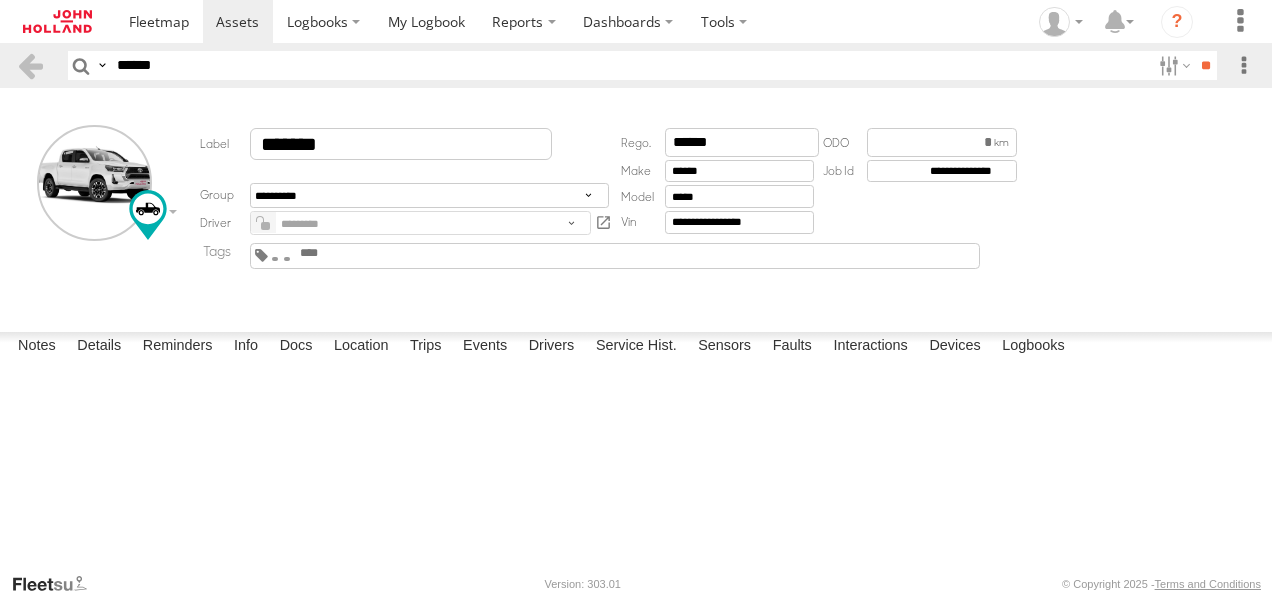 type on "*******" 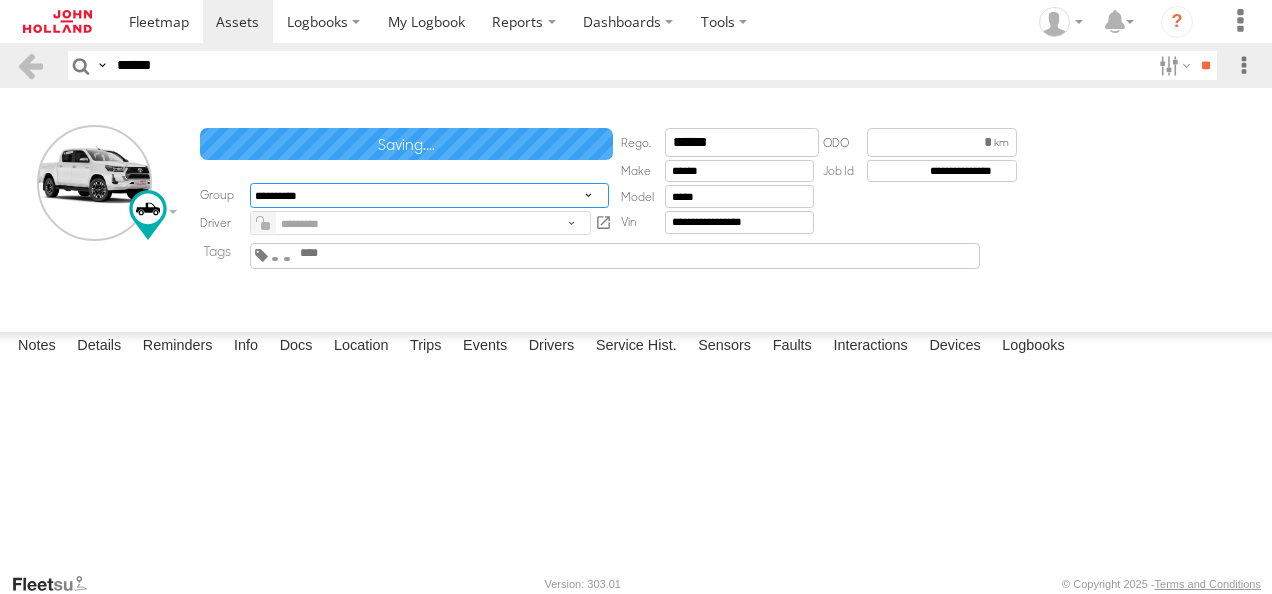 click on "**********" at bounding box center (429, 195) 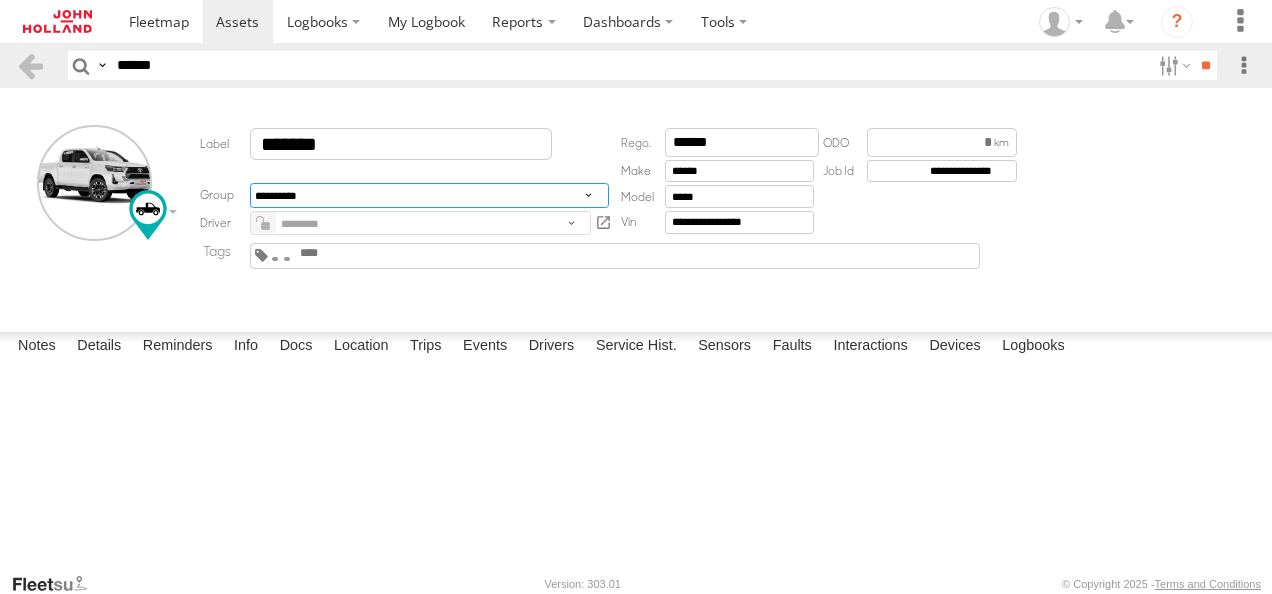 select on "****" 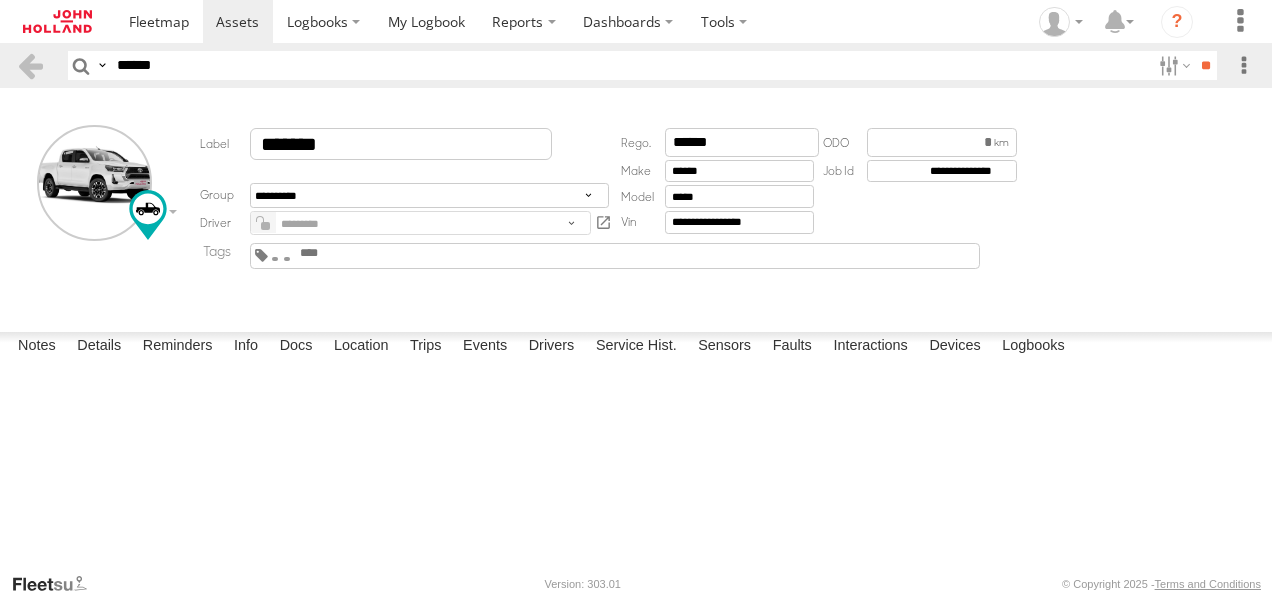 drag, startPoint x: 220, startPoint y: 70, endPoint x: 0, endPoint y: 73, distance: 220.02045 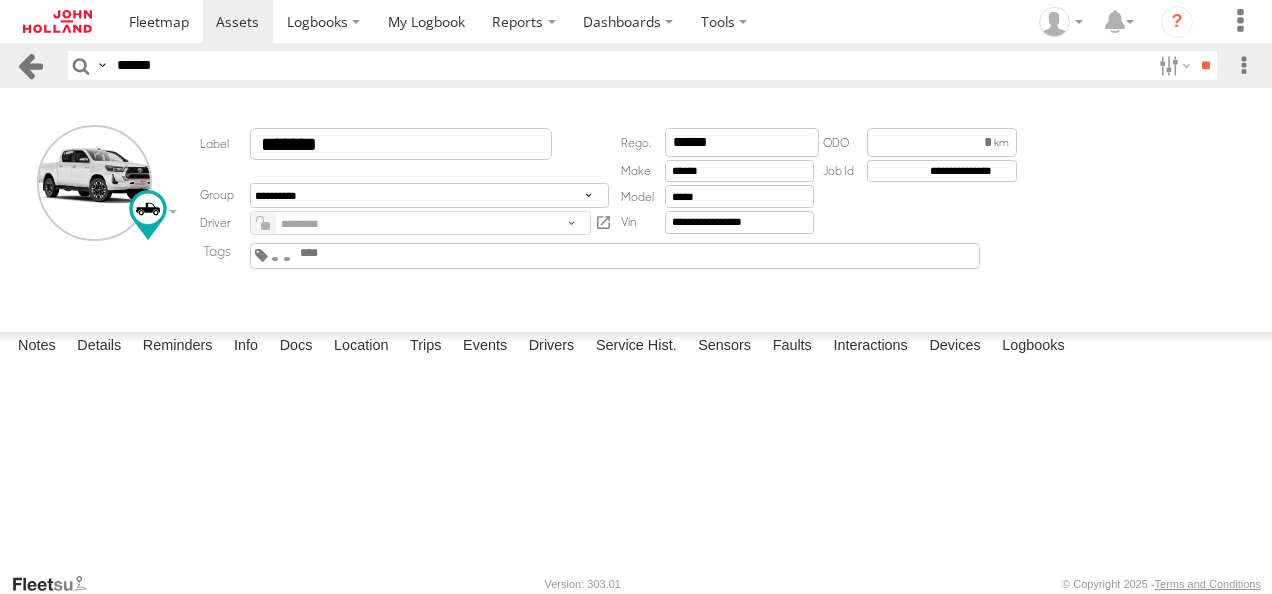 paste on "*" 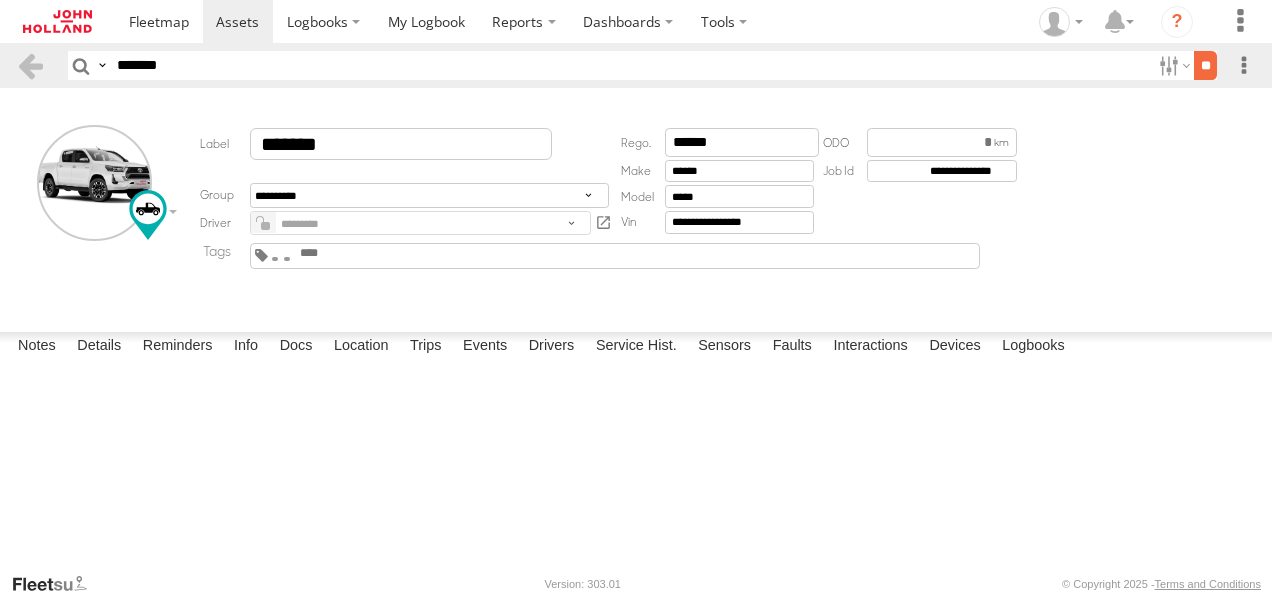 type on "*******" 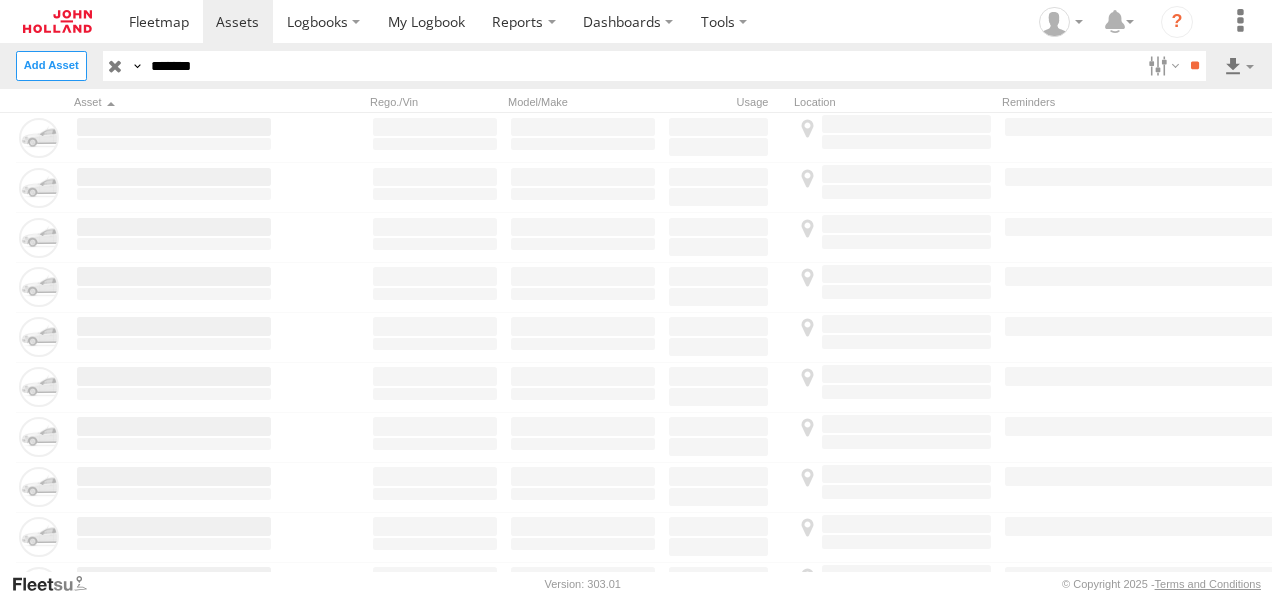 scroll, scrollTop: 0, scrollLeft: 0, axis: both 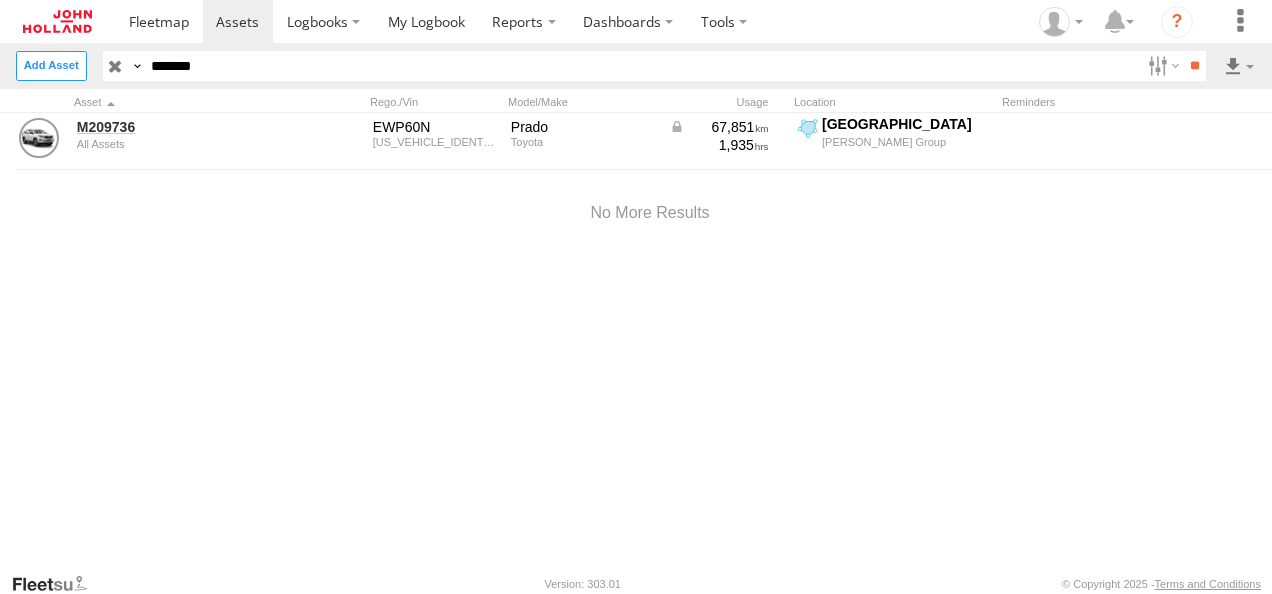 drag, startPoint x: 220, startPoint y: 72, endPoint x: 79, endPoint y: 89, distance: 142.02112 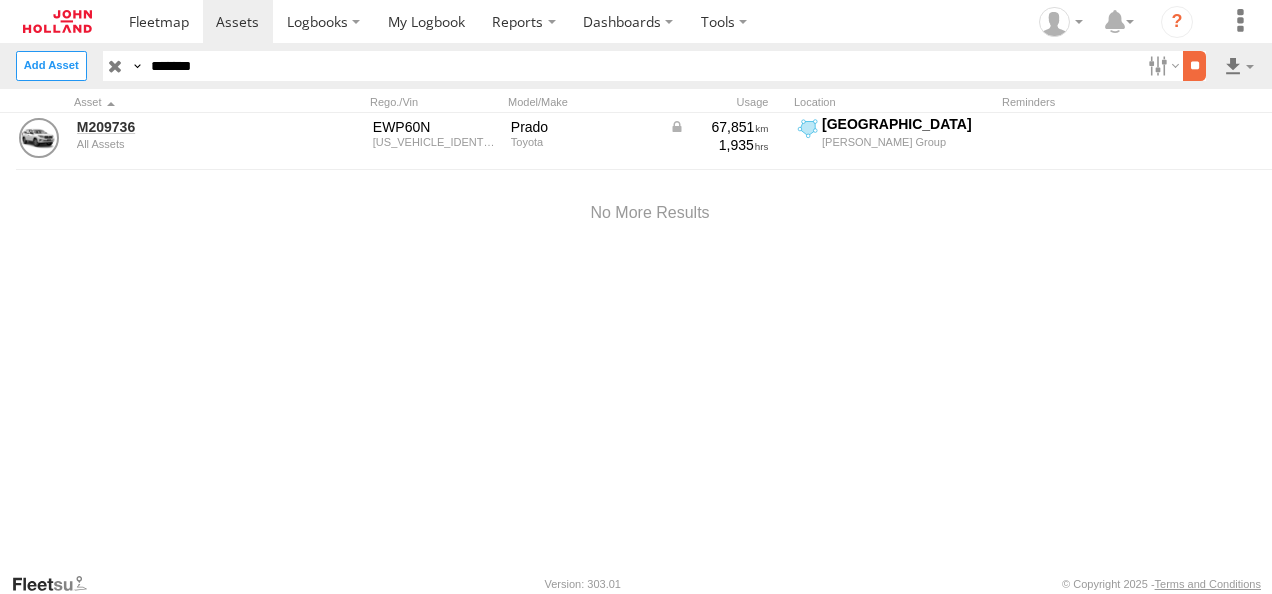 click on "**" at bounding box center (1194, 65) 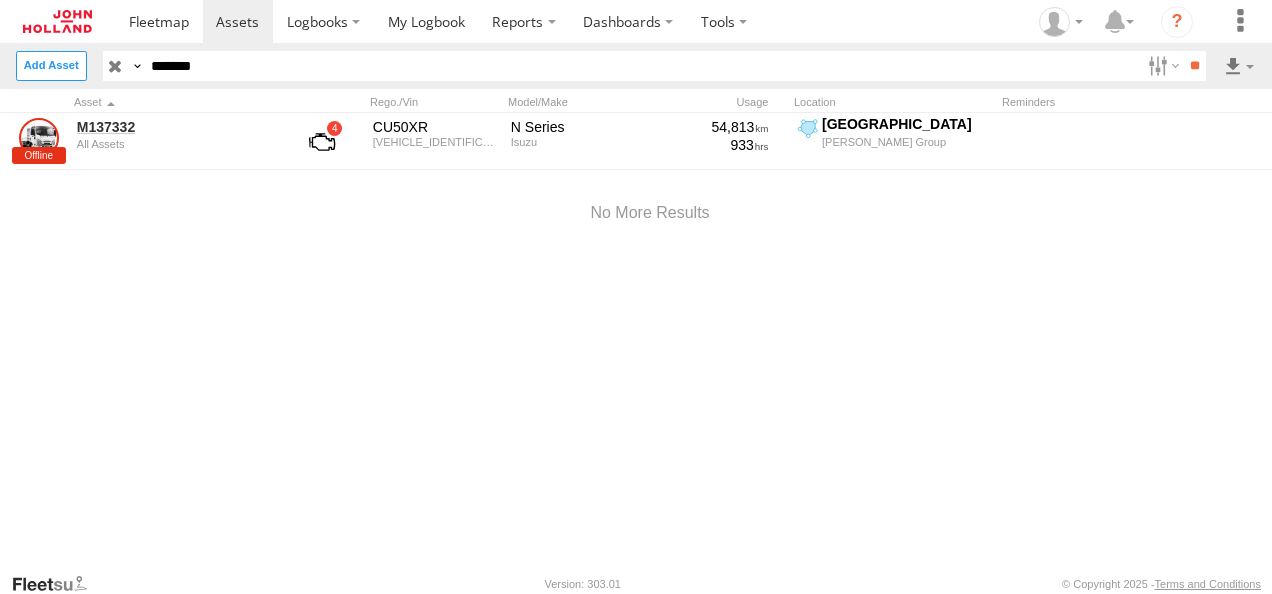 drag, startPoint x: 230, startPoint y: 71, endPoint x: 94, endPoint y: 77, distance: 136.1323 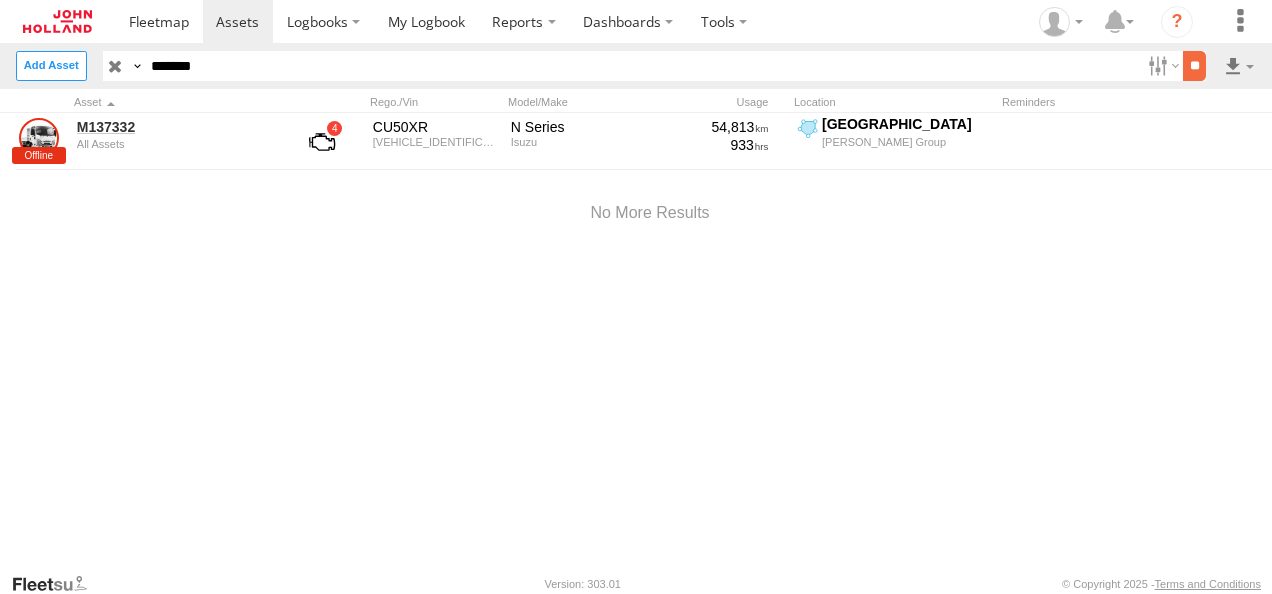 click on "**" at bounding box center (1194, 65) 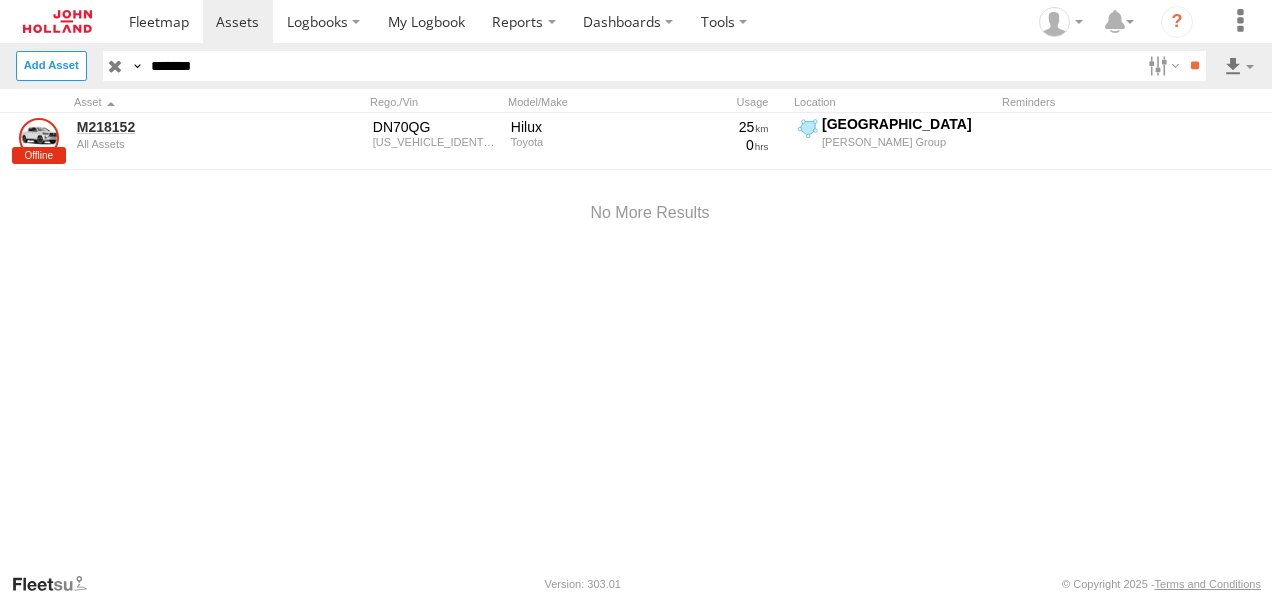 drag, startPoint x: 233, startPoint y: 59, endPoint x: 123, endPoint y: 68, distance: 110.36757 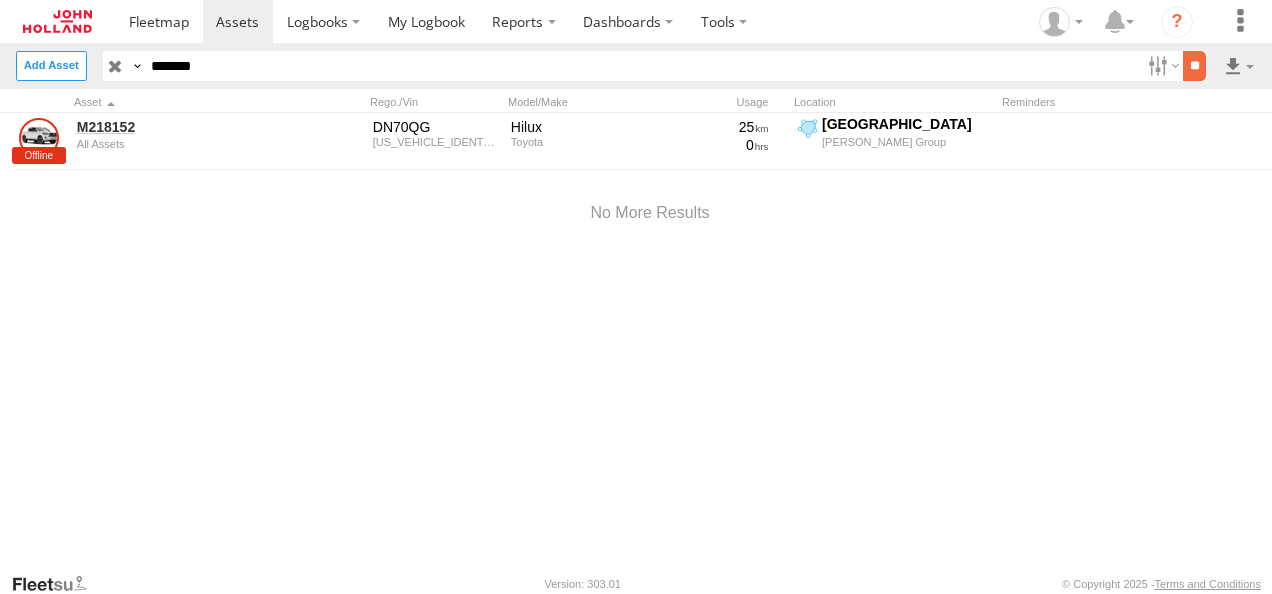 type on "*******" 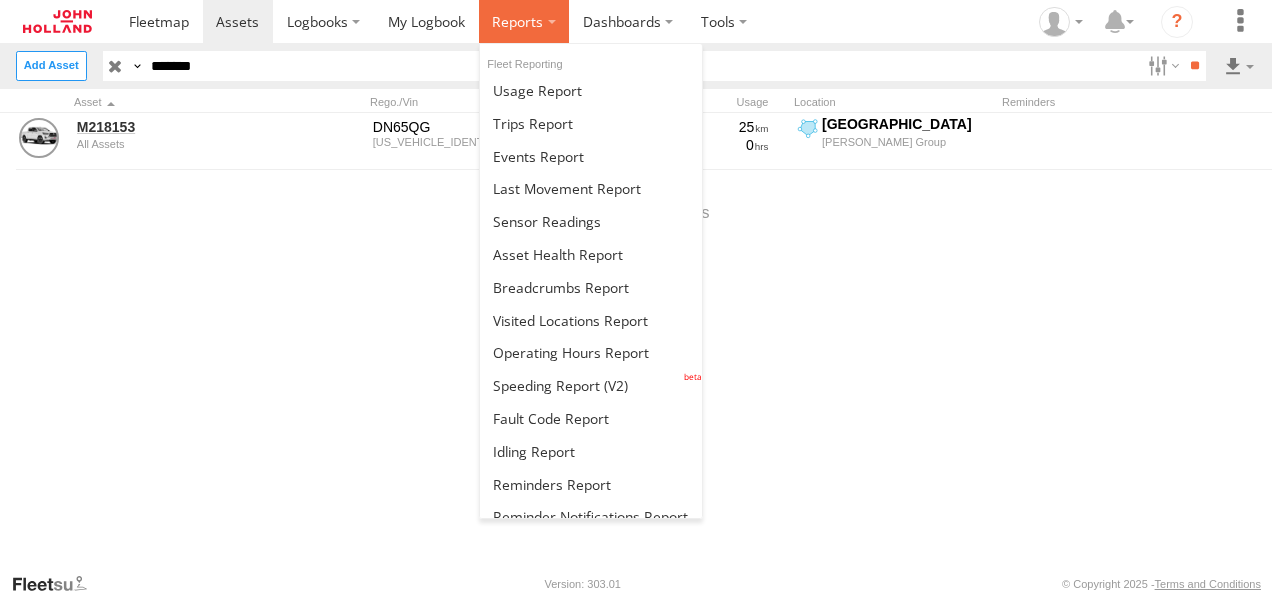 click at bounding box center [524, 21] 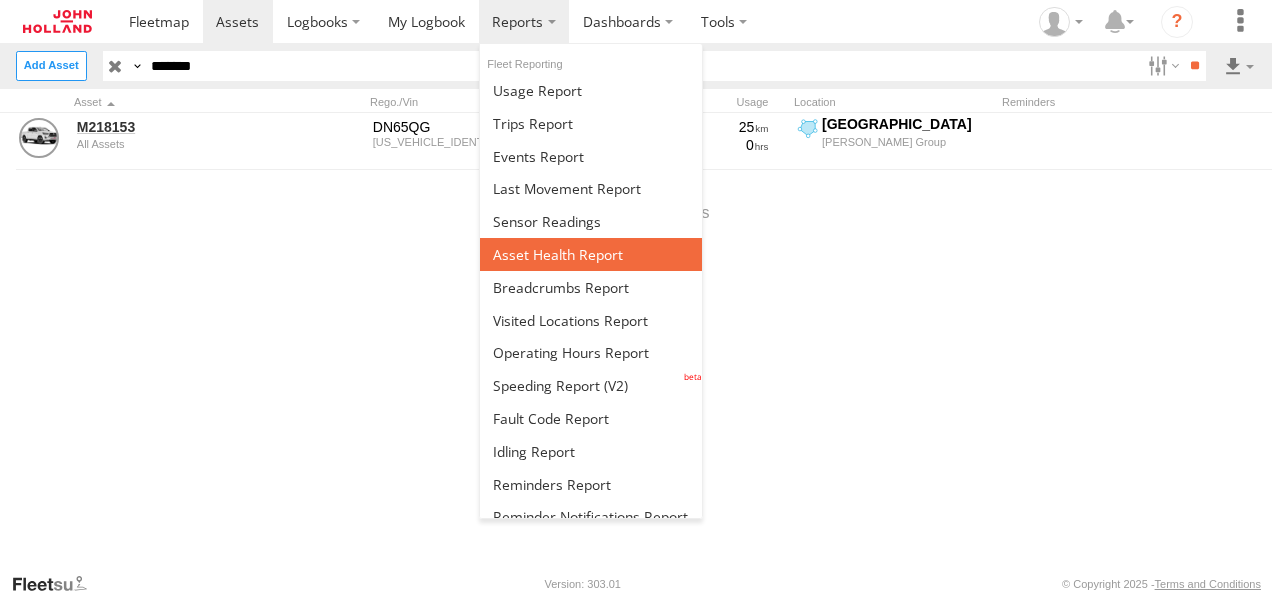 click at bounding box center [558, 254] 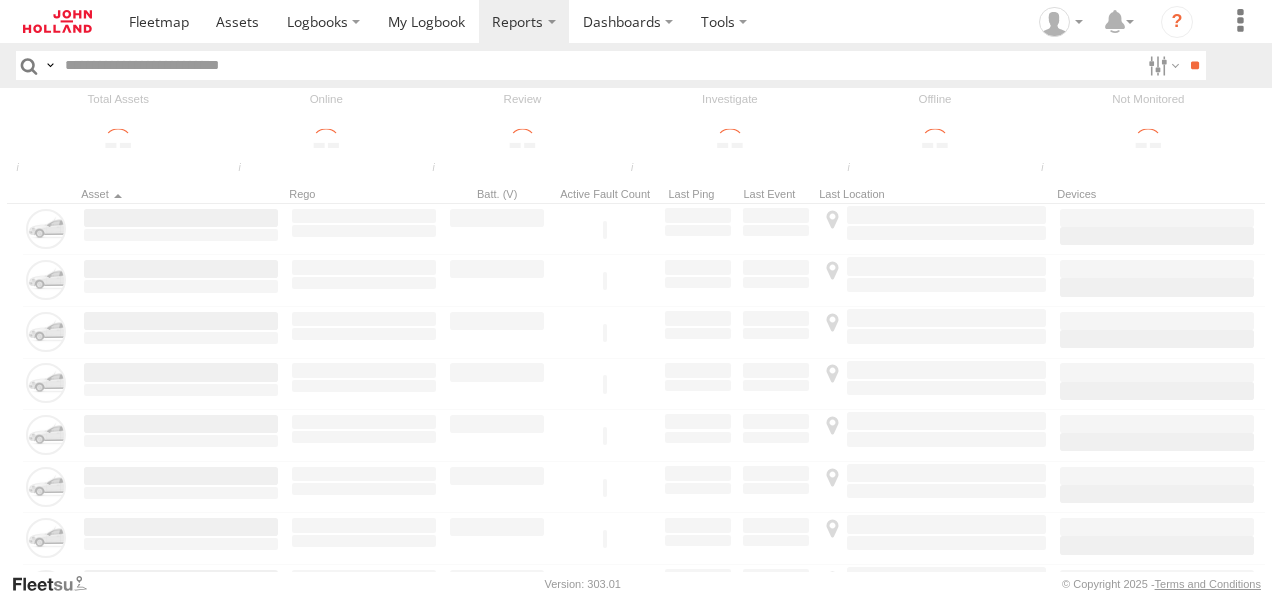 scroll, scrollTop: 0, scrollLeft: 0, axis: both 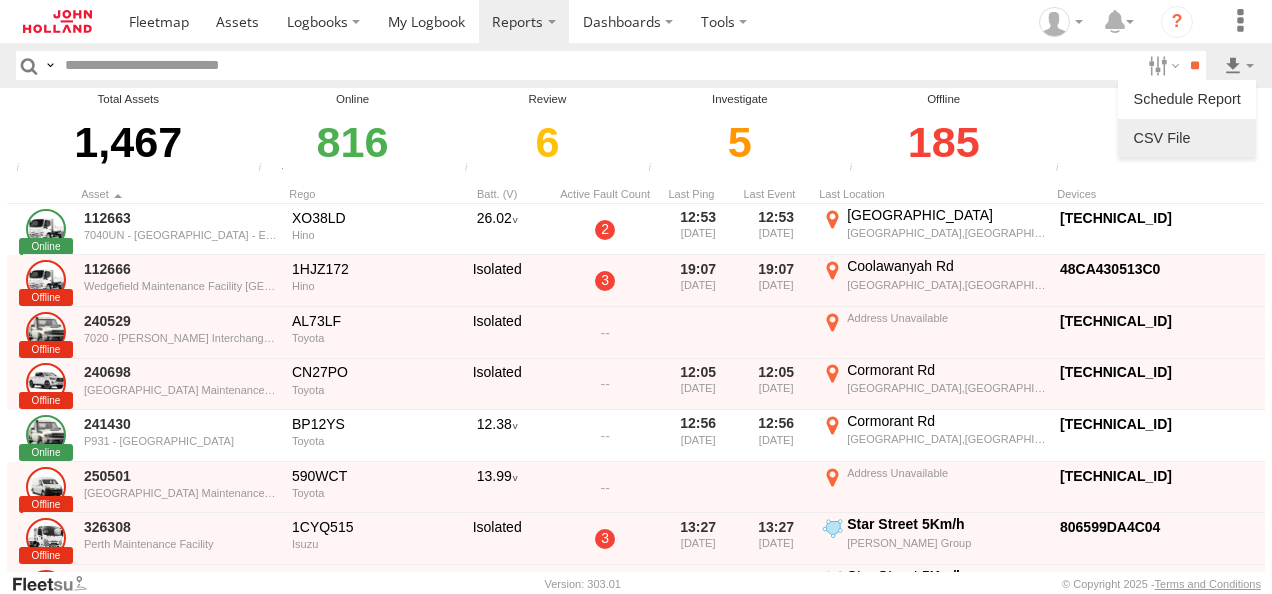 click at bounding box center (1187, 138) 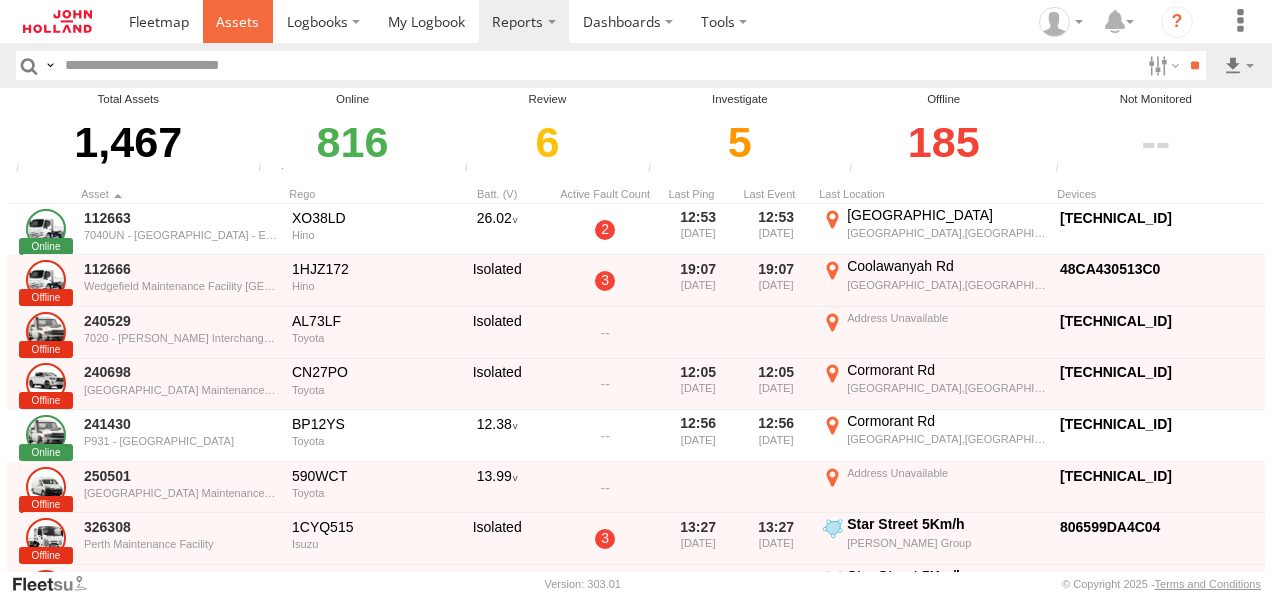 click at bounding box center (237, 21) 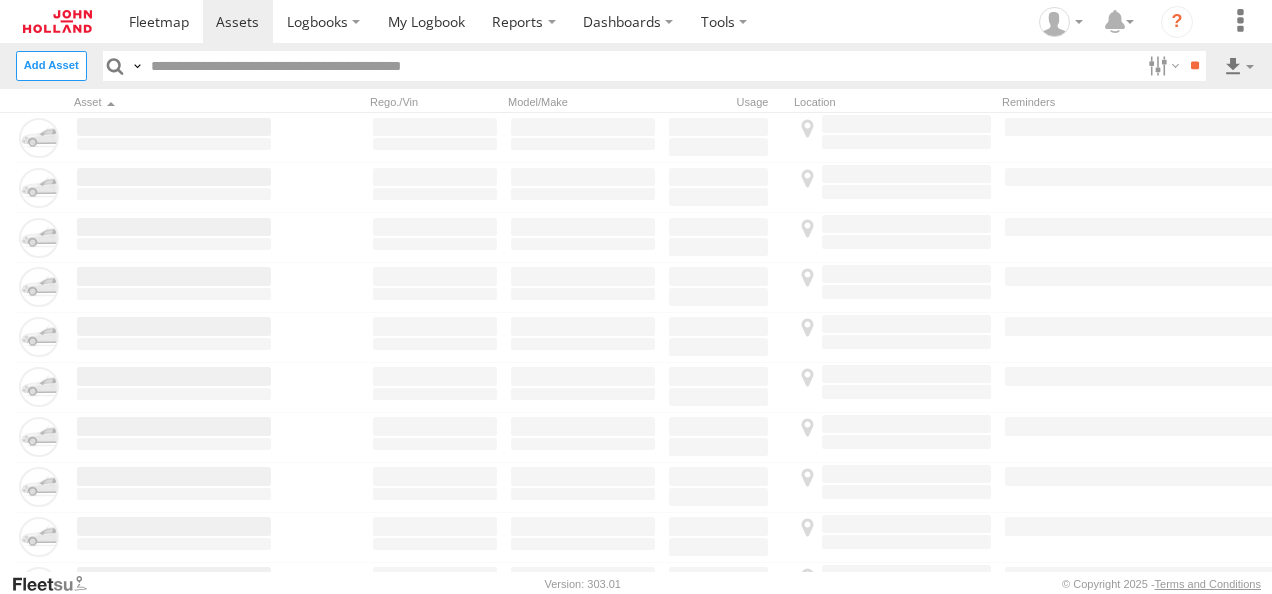 scroll, scrollTop: 0, scrollLeft: 0, axis: both 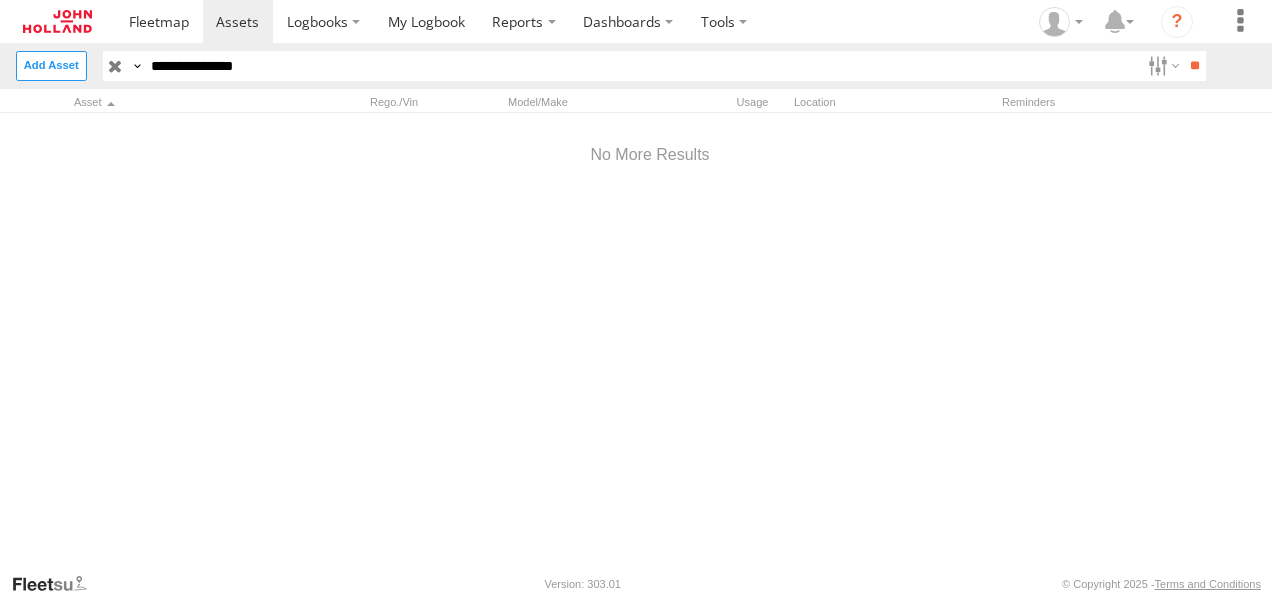 drag, startPoint x: 359, startPoint y: 64, endPoint x: 0, endPoint y: 57, distance: 359.06824 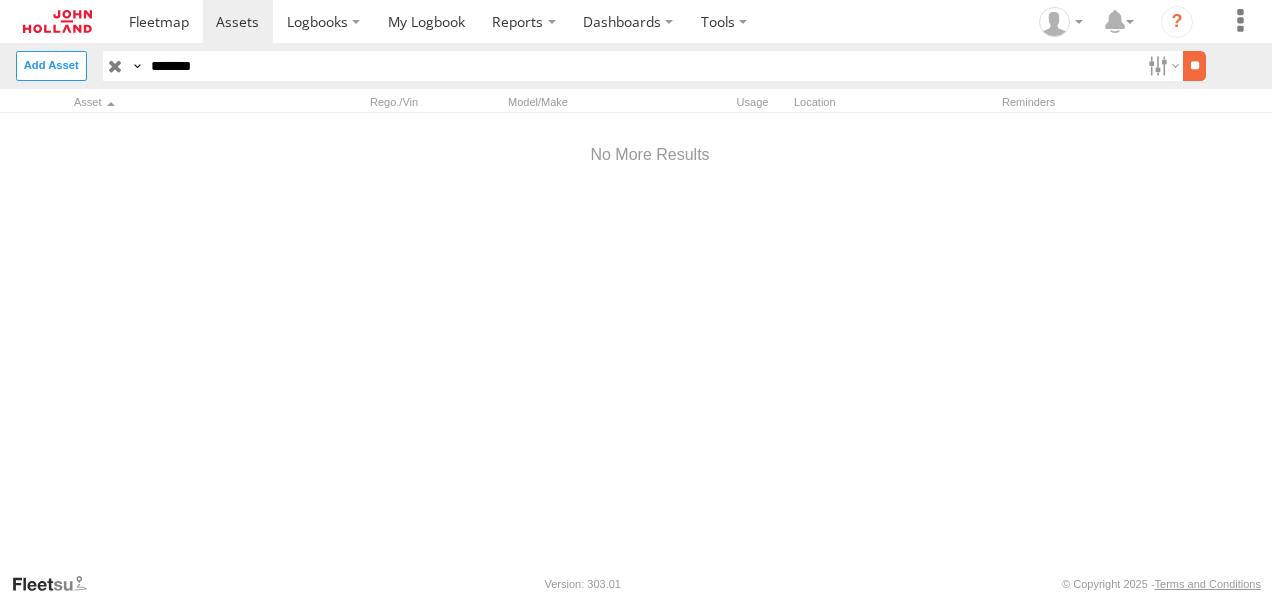type on "*******" 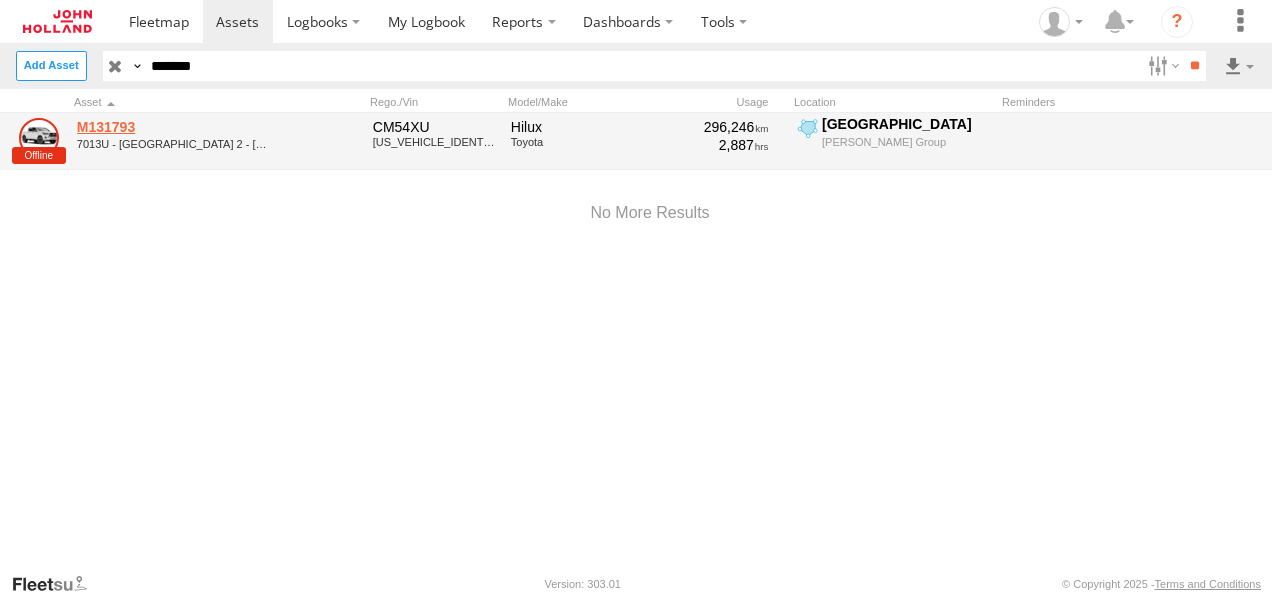 click on "M131793" at bounding box center (174, 127) 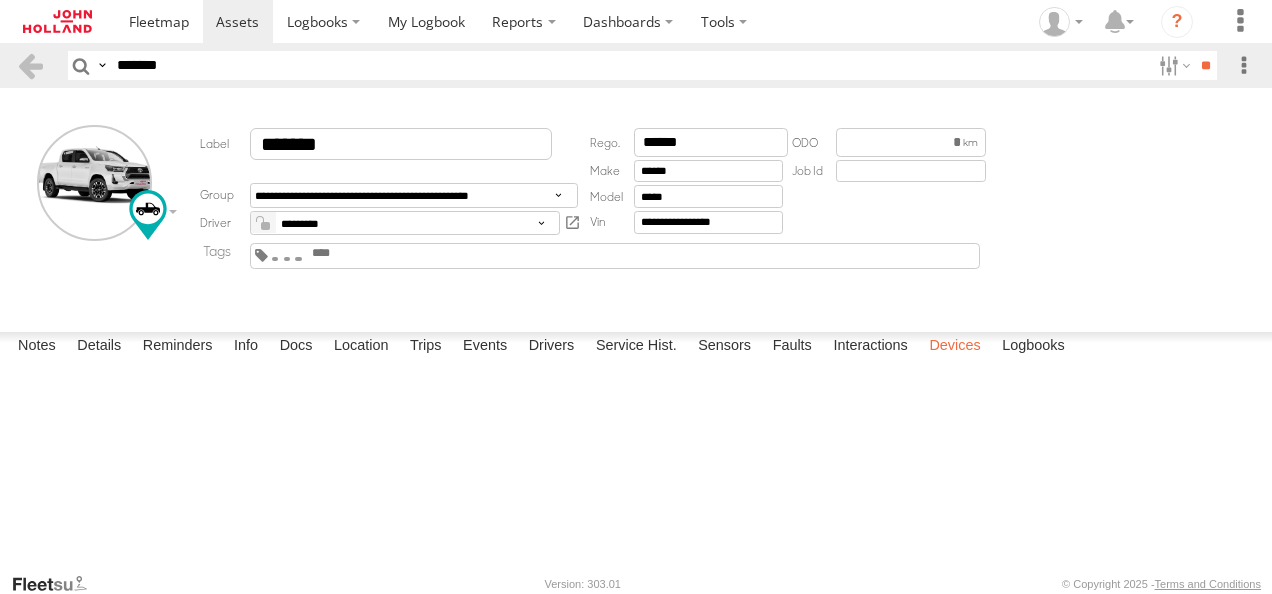 scroll, scrollTop: 0, scrollLeft: 0, axis: both 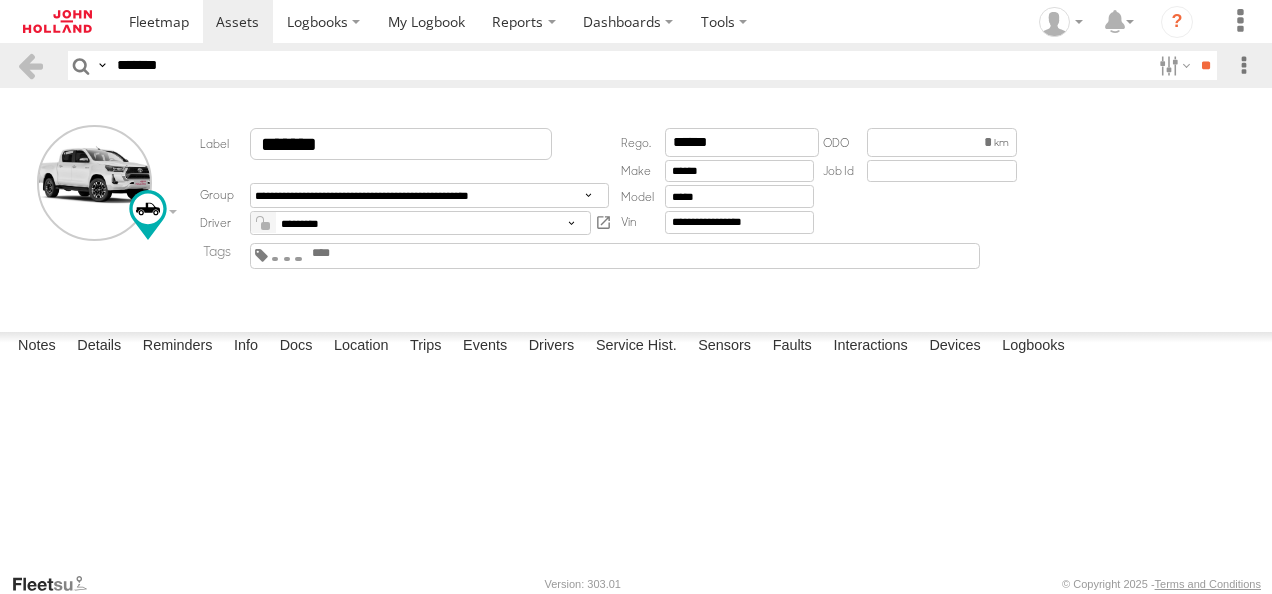 drag, startPoint x: 207, startPoint y: 67, endPoint x: 0, endPoint y: 82, distance: 207.54277 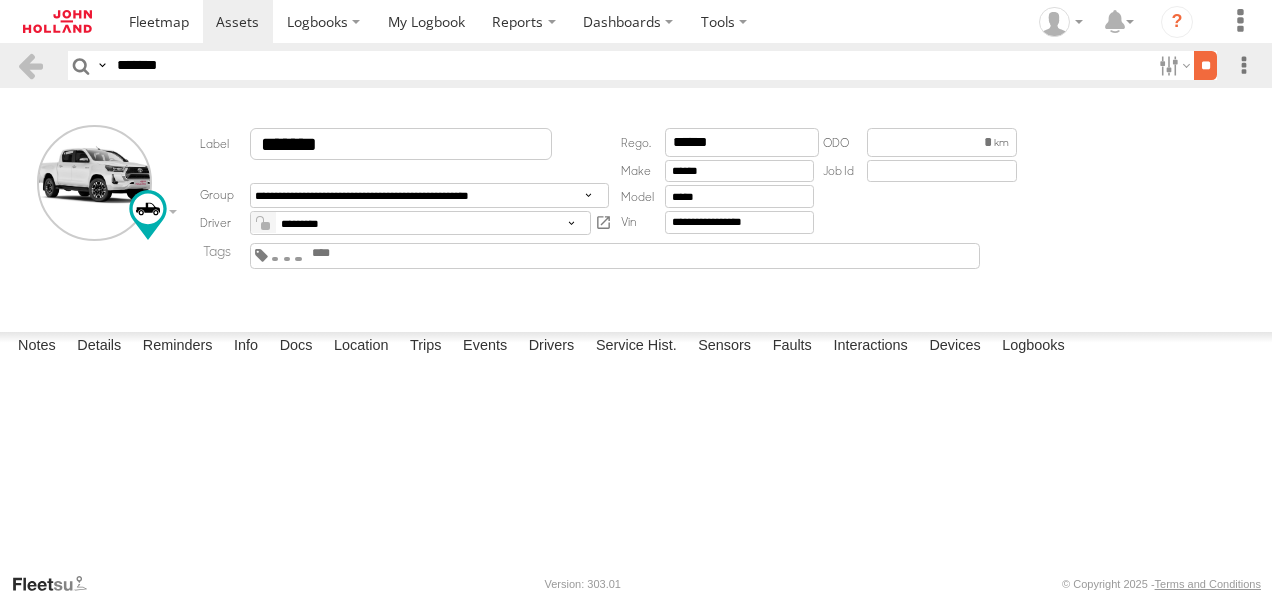 type on "*******" 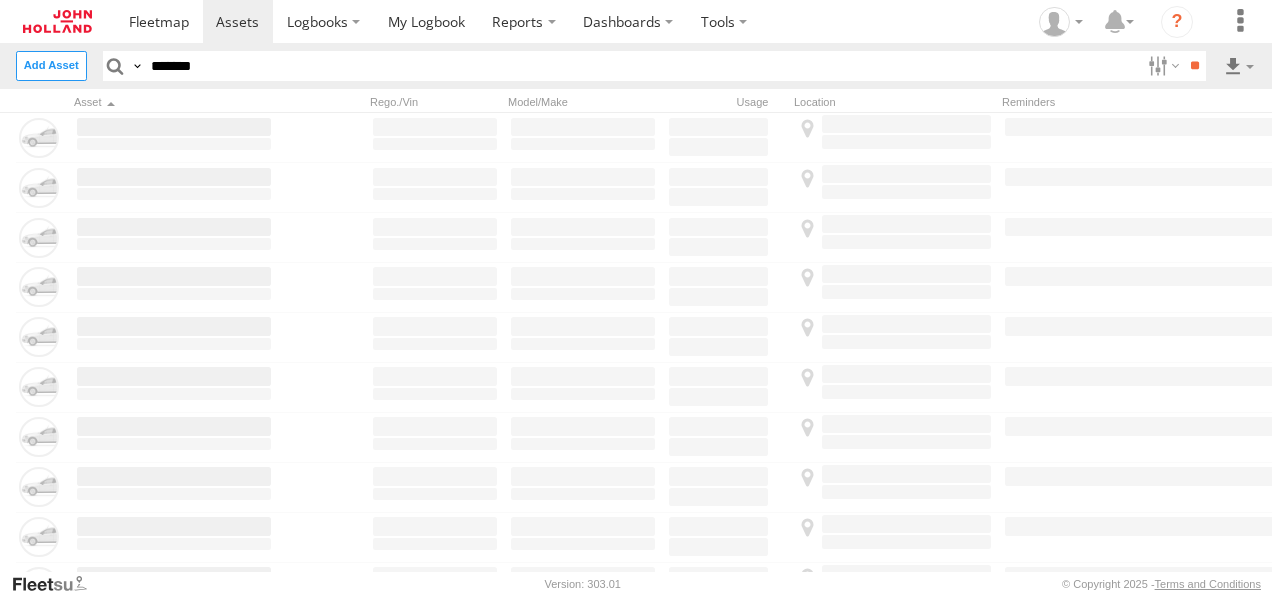 scroll, scrollTop: 0, scrollLeft: 0, axis: both 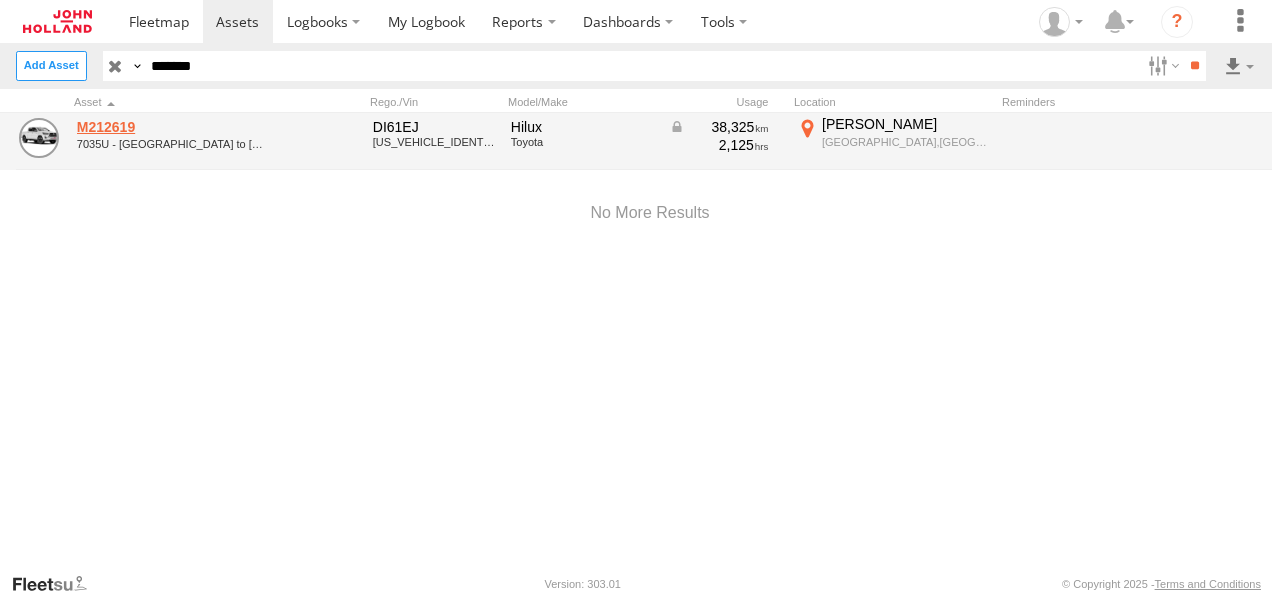 click on "M212619" at bounding box center [174, 127] 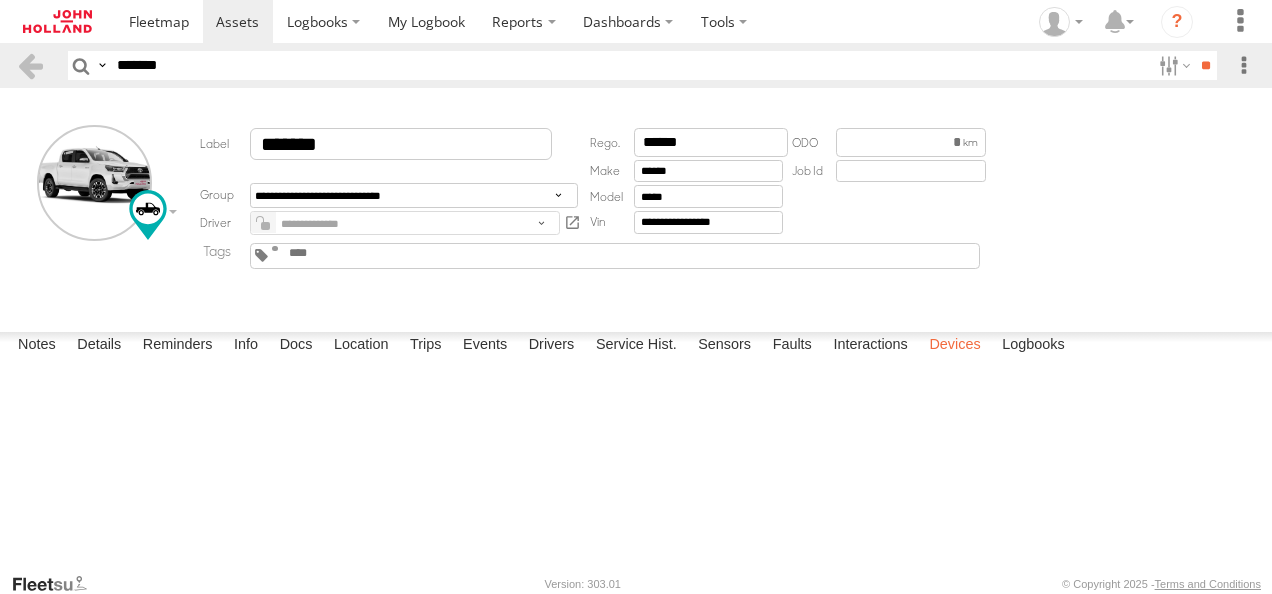 scroll, scrollTop: 0, scrollLeft: 0, axis: both 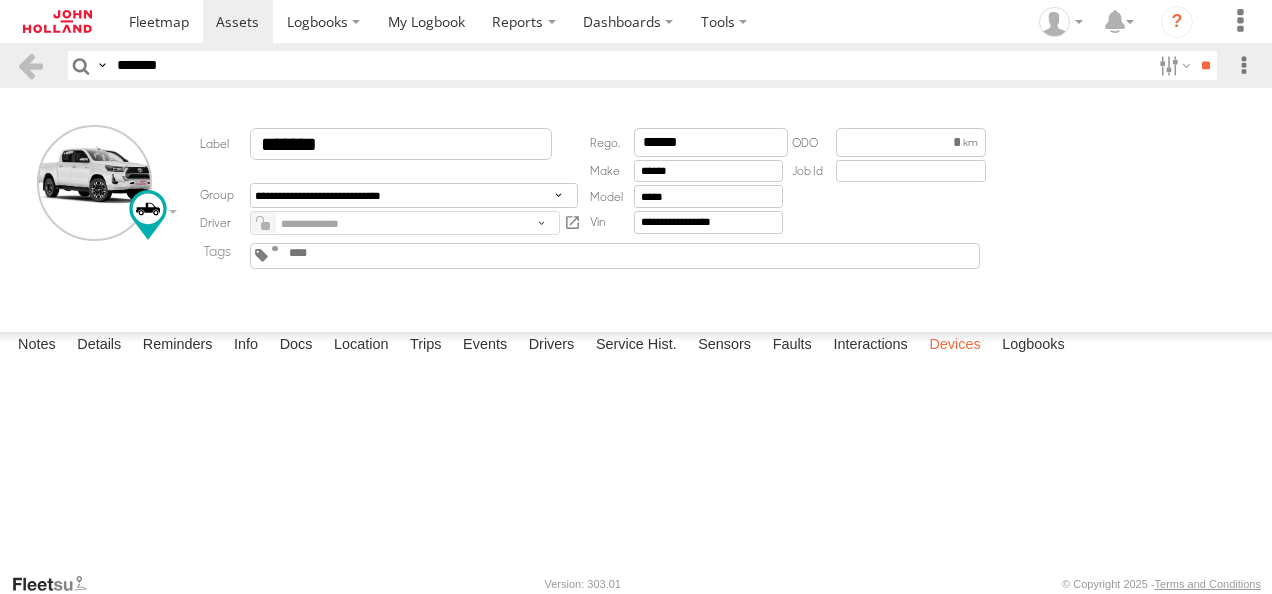 click on "Devices" at bounding box center [954, 346] 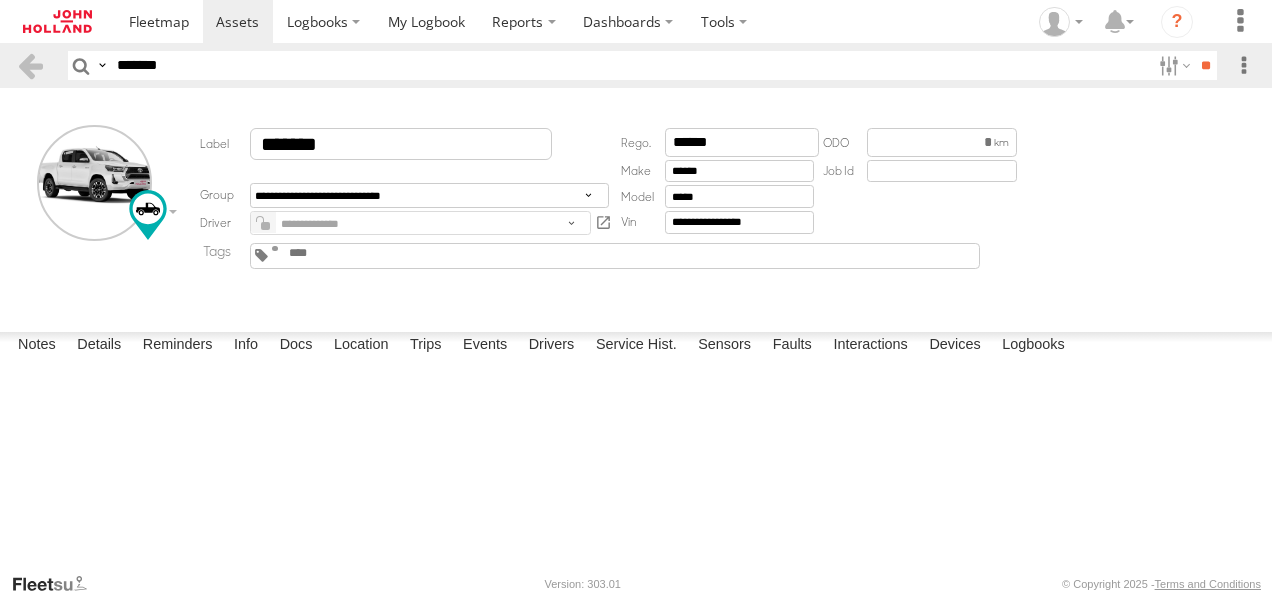 drag, startPoint x: 210, startPoint y: 69, endPoint x: 0, endPoint y: 66, distance: 210.02142 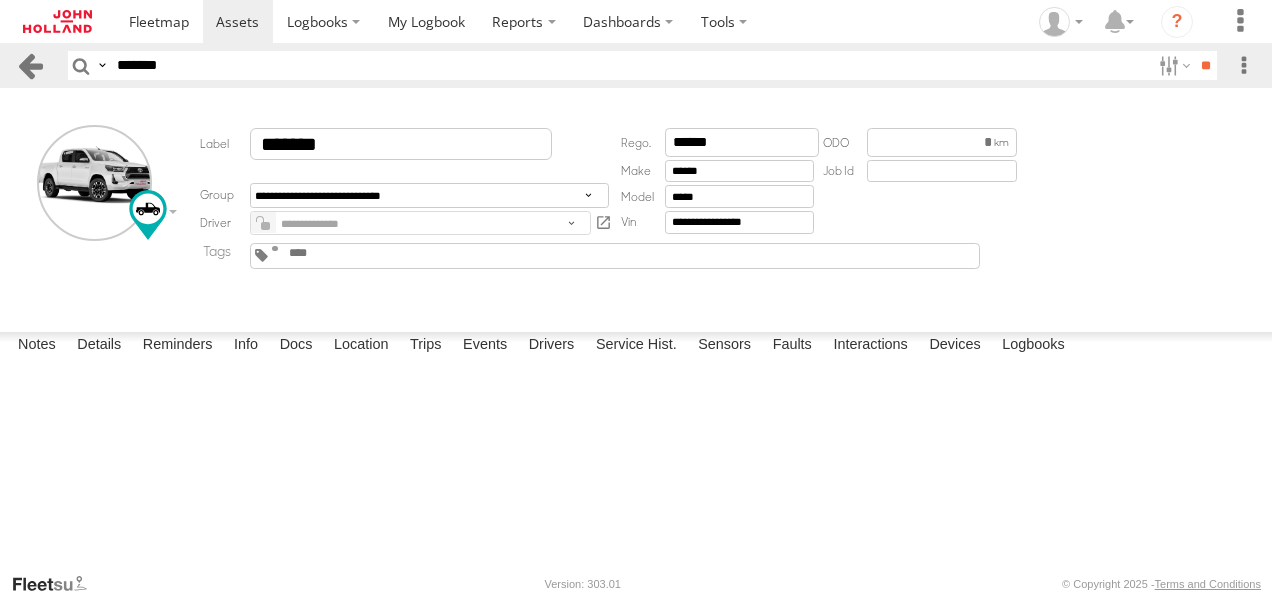 paste 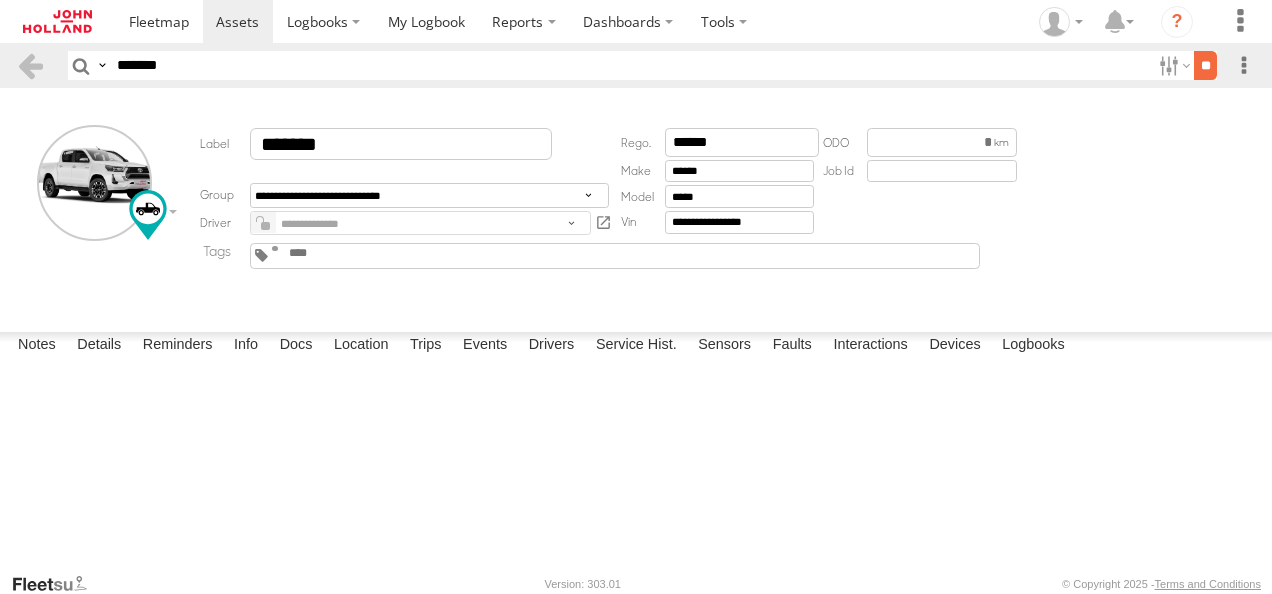 type on "*******" 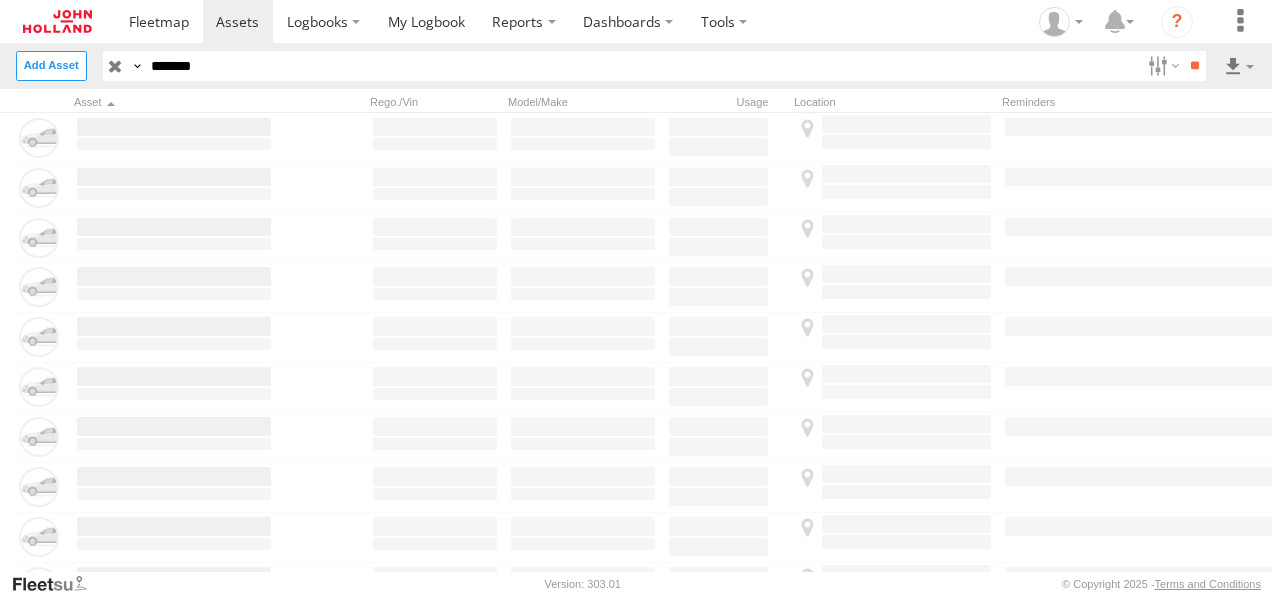 scroll, scrollTop: 0, scrollLeft: 0, axis: both 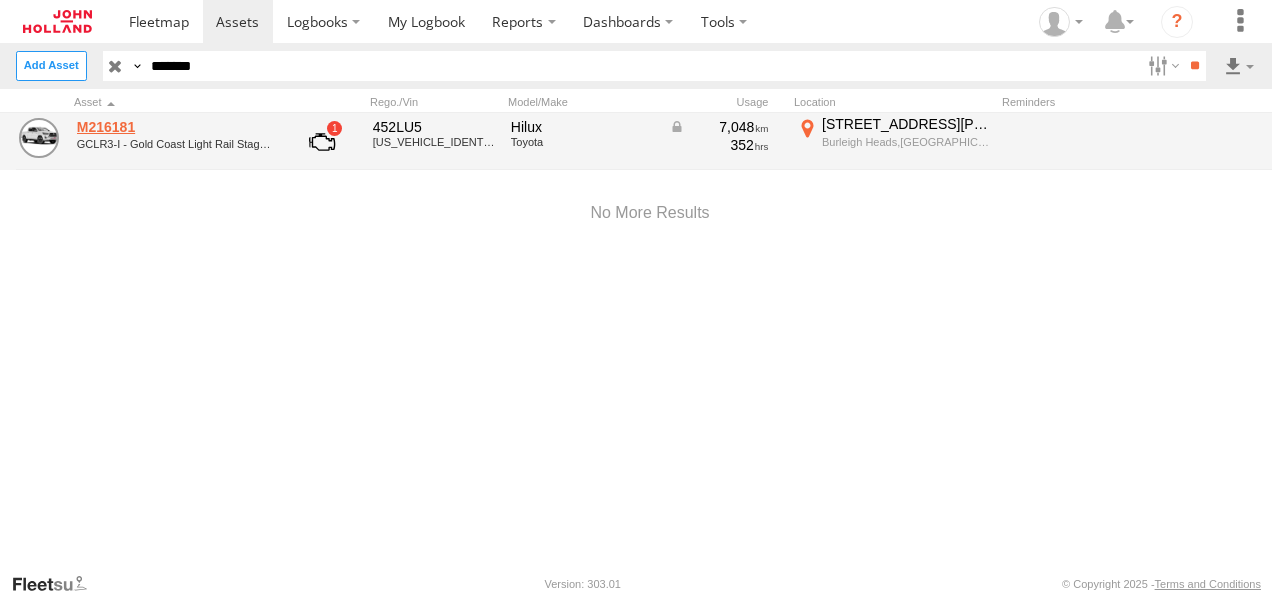 click on "M216181" at bounding box center (174, 127) 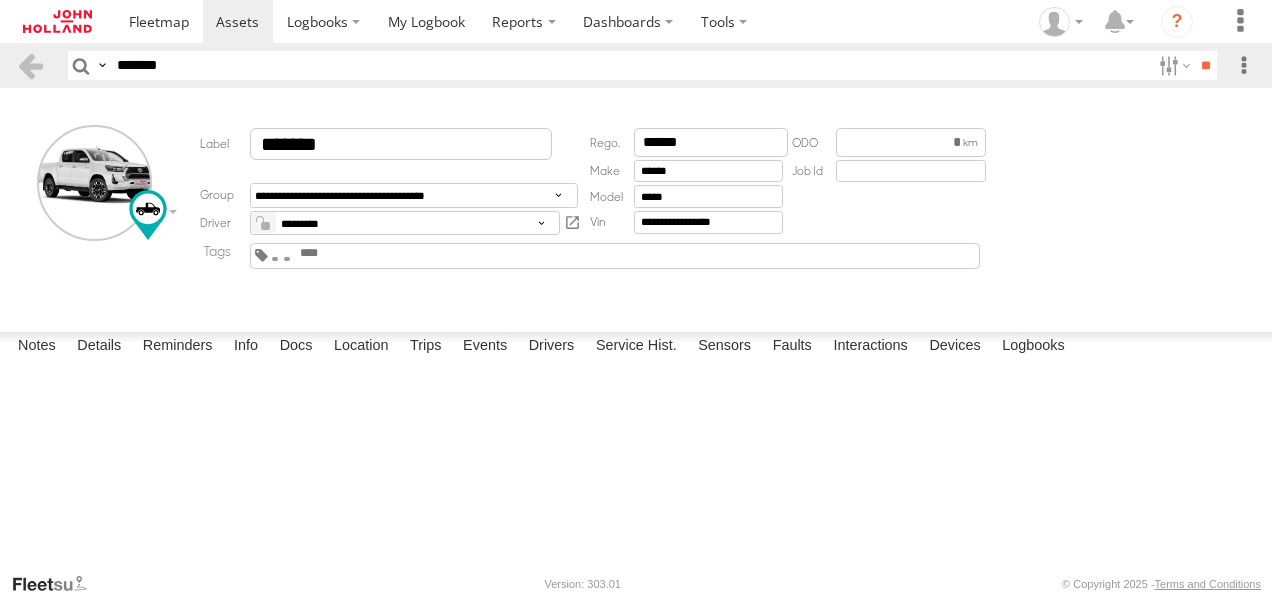 scroll, scrollTop: 0, scrollLeft: 0, axis: both 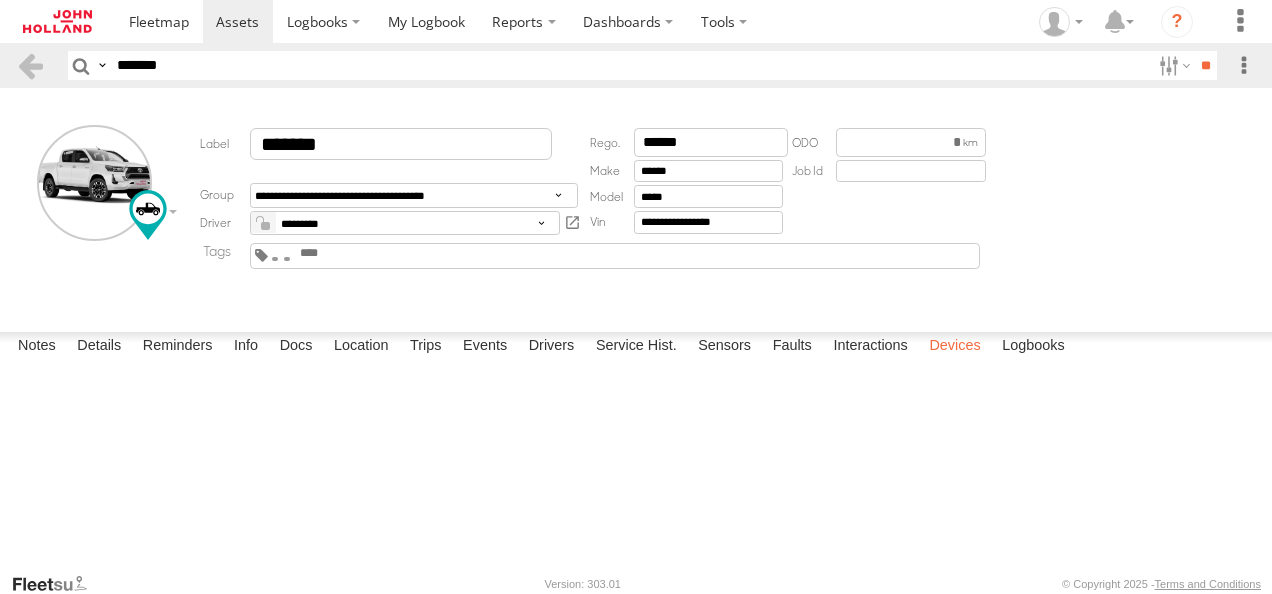click on "Devices" at bounding box center [954, 346] 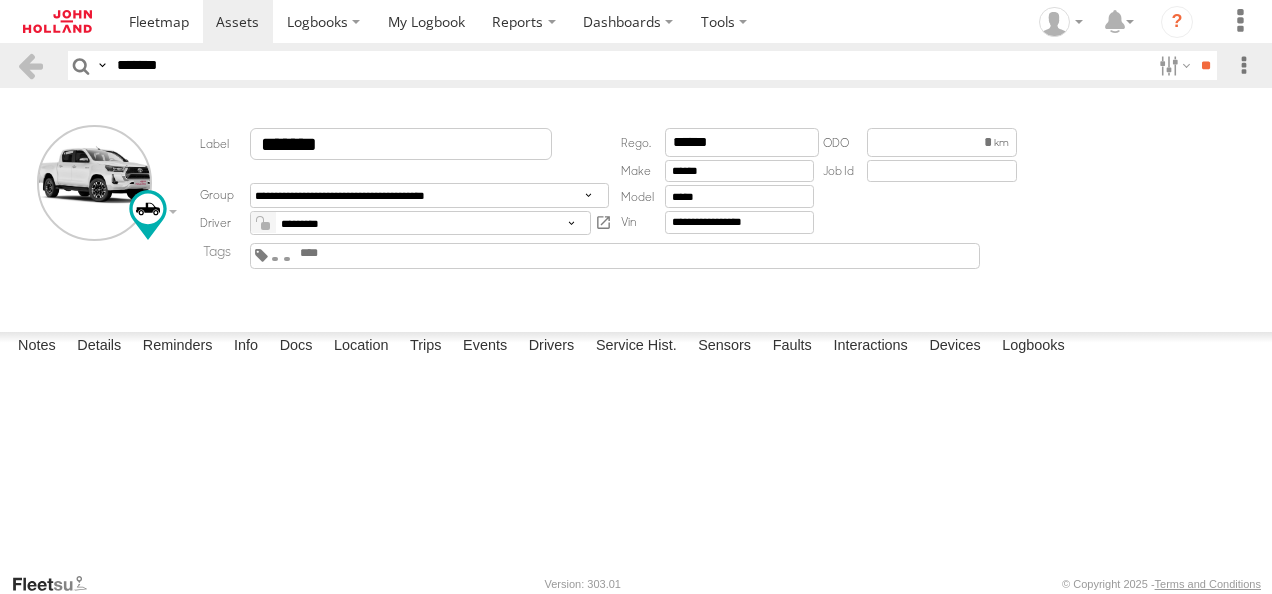 drag, startPoint x: 202, startPoint y: 70, endPoint x: 65, endPoint y: 64, distance: 137.13132 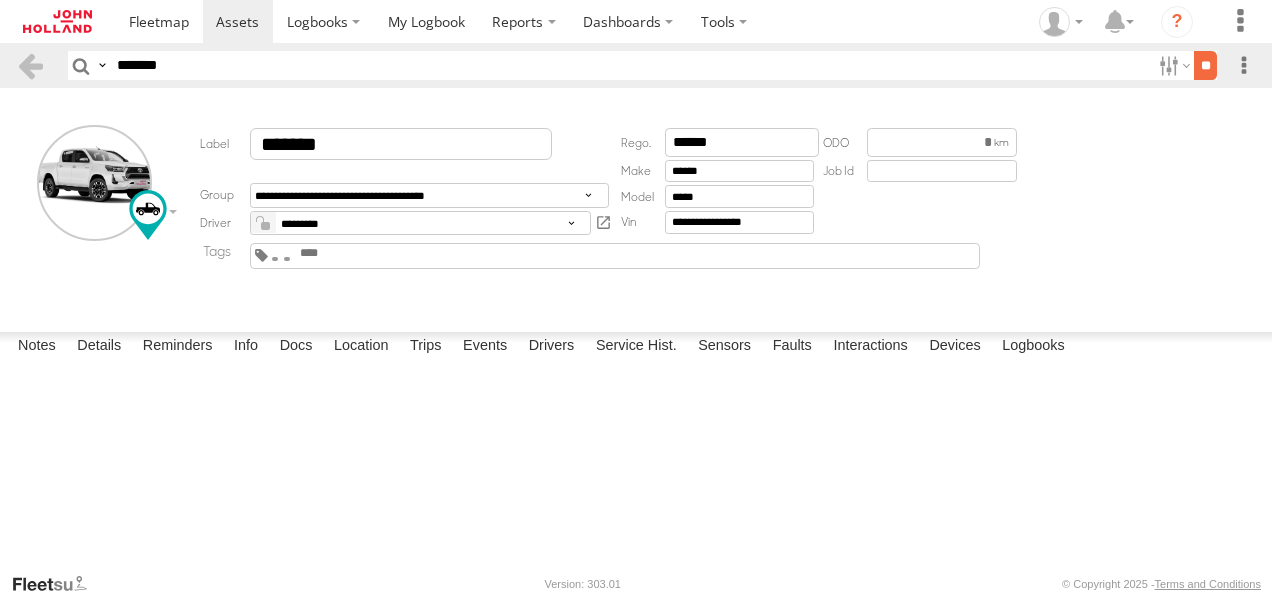 type on "*******" 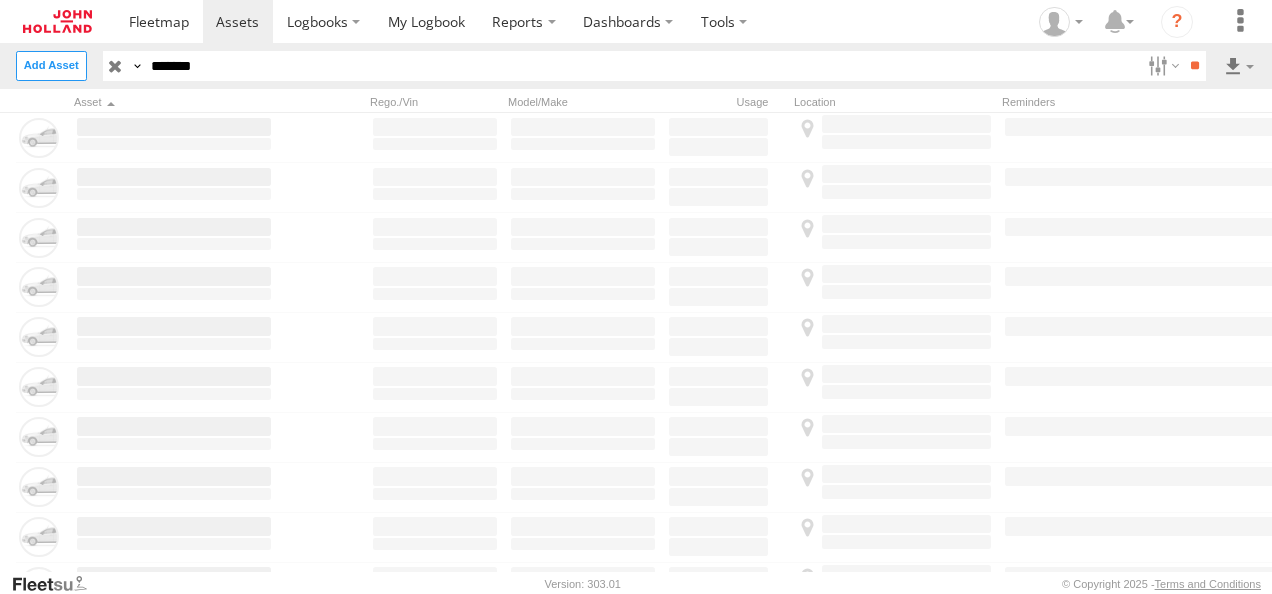 scroll, scrollTop: 0, scrollLeft: 0, axis: both 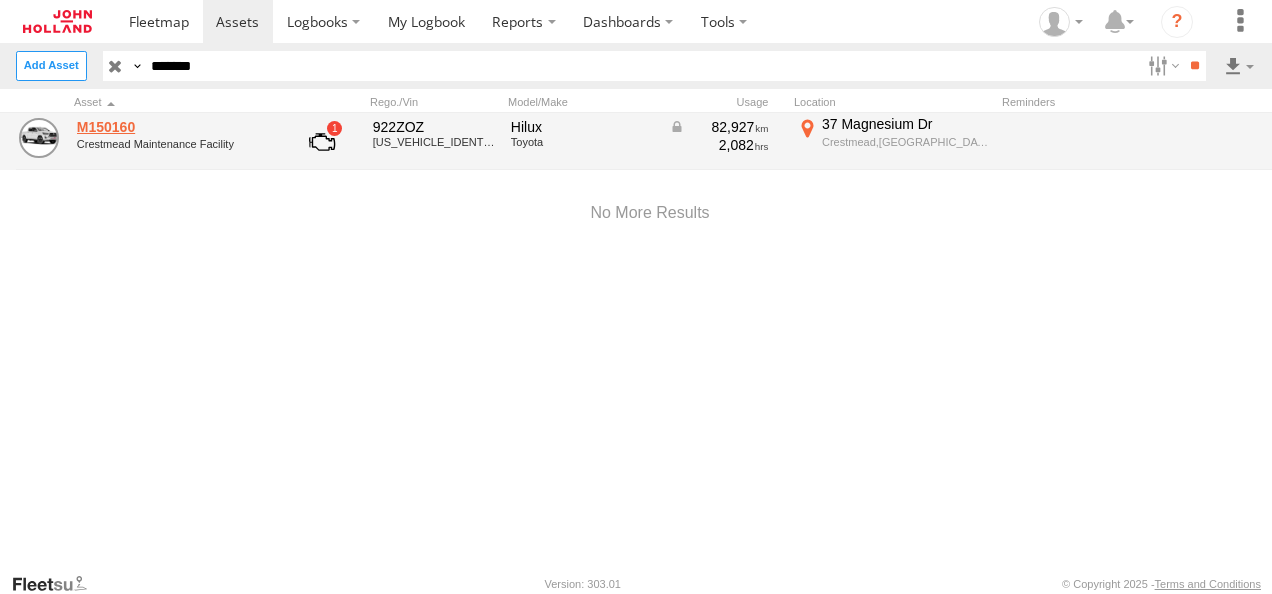 click on "M150160" at bounding box center (174, 127) 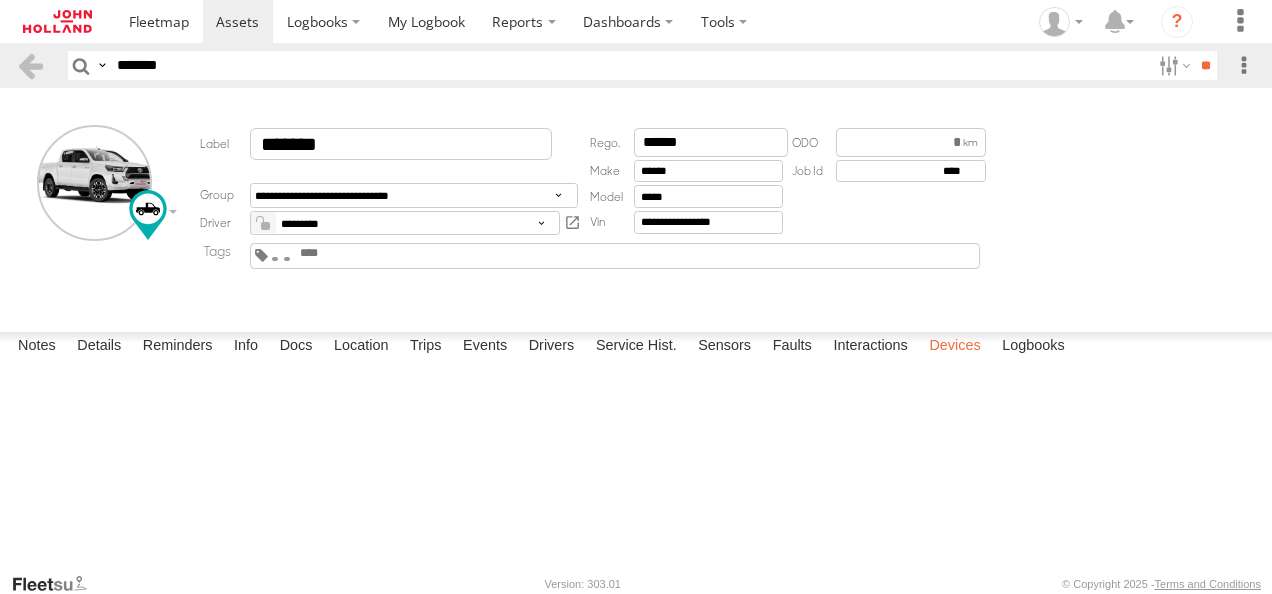 scroll, scrollTop: 0, scrollLeft: 0, axis: both 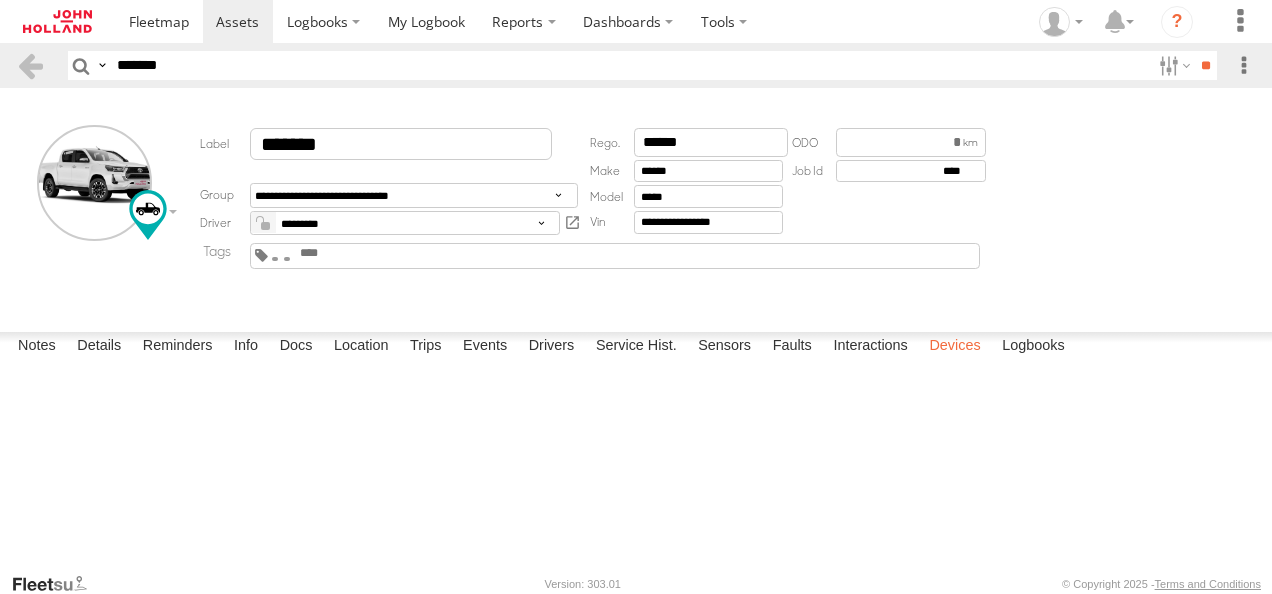 click on "Devices" at bounding box center (954, 346) 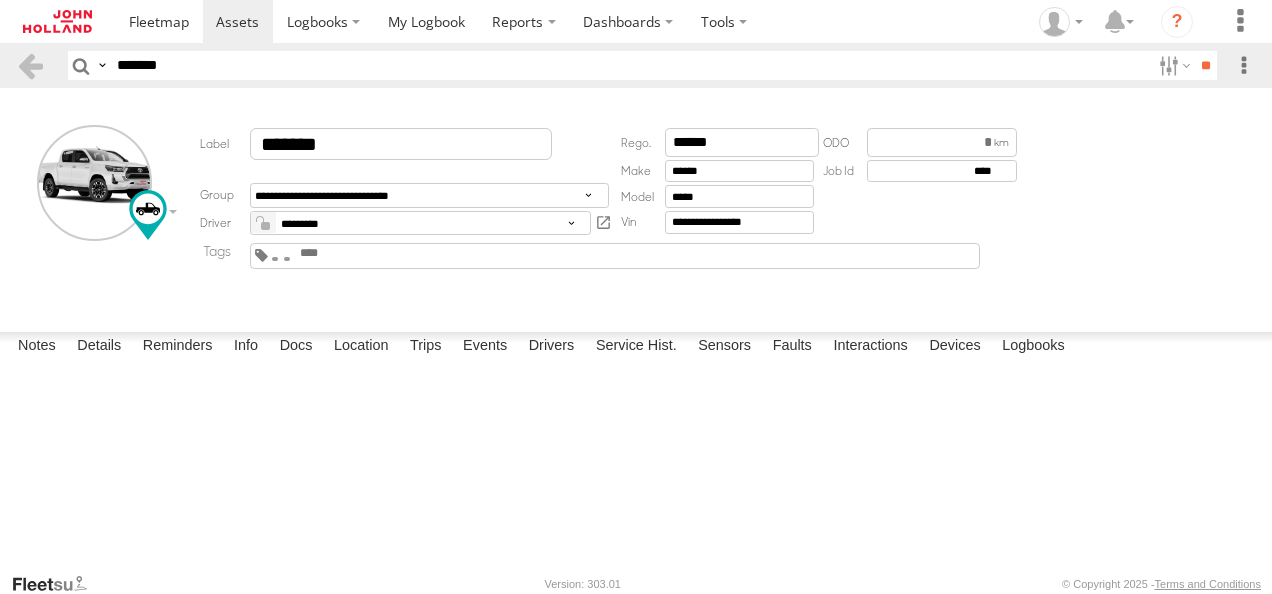 drag, startPoint x: 198, startPoint y: 68, endPoint x: 14, endPoint y: 84, distance: 184.69434 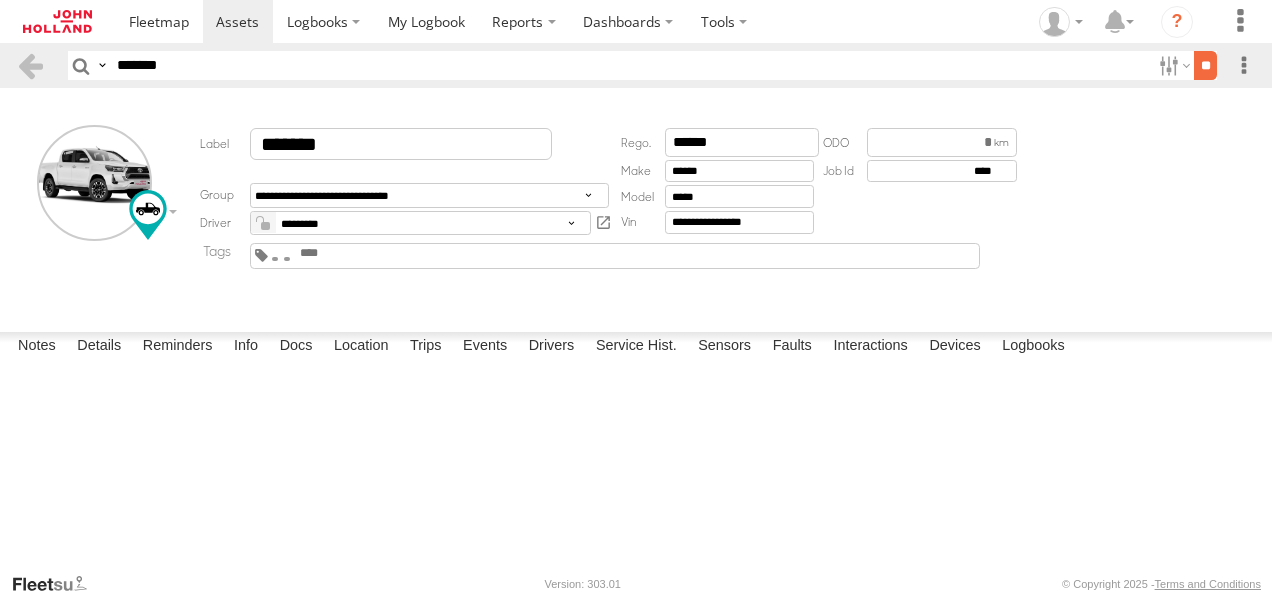type on "*******" 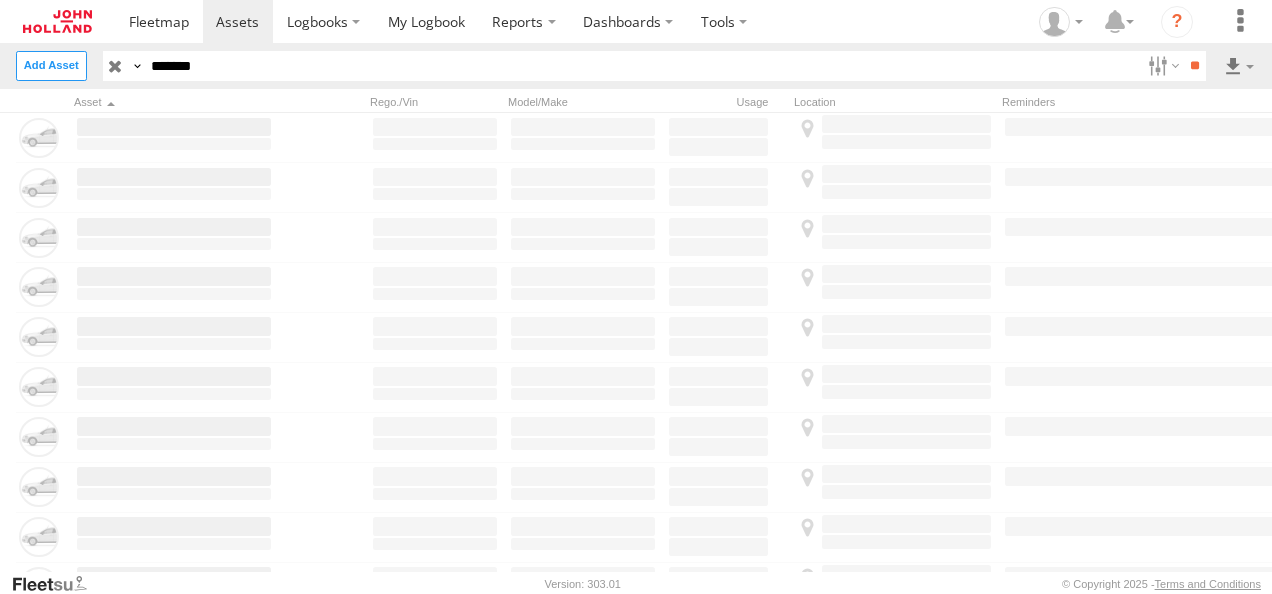 scroll, scrollTop: 0, scrollLeft: 0, axis: both 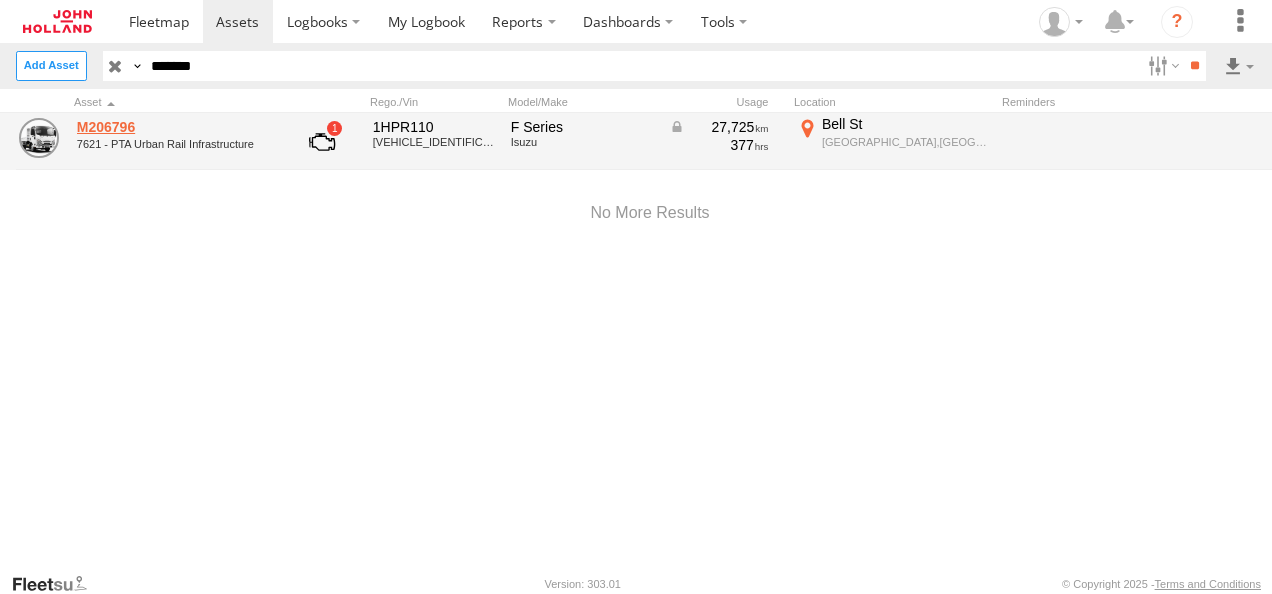 click on "M206796" at bounding box center (174, 127) 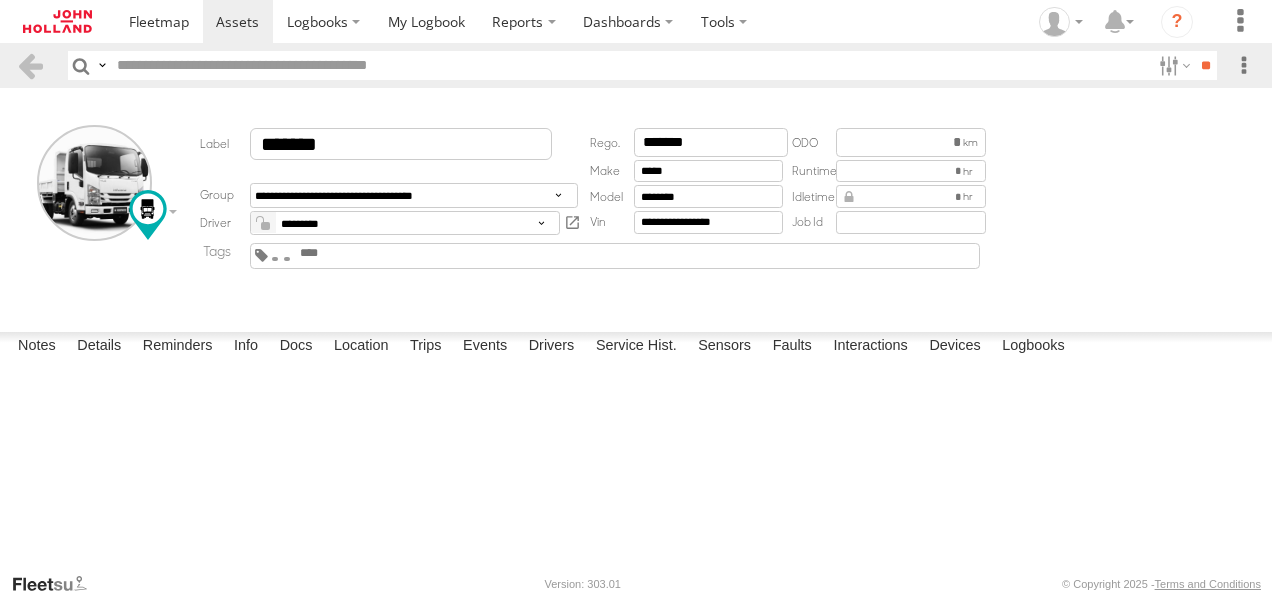 scroll, scrollTop: 0, scrollLeft: 0, axis: both 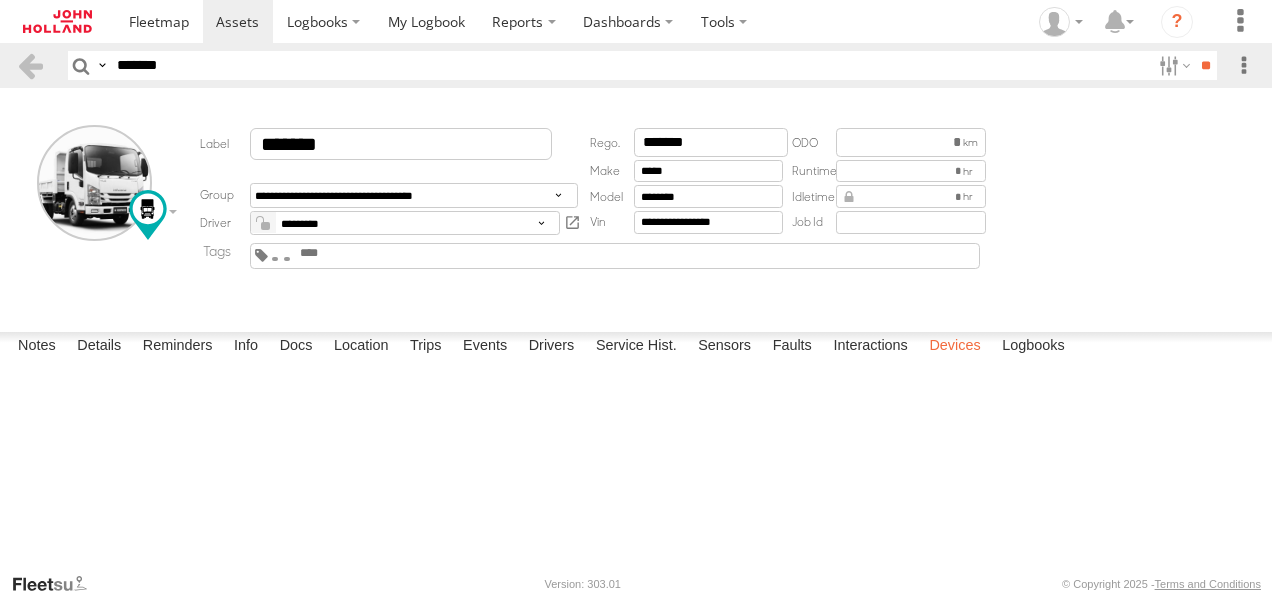 click on "Devices" at bounding box center [954, 346] 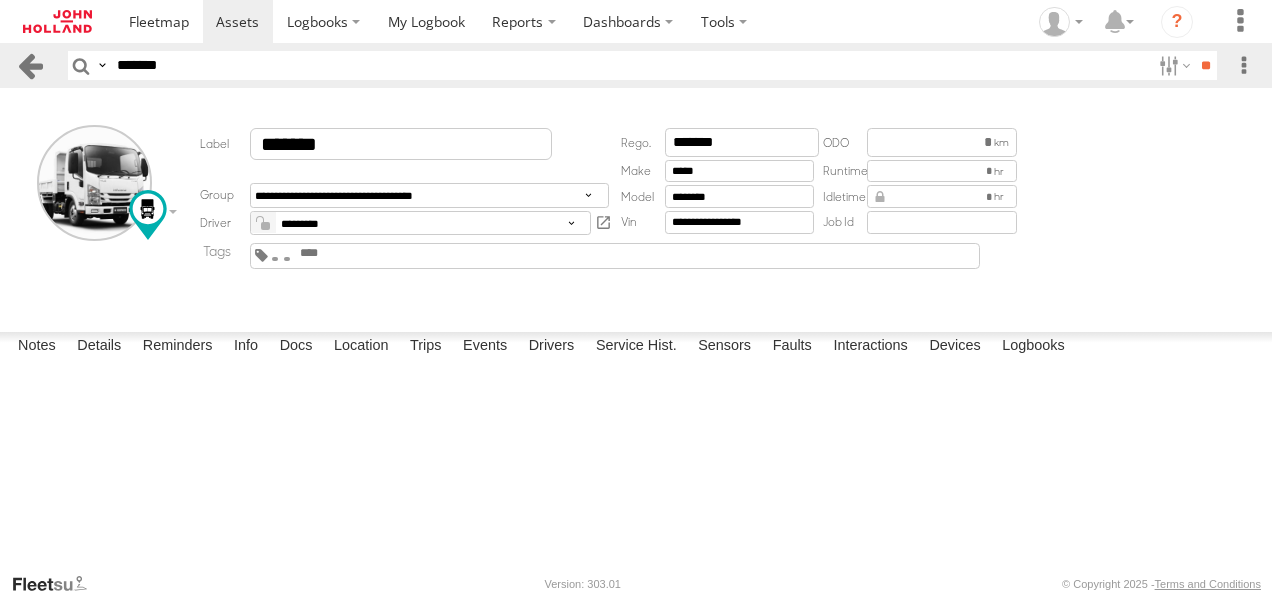 click on "Search Query
Asset ID
Asset Label
Registration
Manufacturer
Model
VIN
Job ID *******" at bounding box center [636, 65] 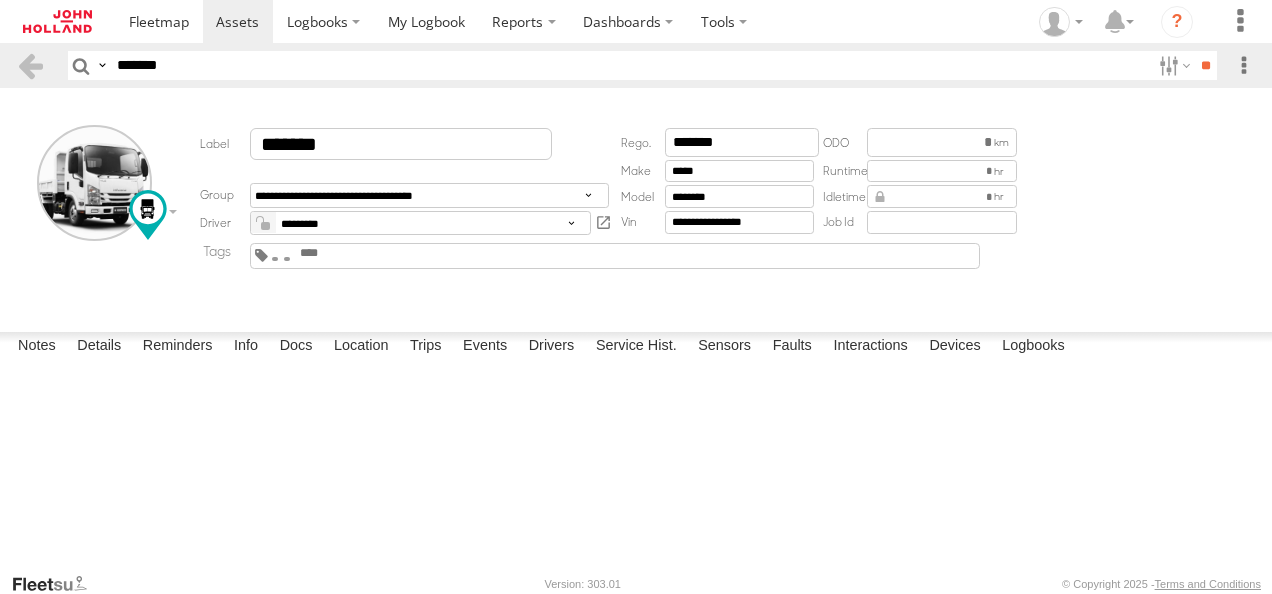 paste 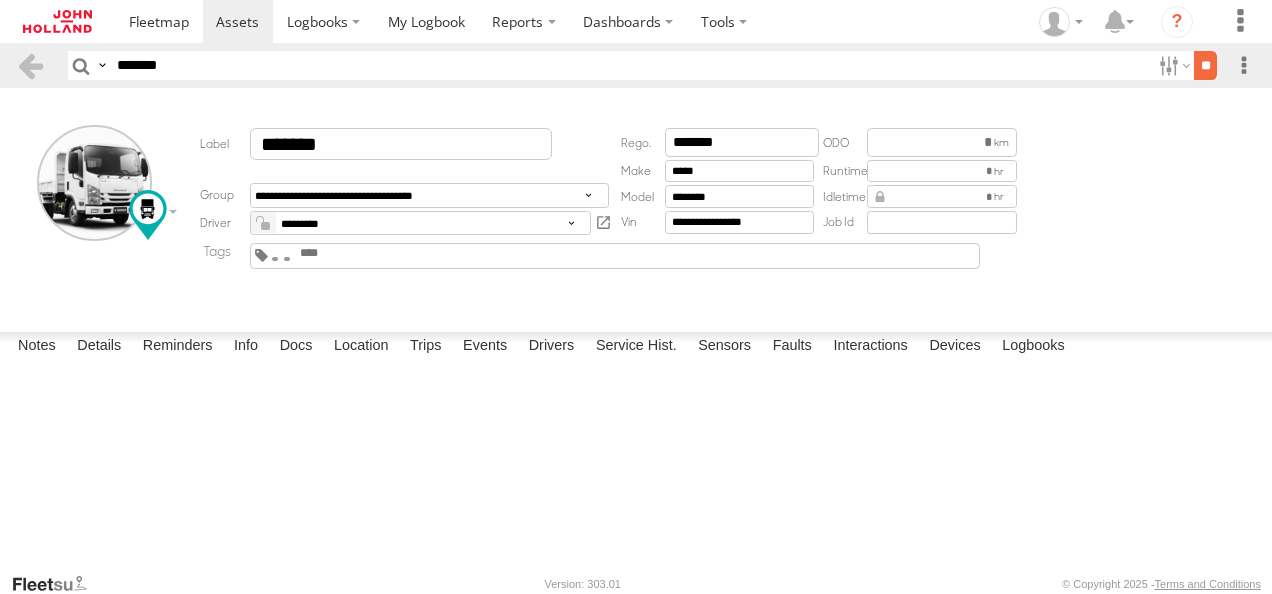 type on "*******" 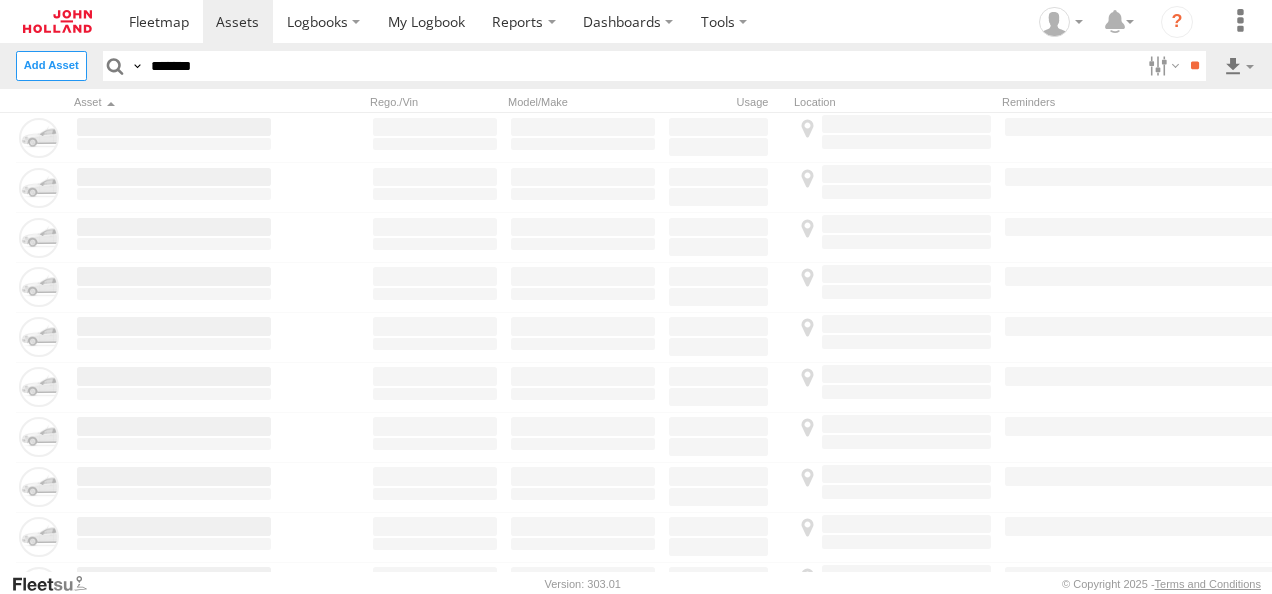 scroll, scrollTop: 0, scrollLeft: 0, axis: both 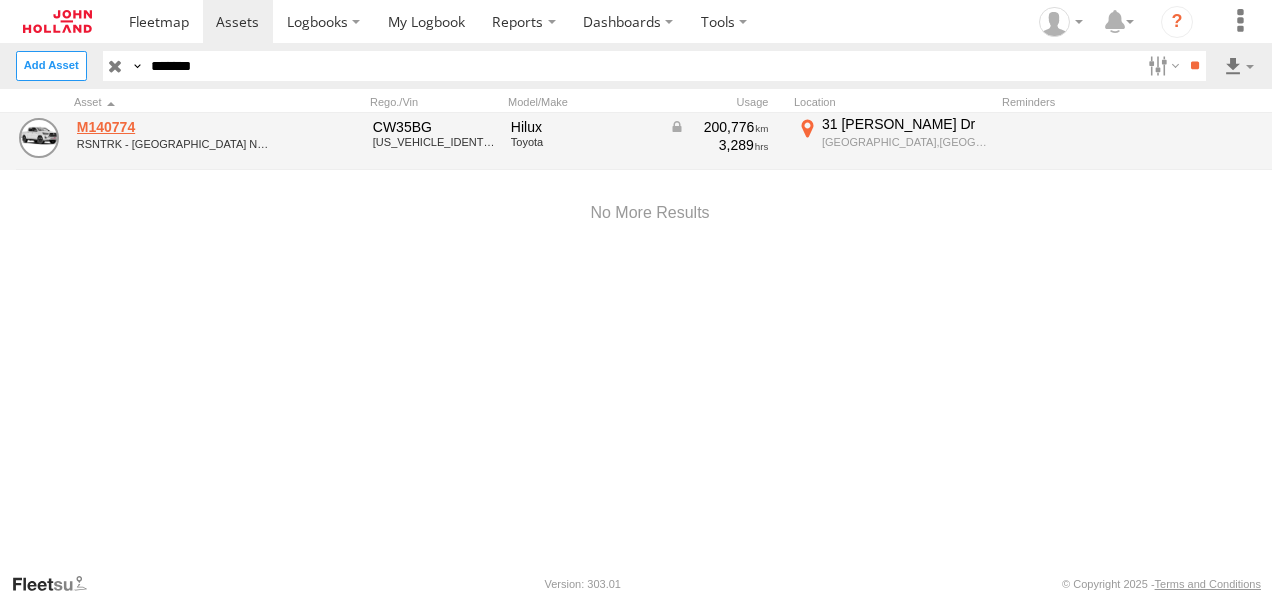 click on "M140774" at bounding box center [174, 127] 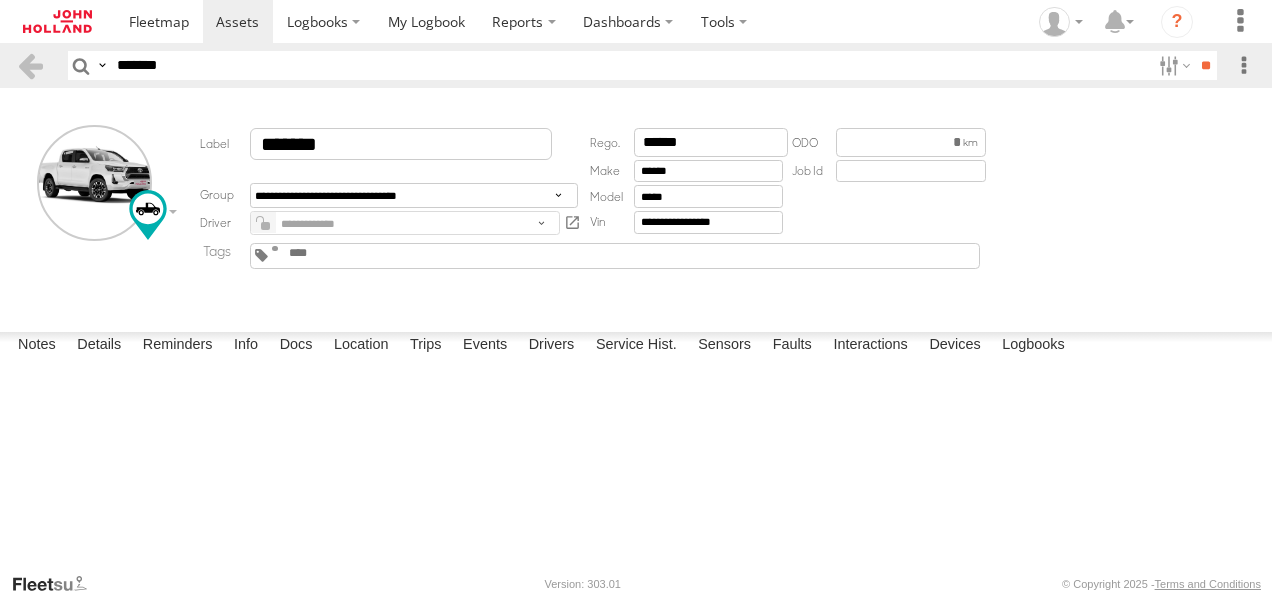 scroll, scrollTop: 0, scrollLeft: 0, axis: both 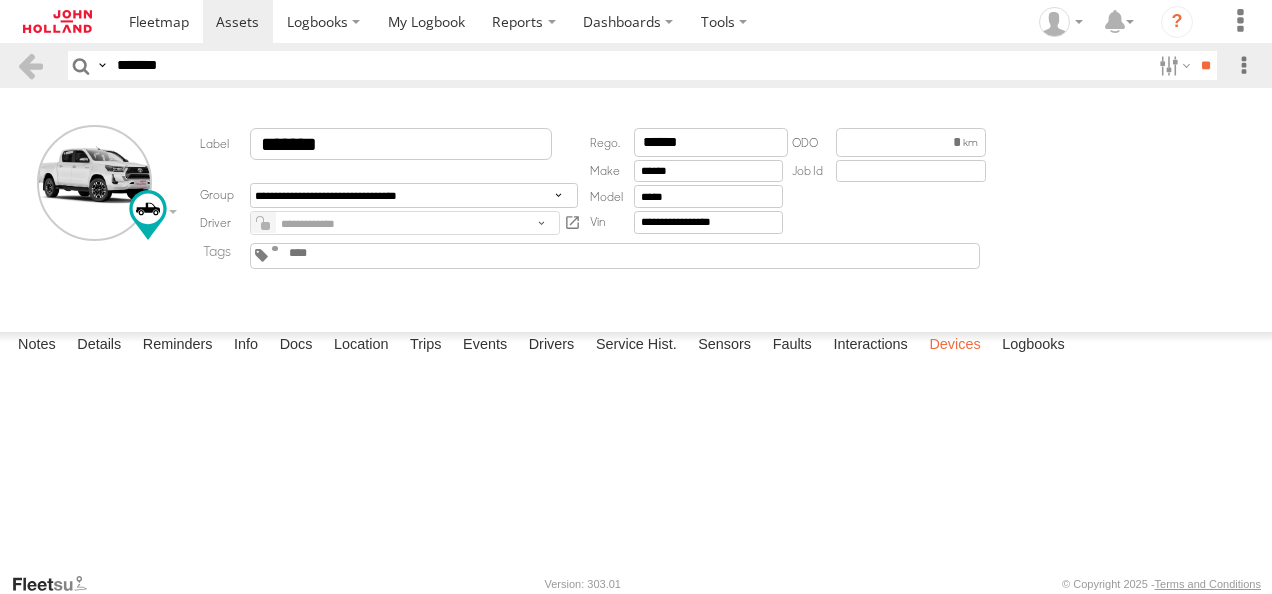 click on "Devices" at bounding box center (954, 346) 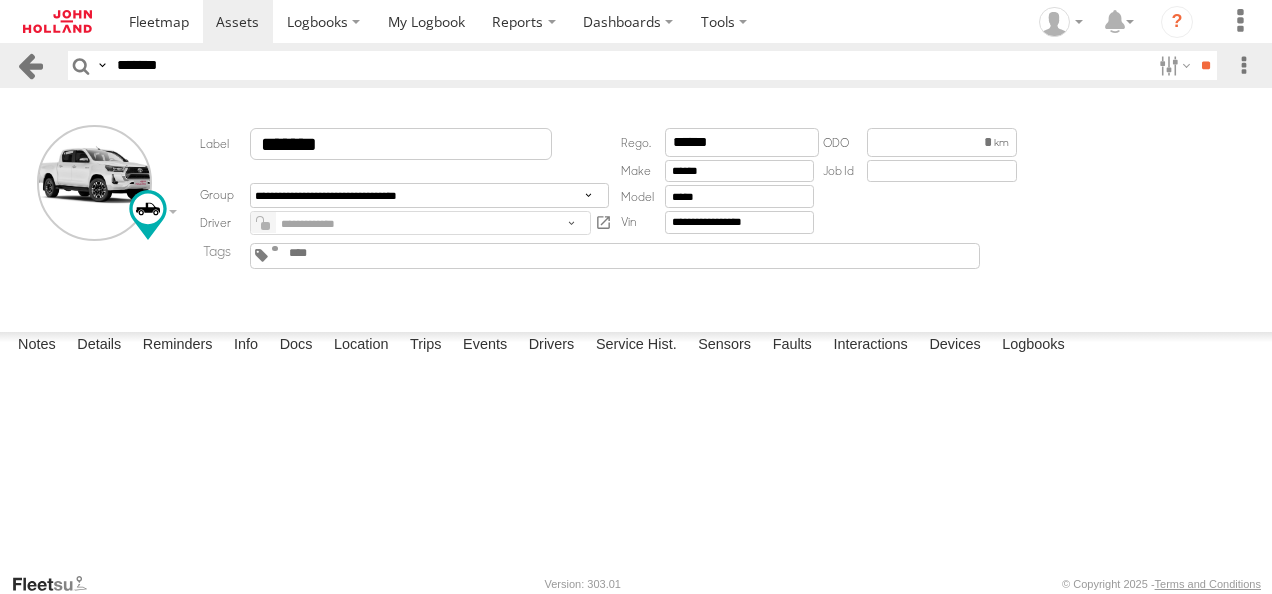drag, startPoint x: 242, startPoint y: 56, endPoint x: 28, endPoint y: 62, distance: 214.08409 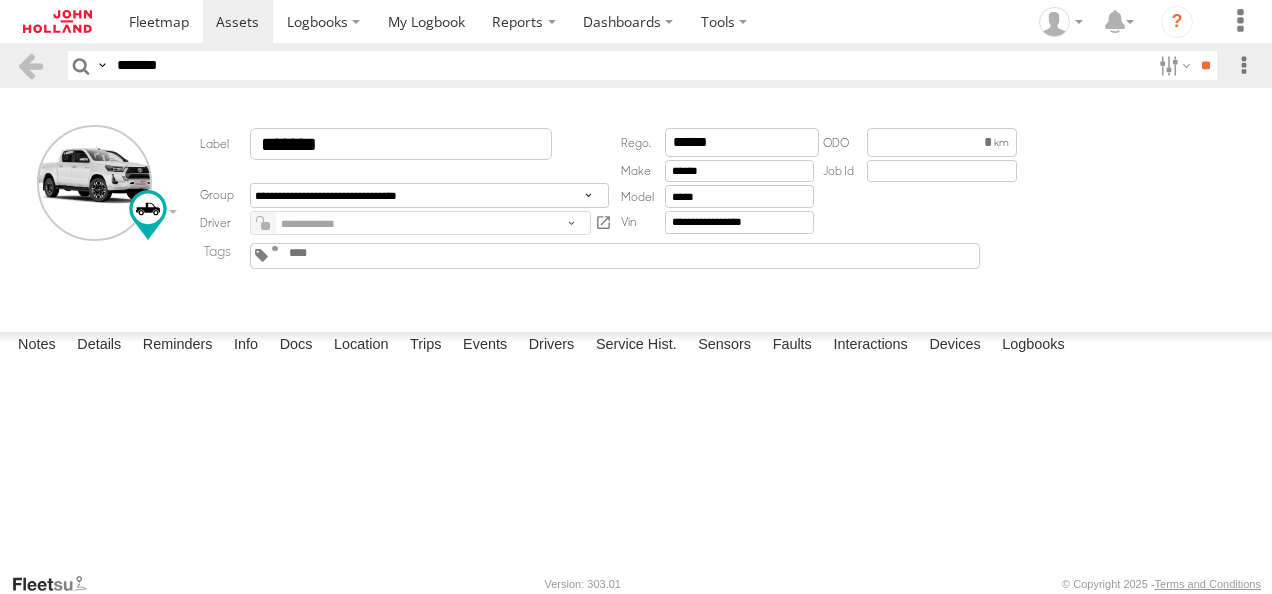 paste 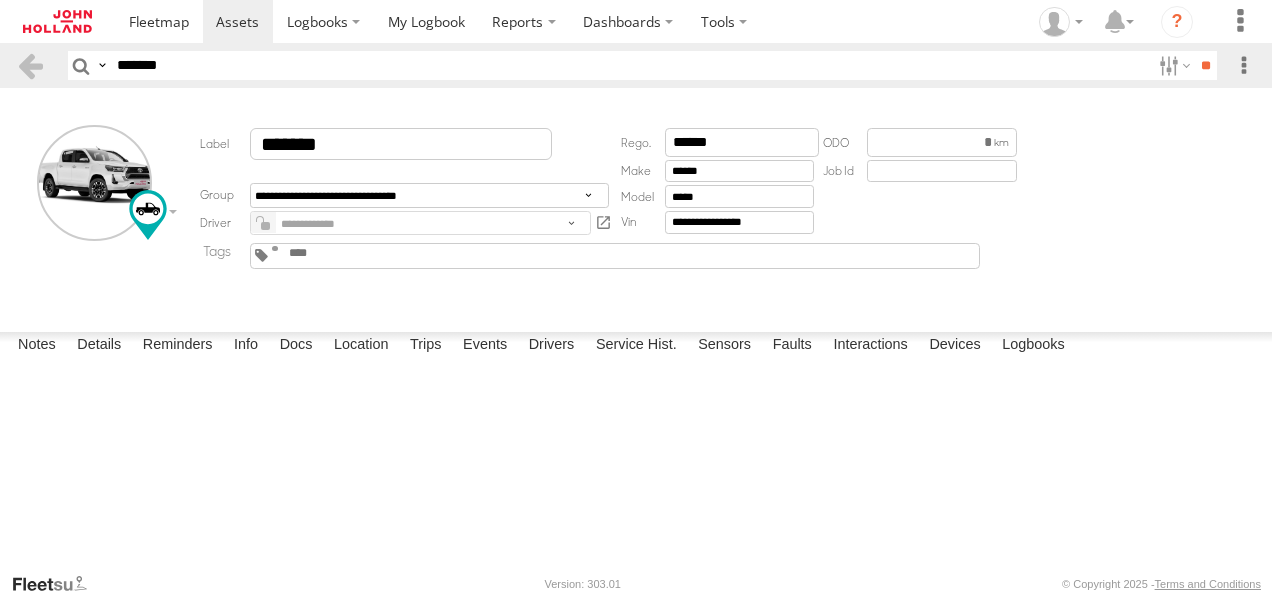 click on "**" at bounding box center (1205, 65) 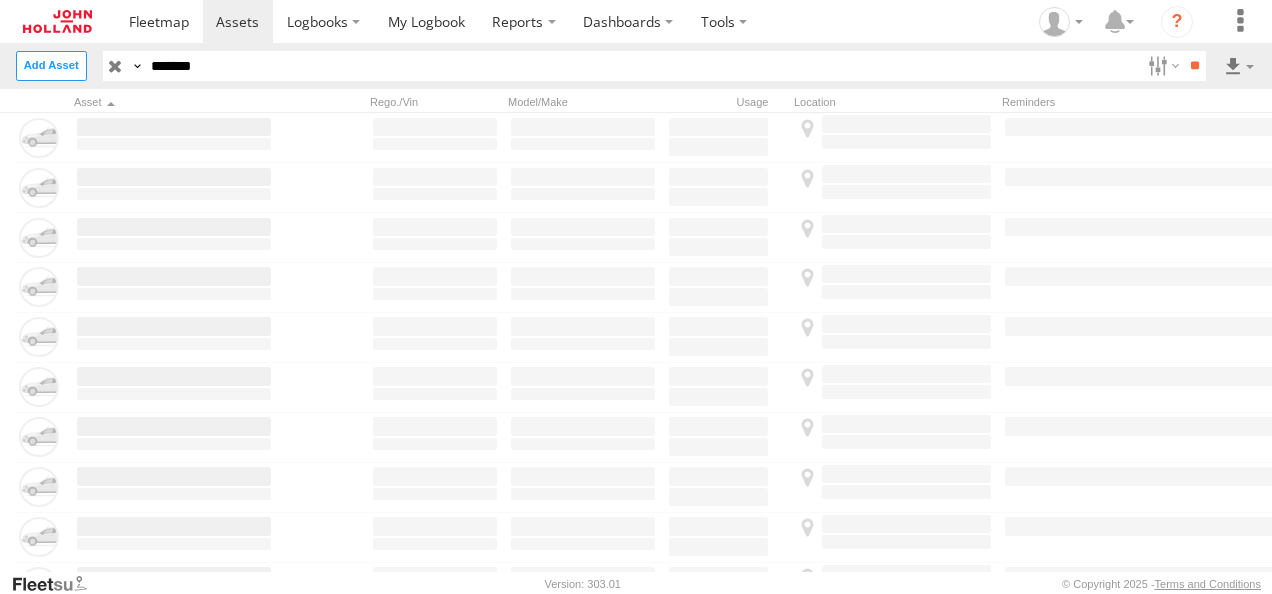 scroll, scrollTop: 0, scrollLeft: 0, axis: both 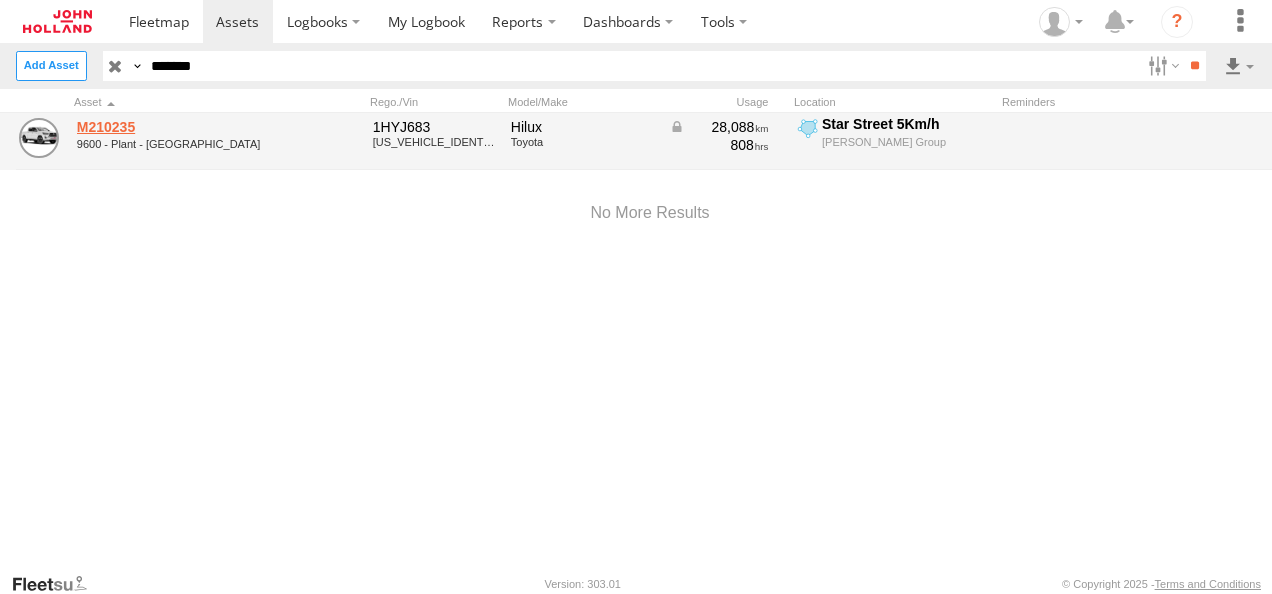 click on "M210235" at bounding box center [174, 127] 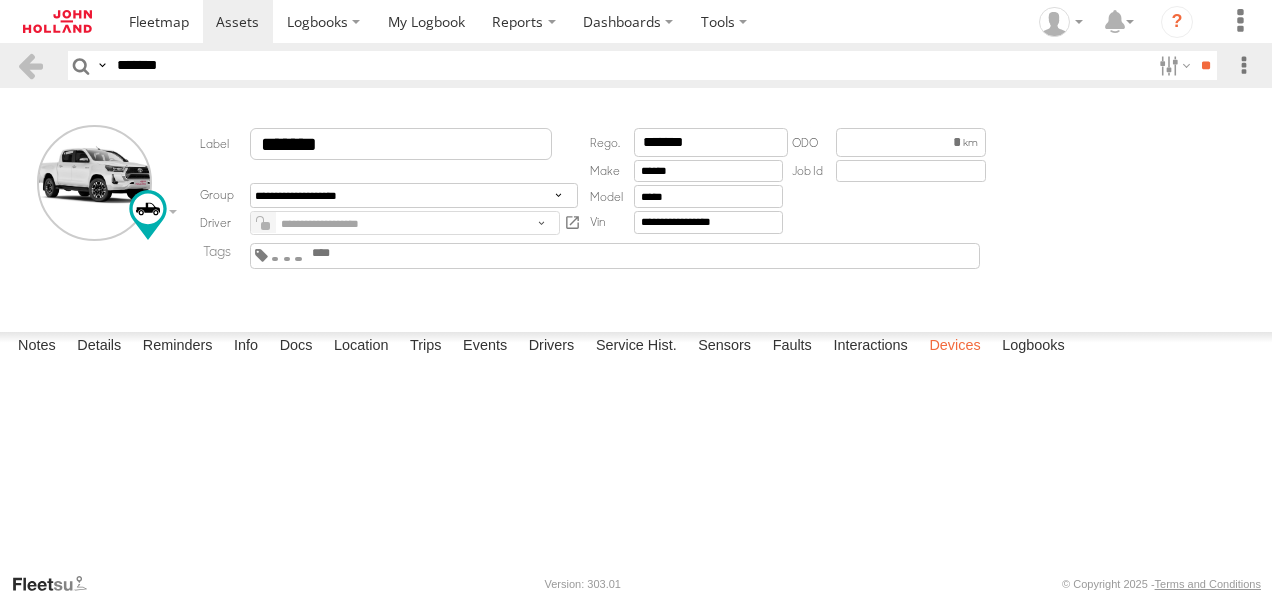 scroll, scrollTop: 0, scrollLeft: 0, axis: both 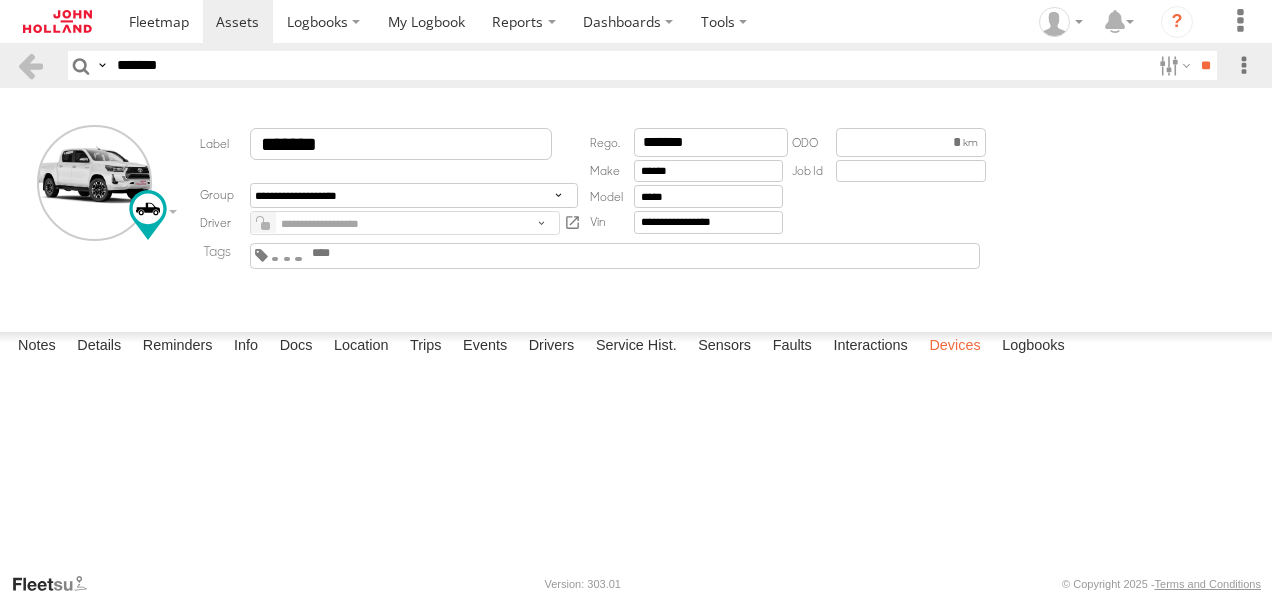 click on "Devices" at bounding box center (954, 346) 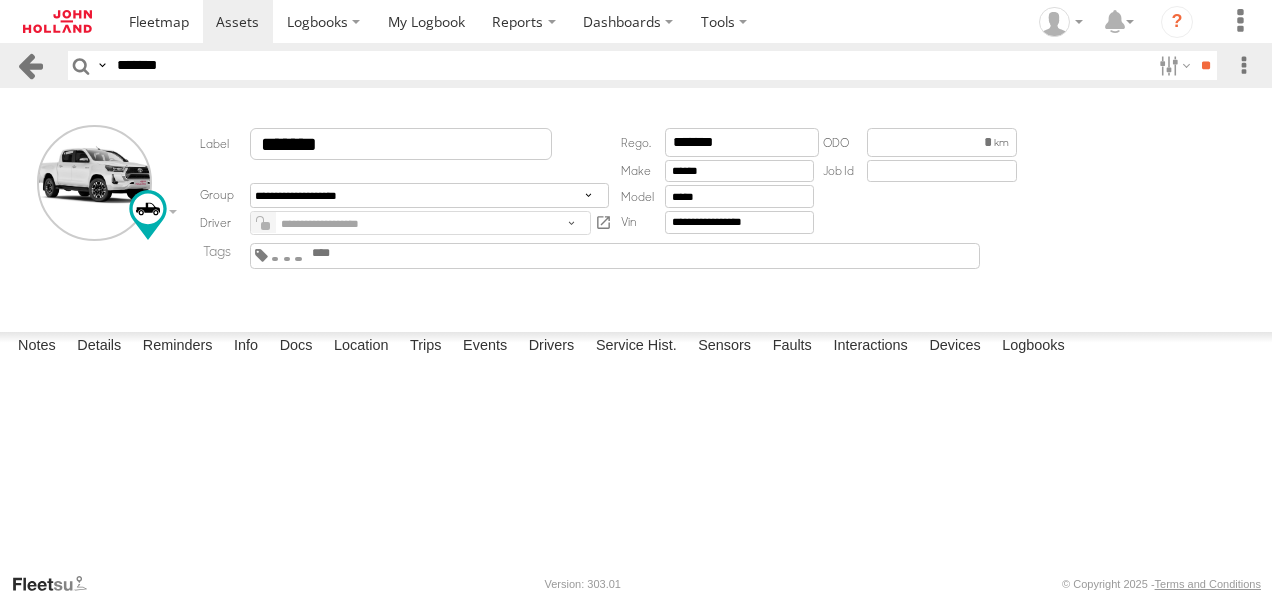 drag, startPoint x: 184, startPoint y: 62, endPoint x: 34, endPoint y: 66, distance: 150.05333 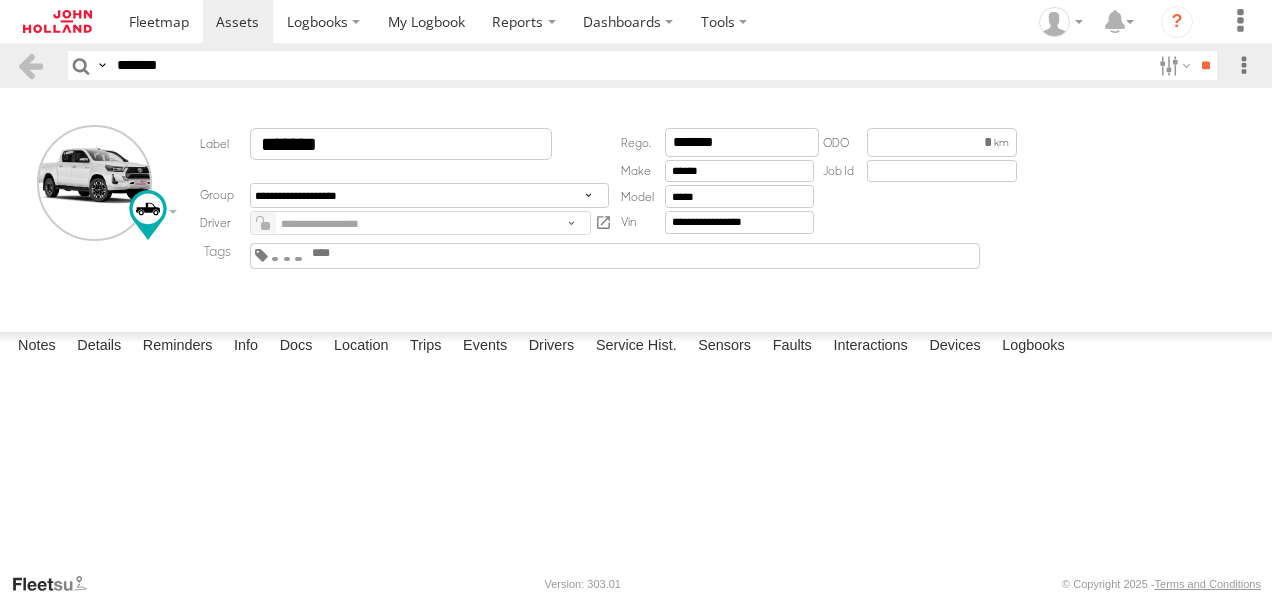 paste 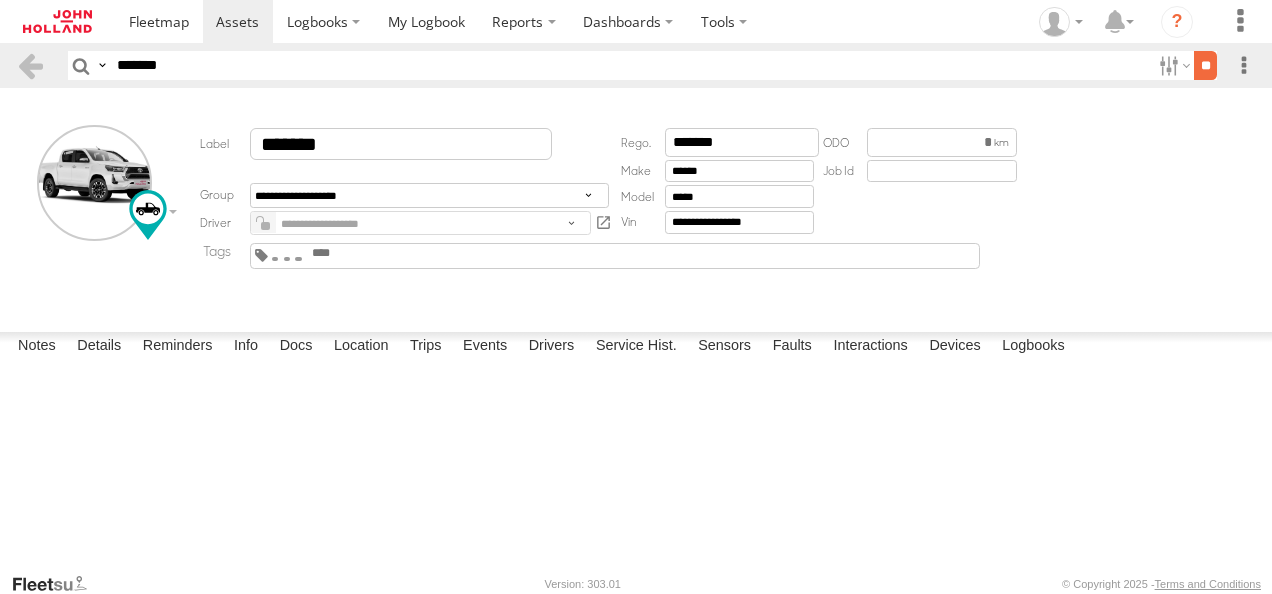 type on "*******" 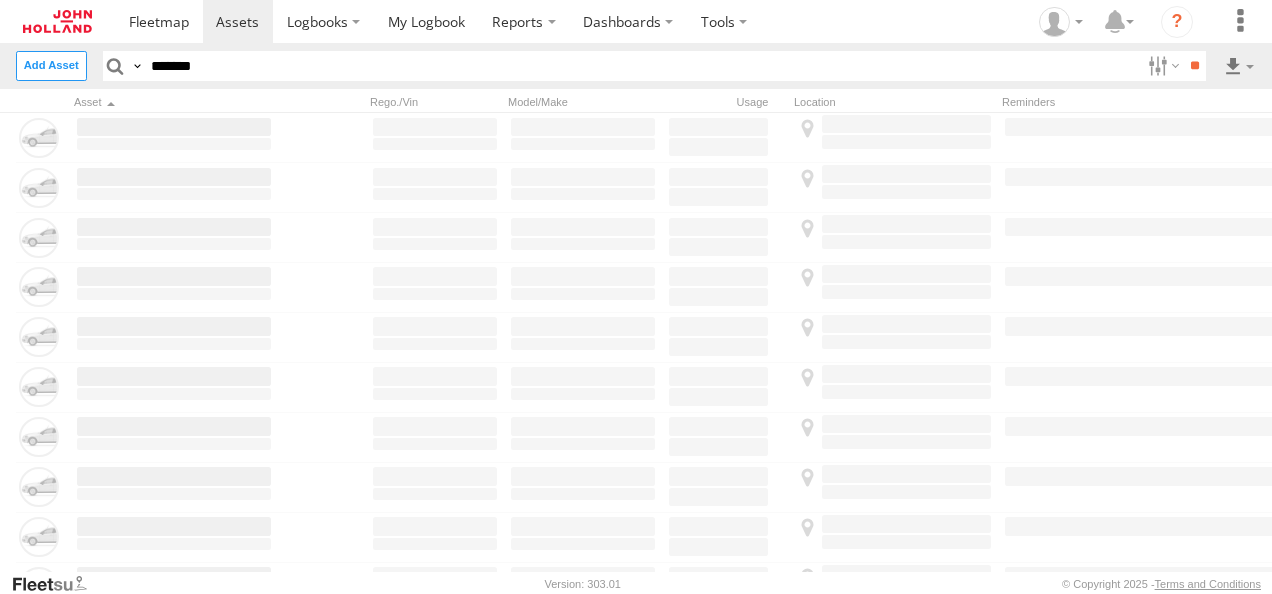 scroll, scrollTop: 0, scrollLeft: 0, axis: both 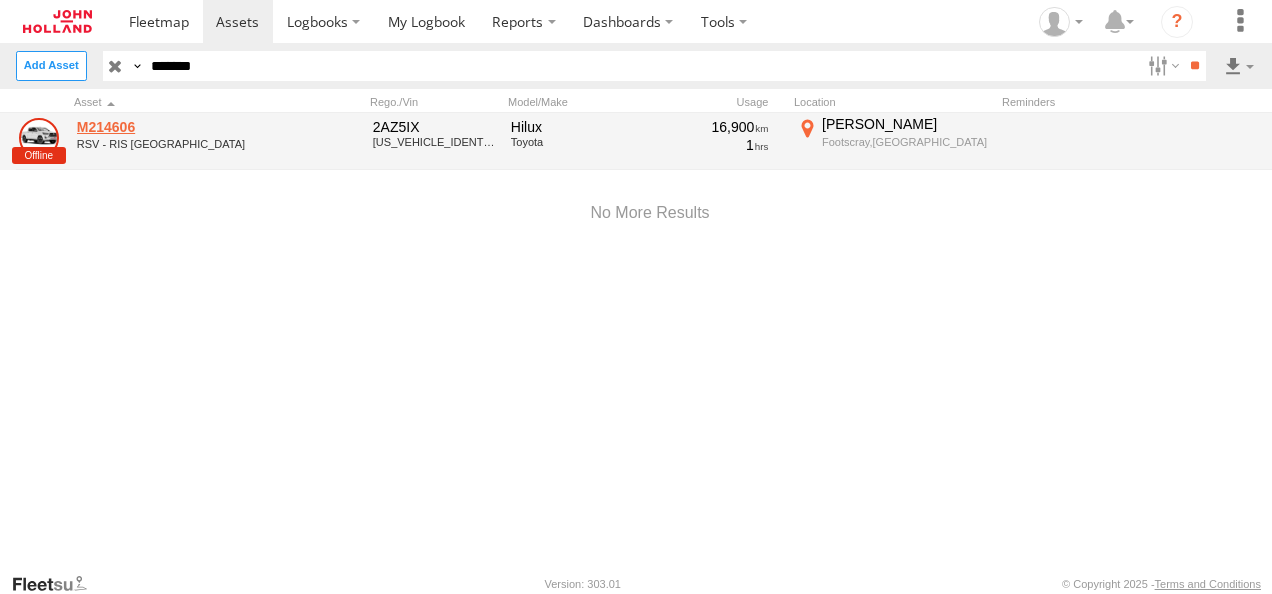 click on "M214606" at bounding box center (174, 127) 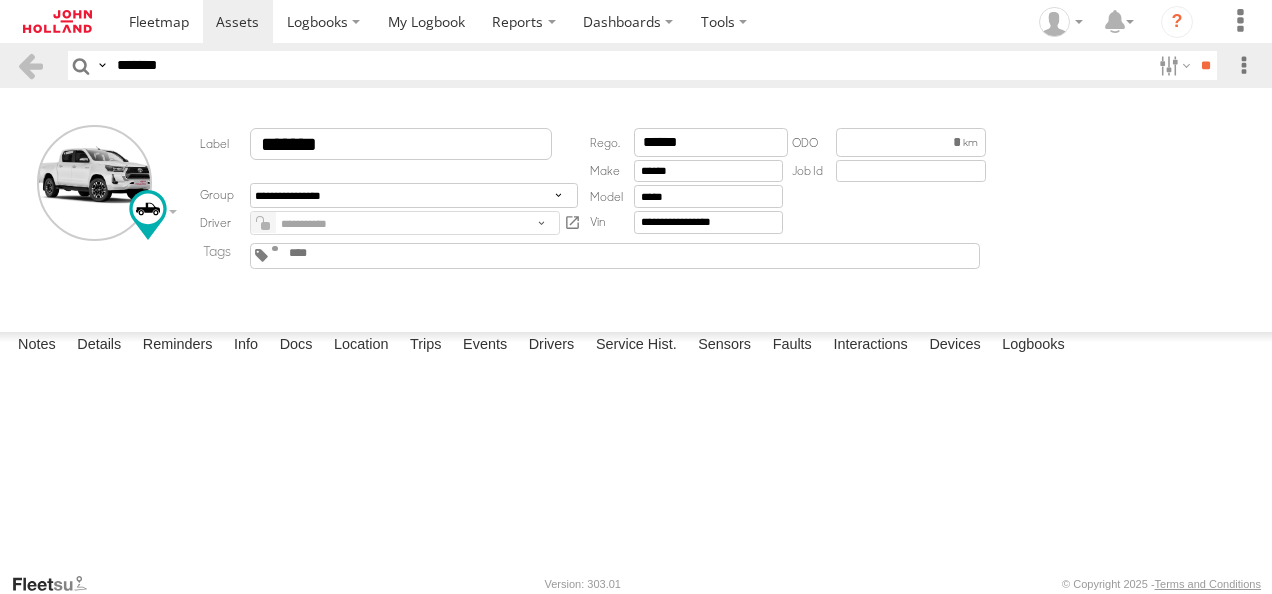 scroll, scrollTop: 0, scrollLeft: 0, axis: both 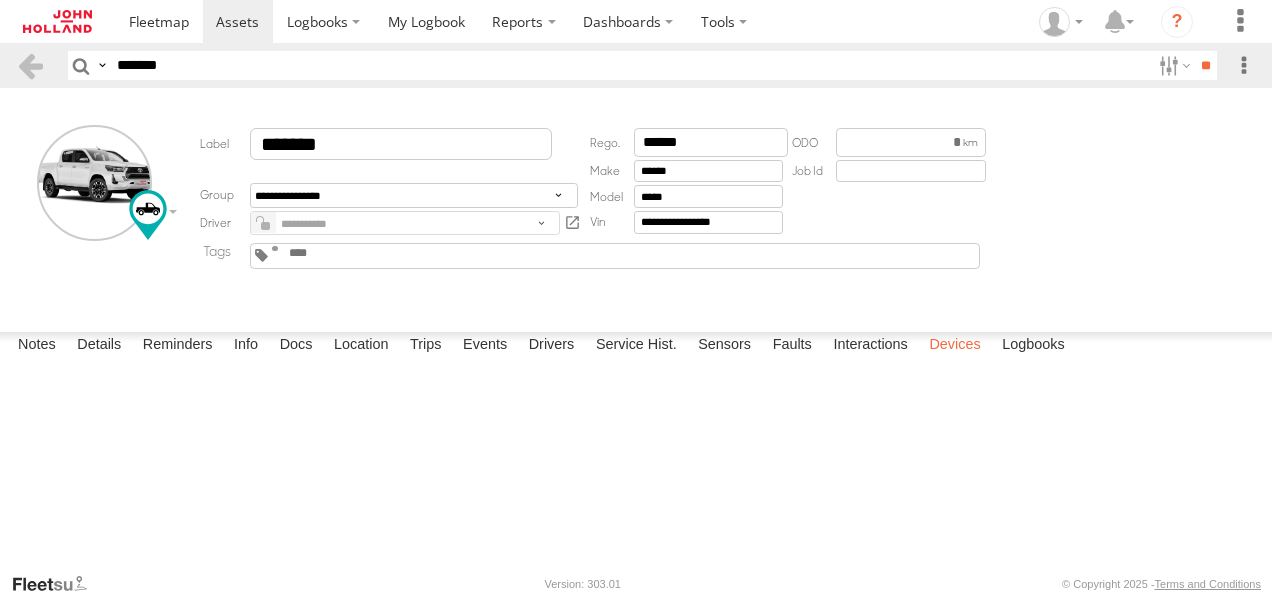 click on "Devices" at bounding box center (954, 346) 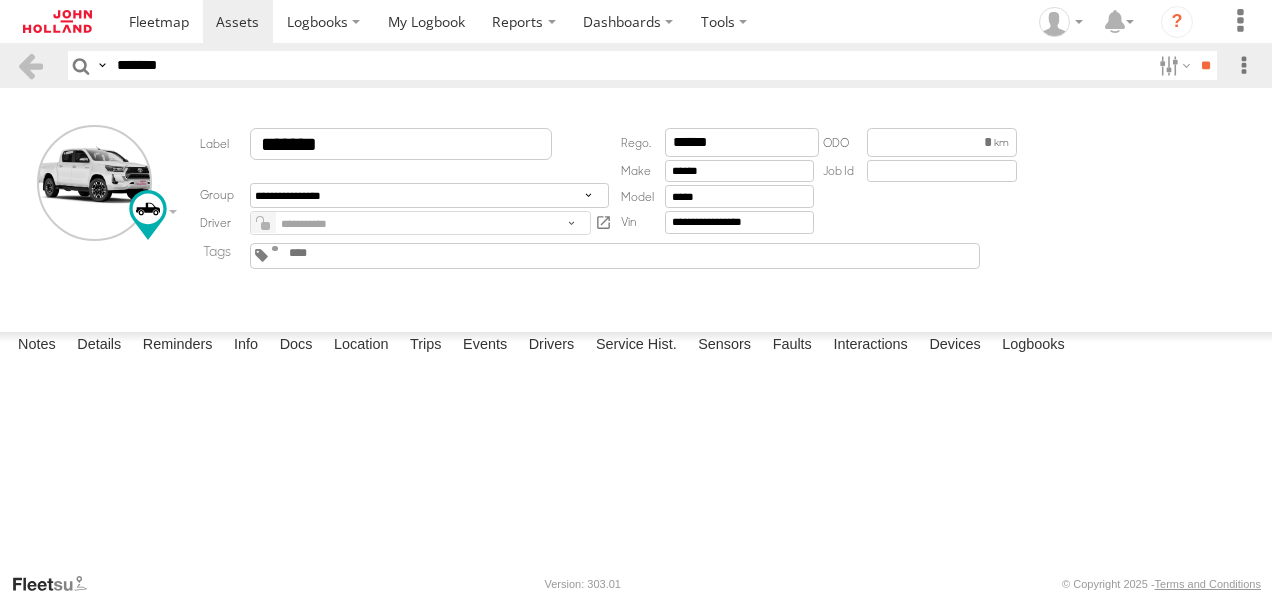 drag, startPoint x: 226, startPoint y: 66, endPoint x: 0, endPoint y: 56, distance: 226.22113 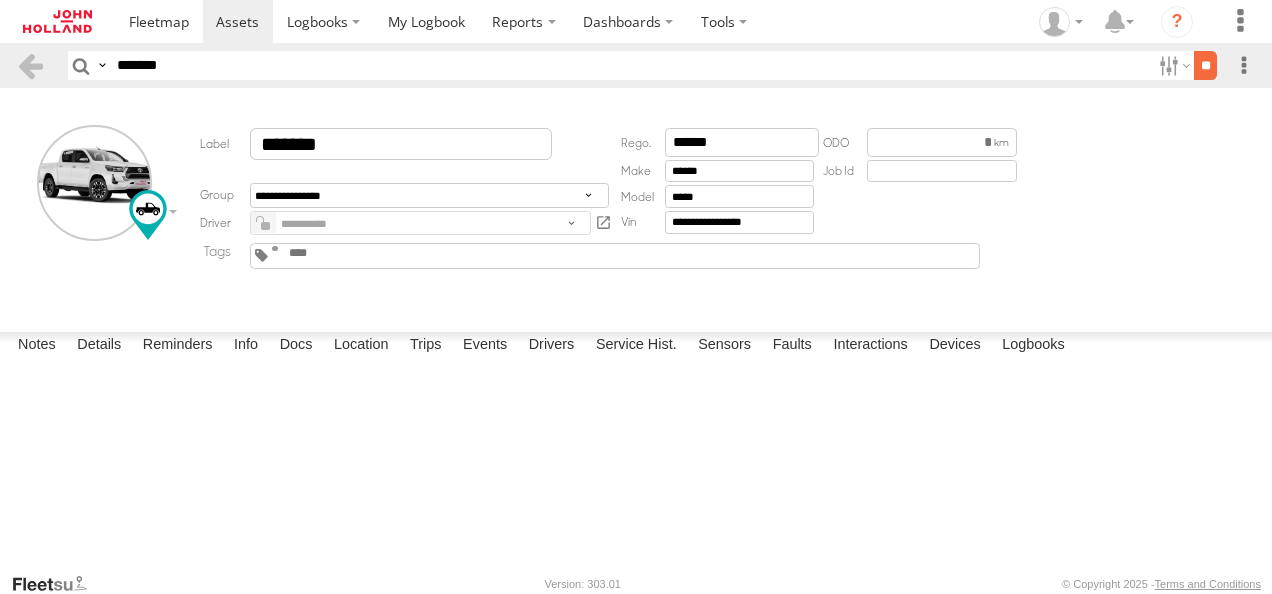 type on "*******" 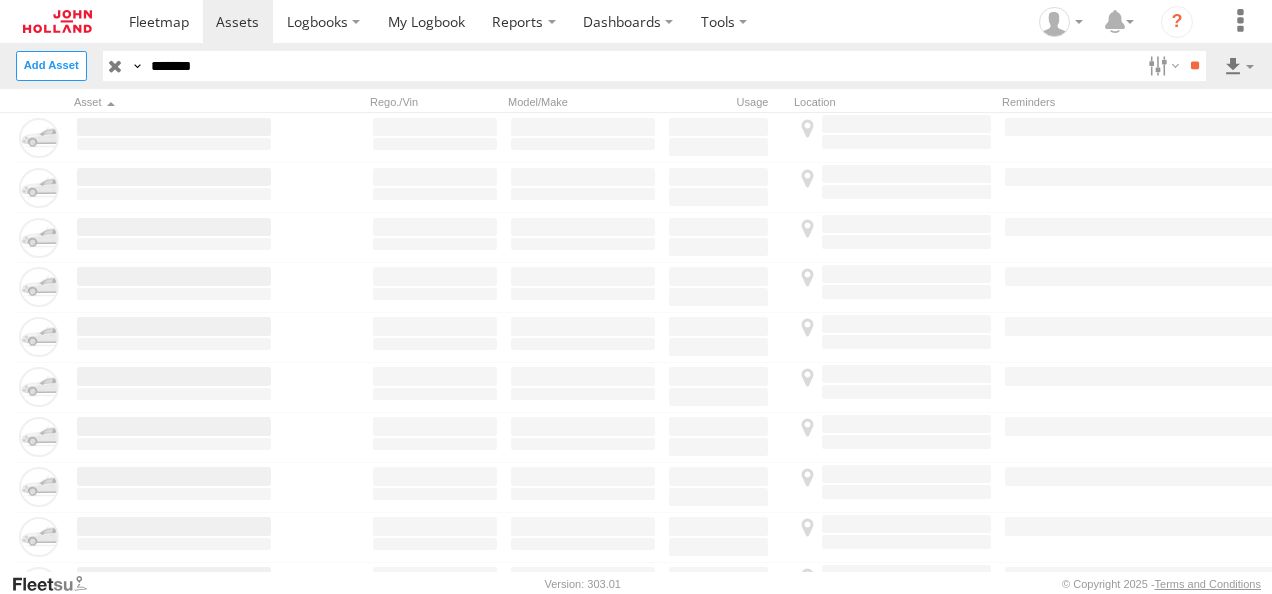 scroll, scrollTop: 0, scrollLeft: 0, axis: both 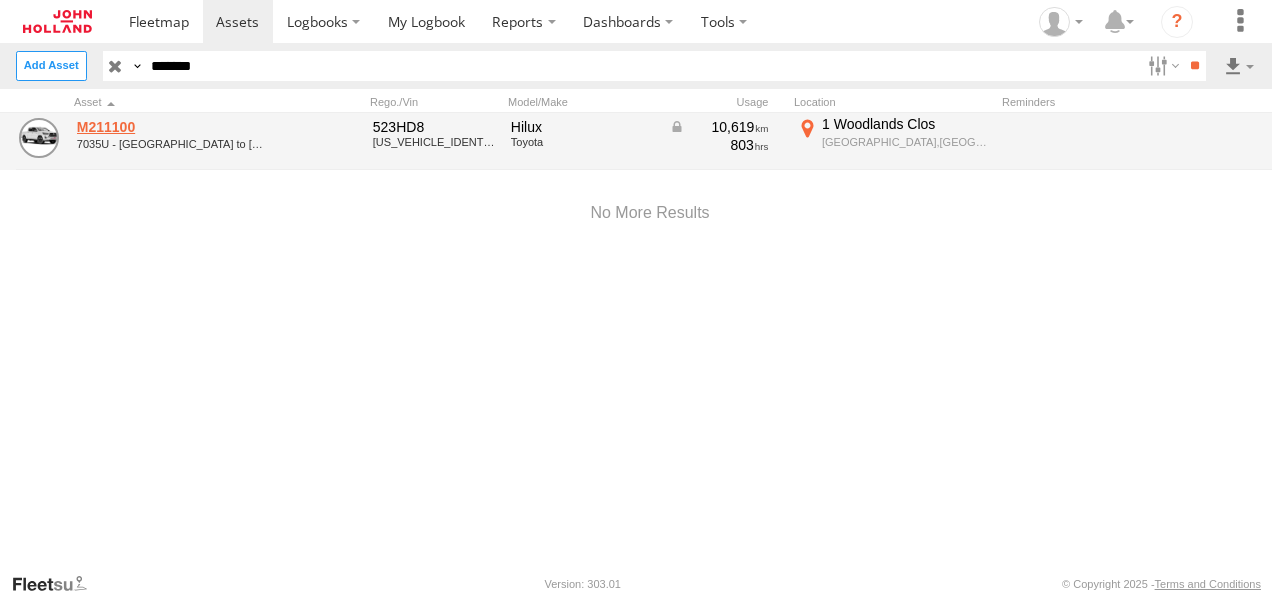 click on "M211100" at bounding box center [174, 127] 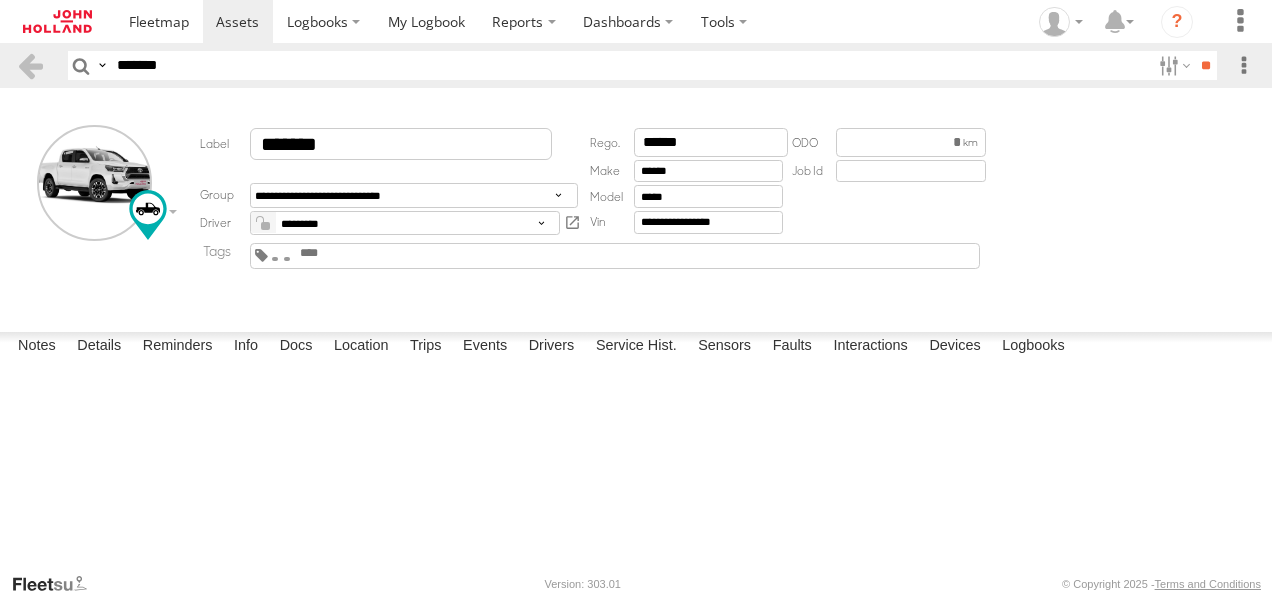 scroll, scrollTop: 0, scrollLeft: 0, axis: both 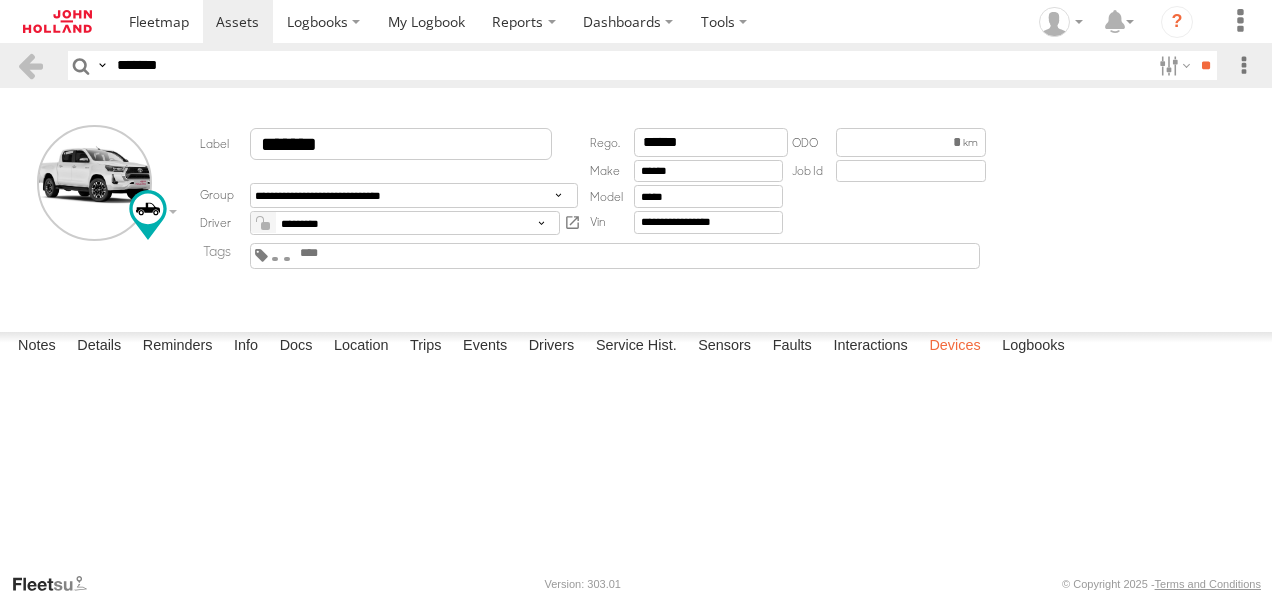 click on "Devices" at bounding box center (954, 346) 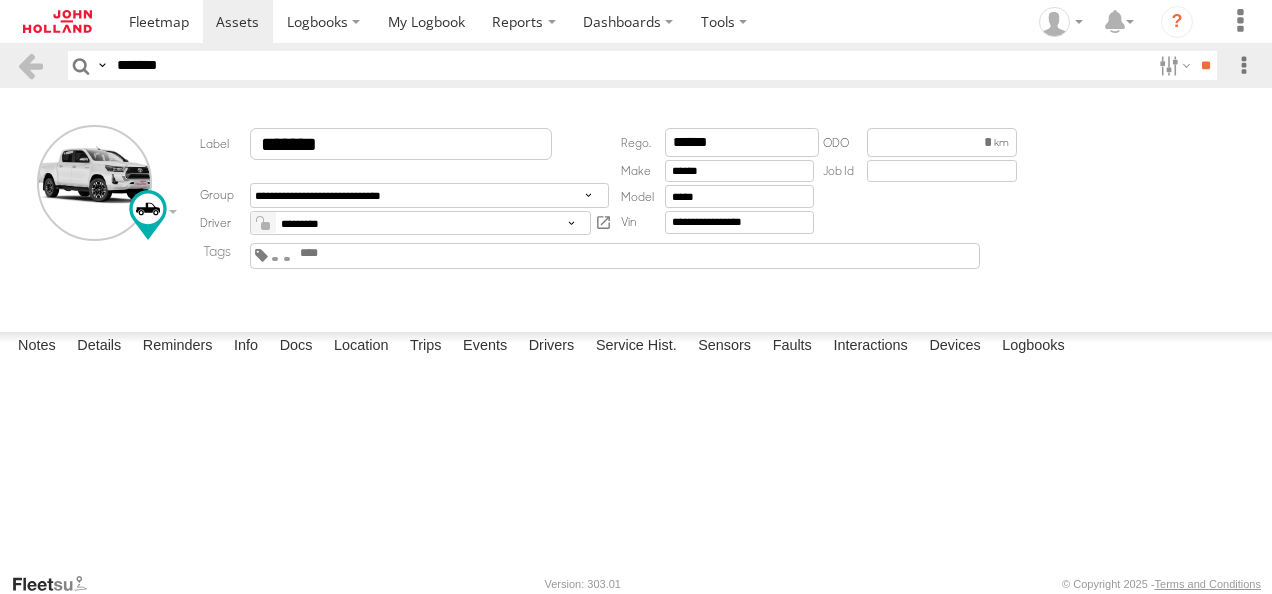drag, startPoint x: 217, startPoint y: 65, endPoint x: 9, endPoint y: 81, distance: 208.61447 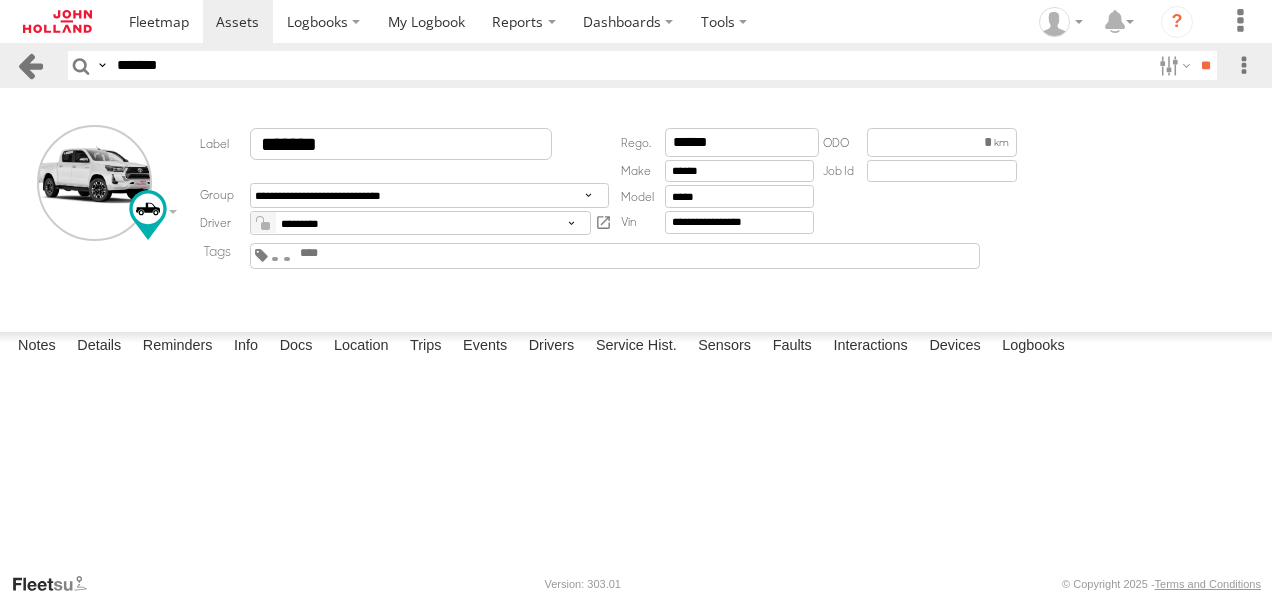 paste 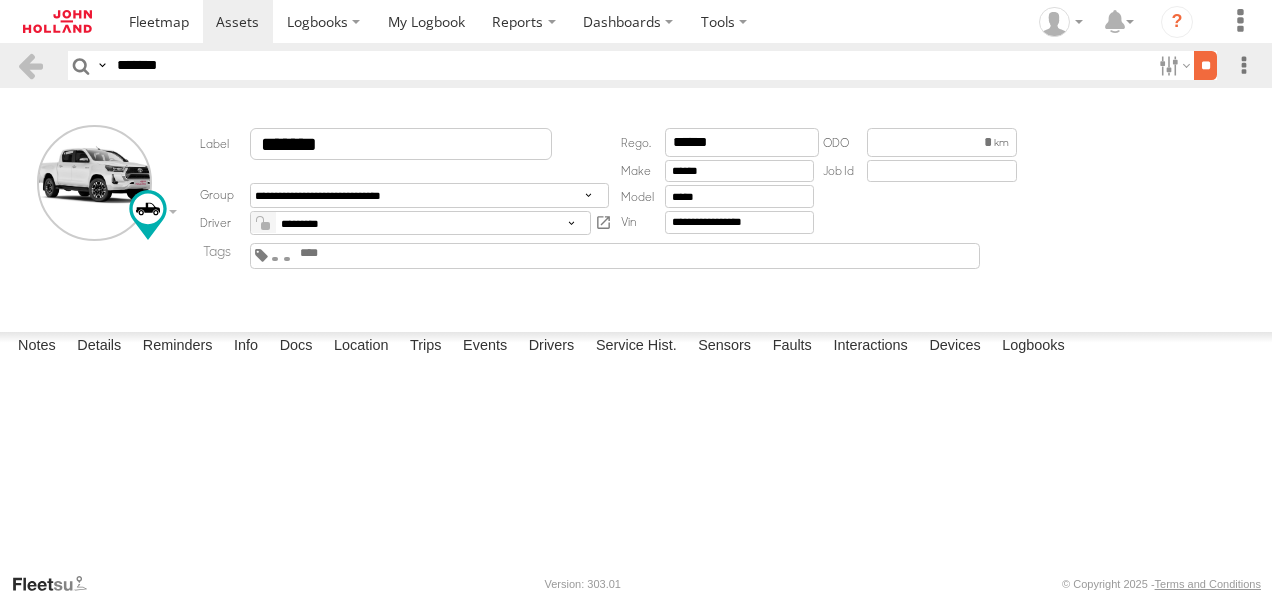 type on "*******" 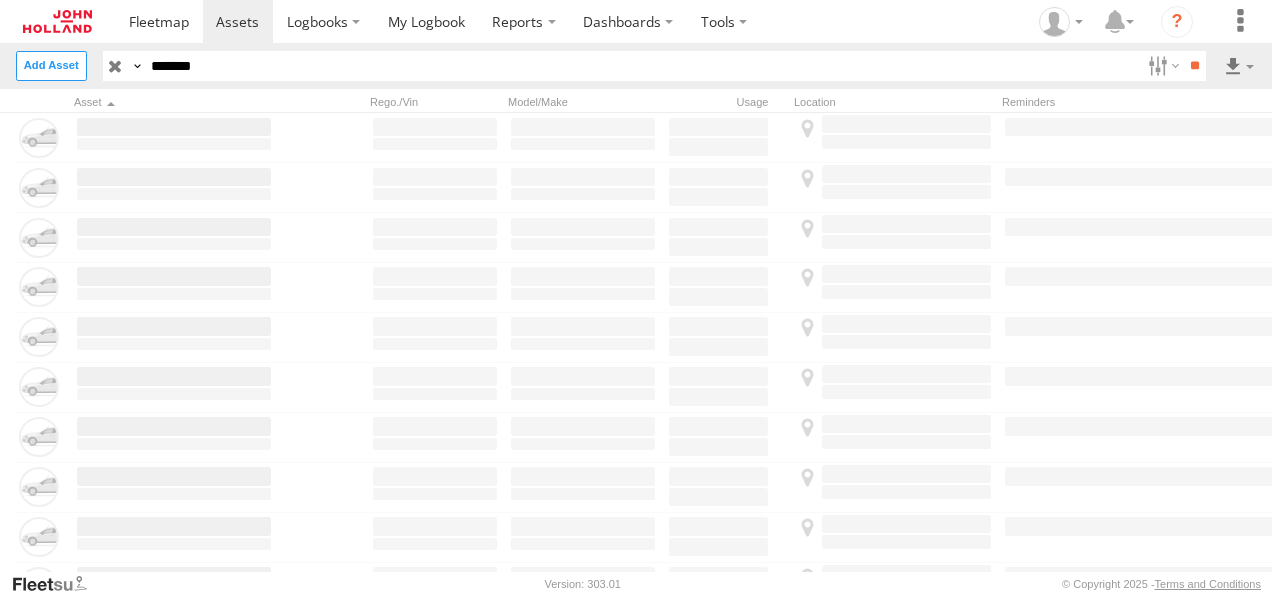 scroll, scrollTop: 0, scrollLeft: 0, axis: both 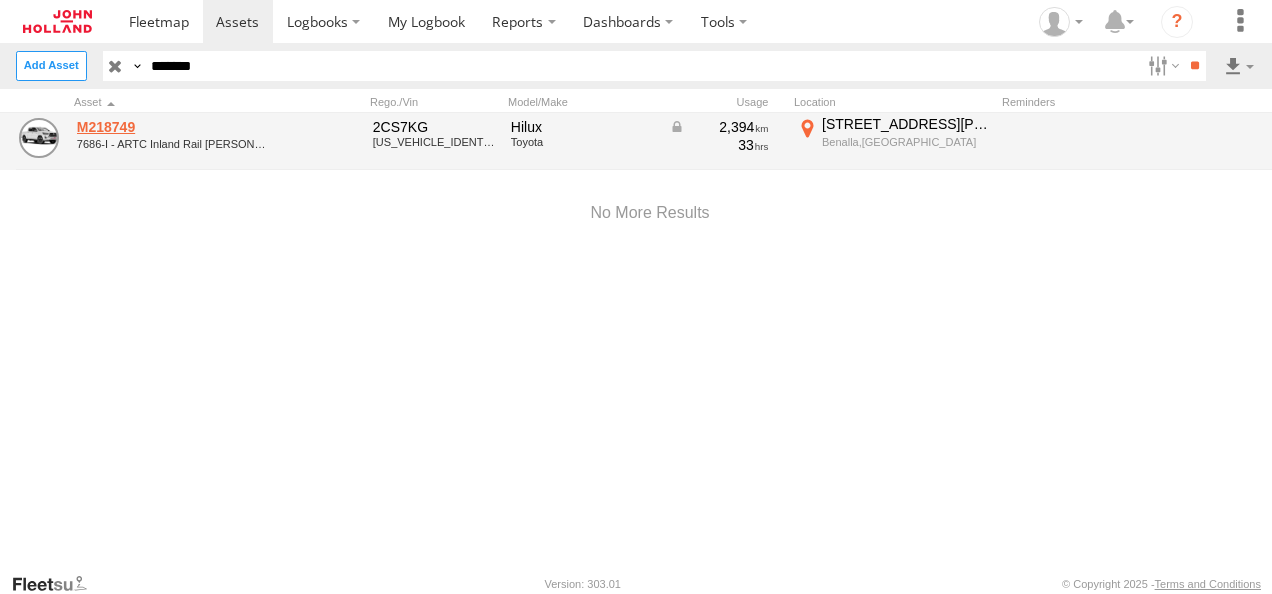click on "M218749" at bounding box center (174, 127) 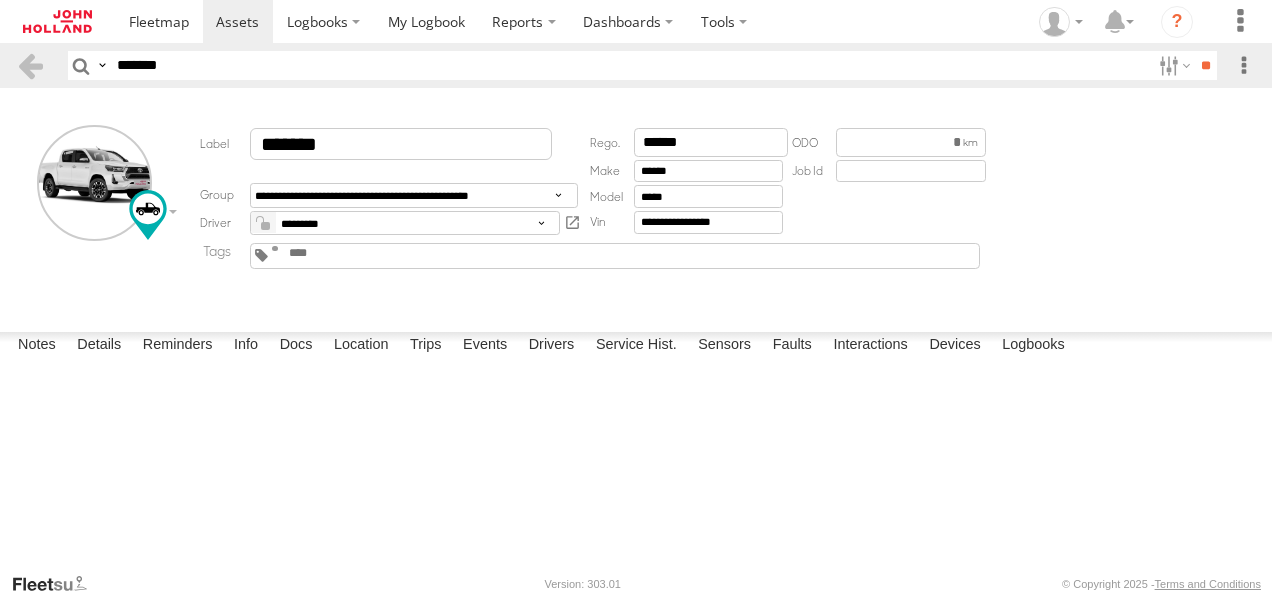 scroll, scrollTop: 0, scrollLeft: 0, axis: both 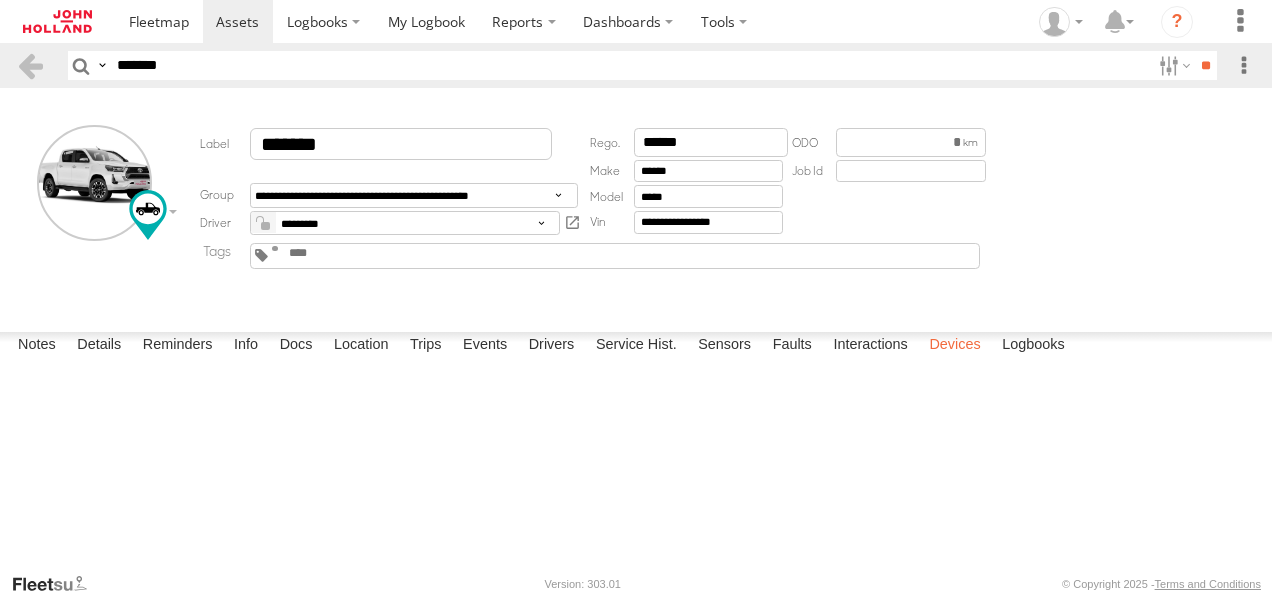 click on "Devices" at bounding box center [954, 346] 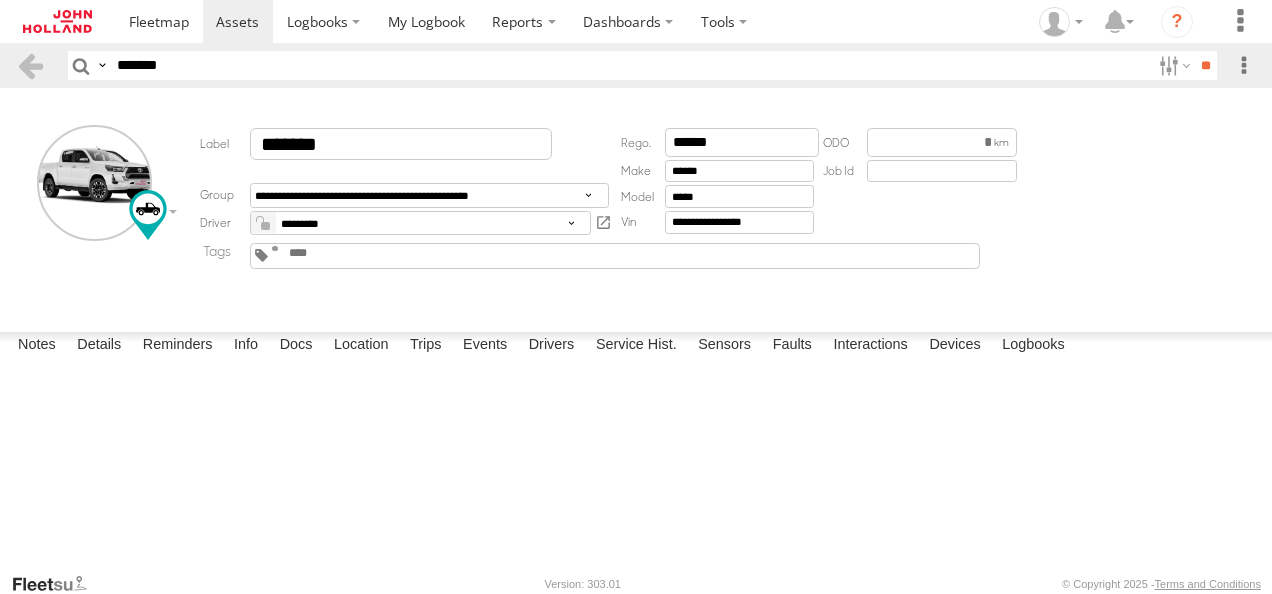 click on "Search Query
Asset ID
Asset Label
Registration
Manufacturer
Model
VIN
Job ID *******" at bounding box center [636, 65] 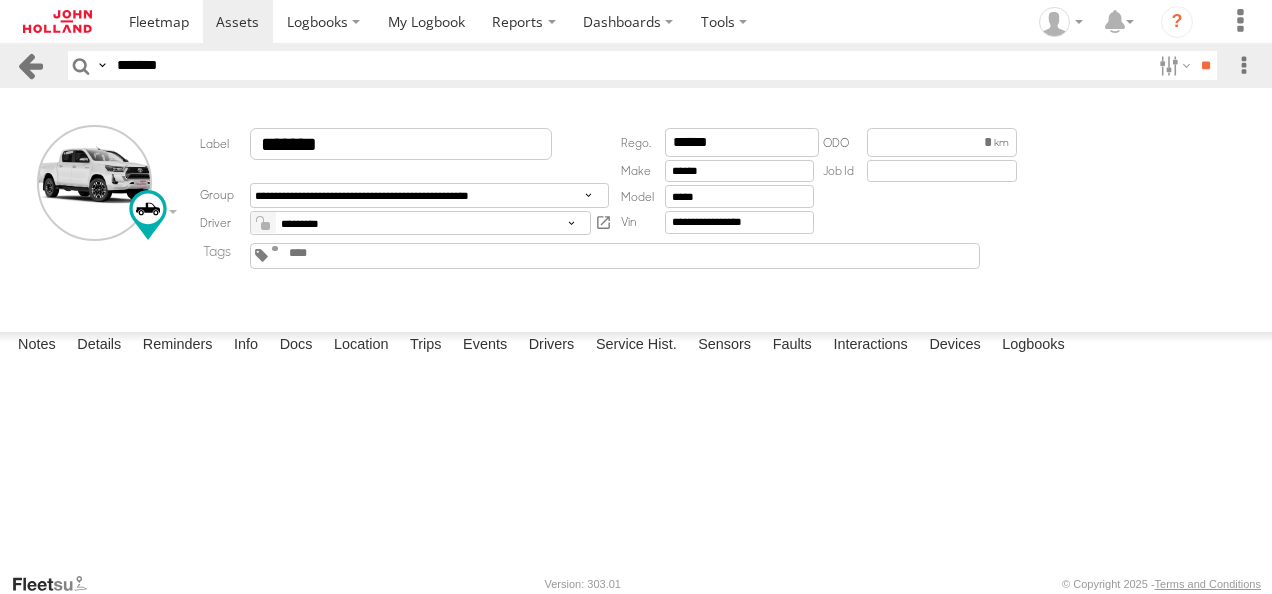 drag, startPoint x: 201, startPoint y: 70, endPoint x: 21, endPoint y: 70, distance: 180 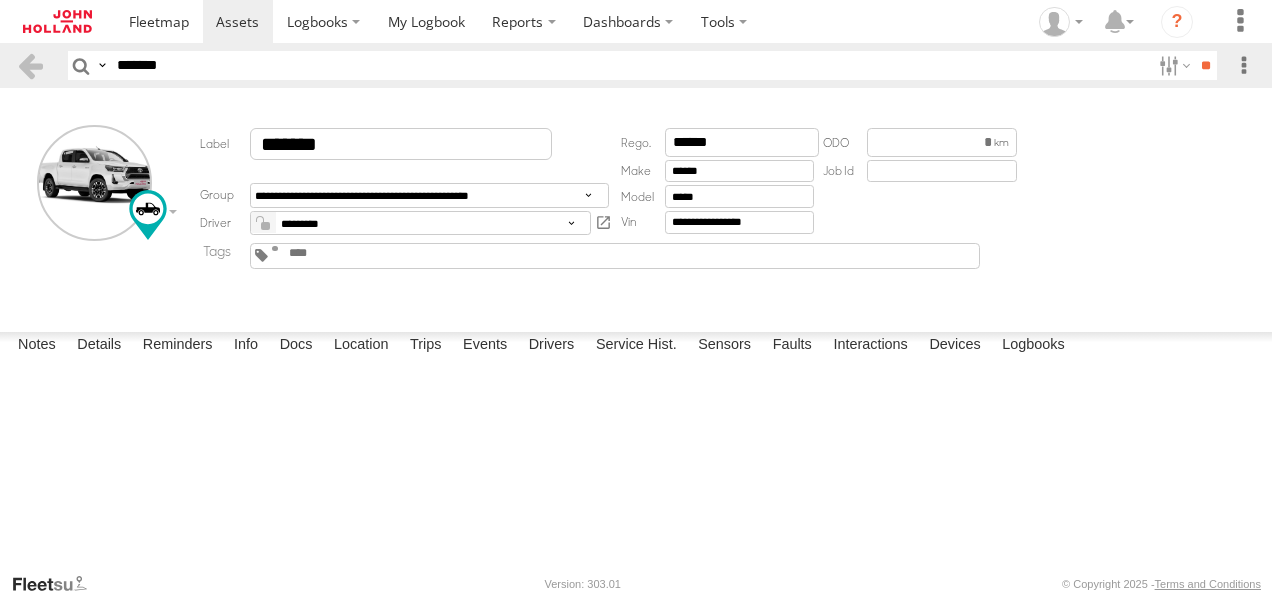 paste 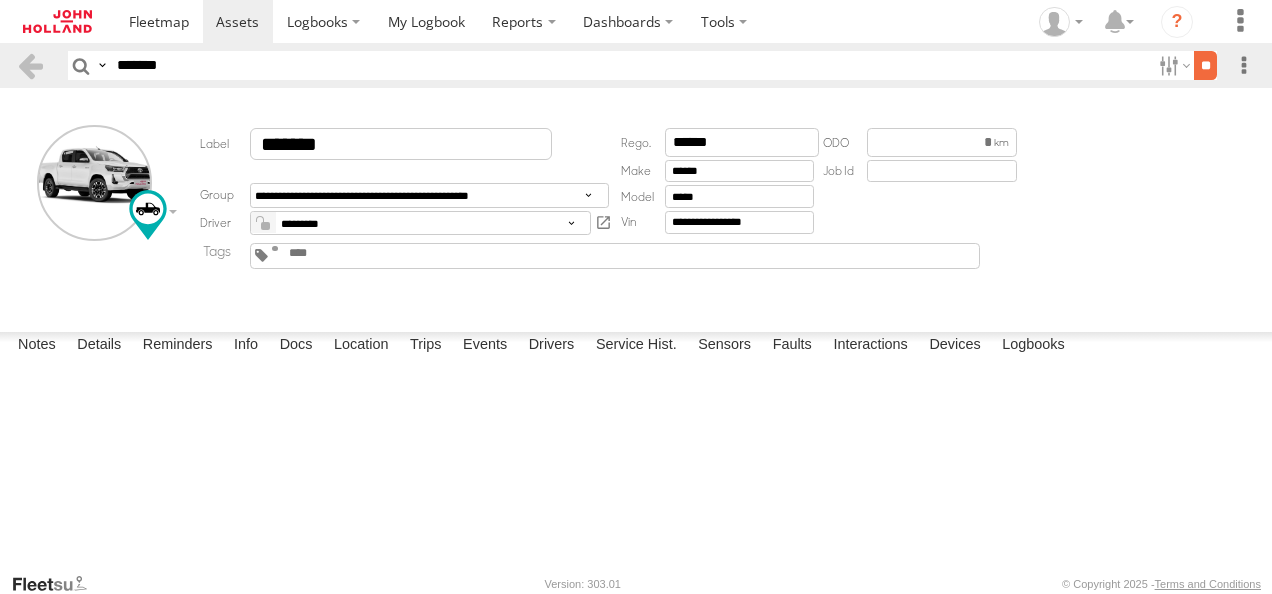 type on "*******" 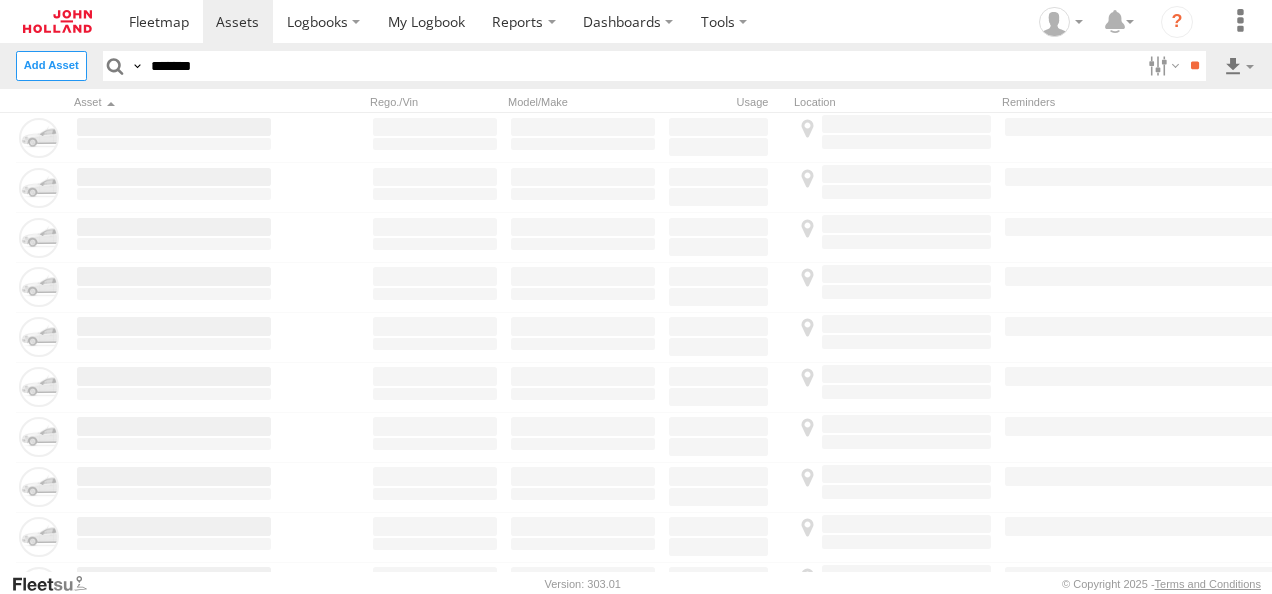 scroll, scrollTop: 0, scrollLeft: 0, axis: both 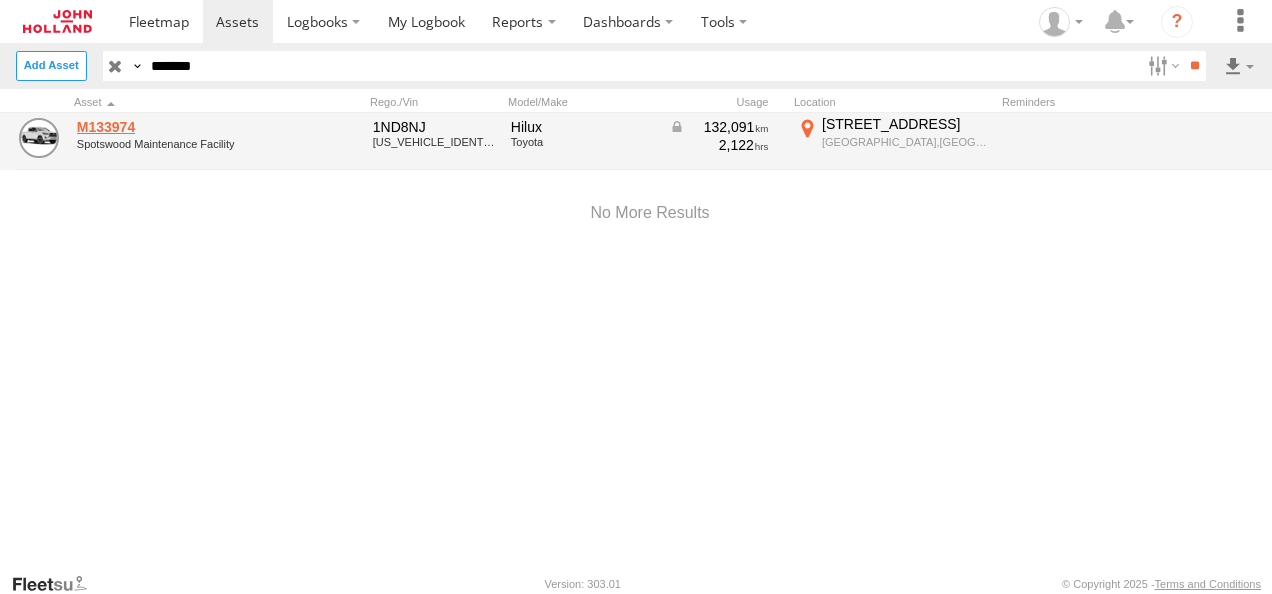 click on "M133974" at bounding box center [174, 127] 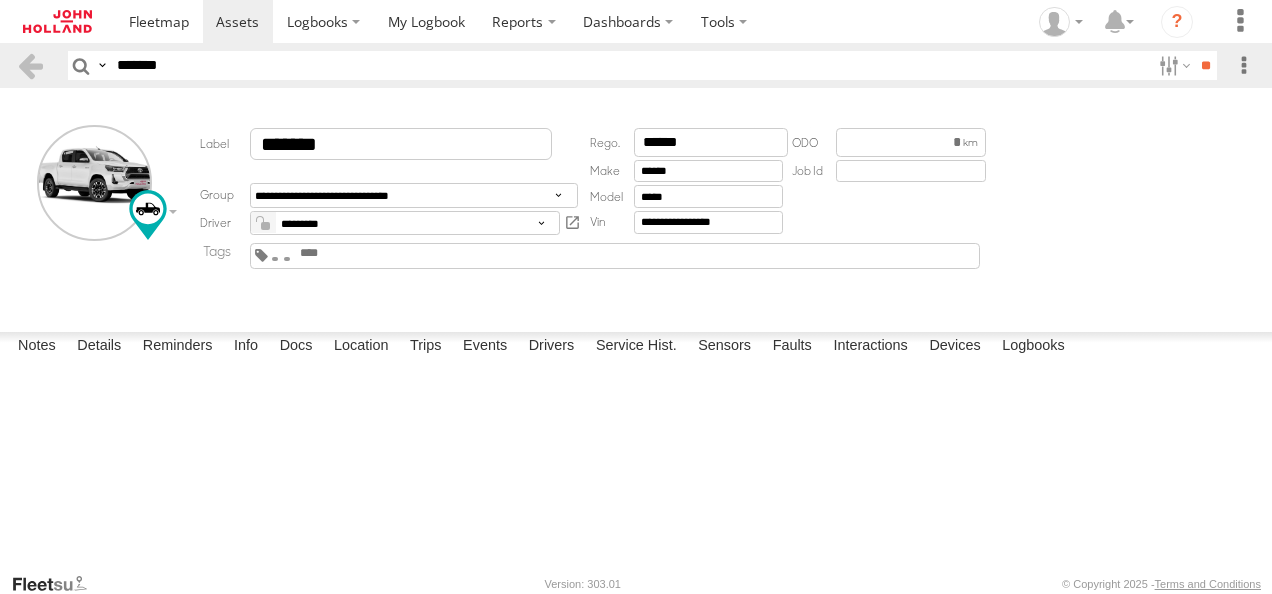 scroll, scrollTop: 0, scrollLeft: 0, axis: both 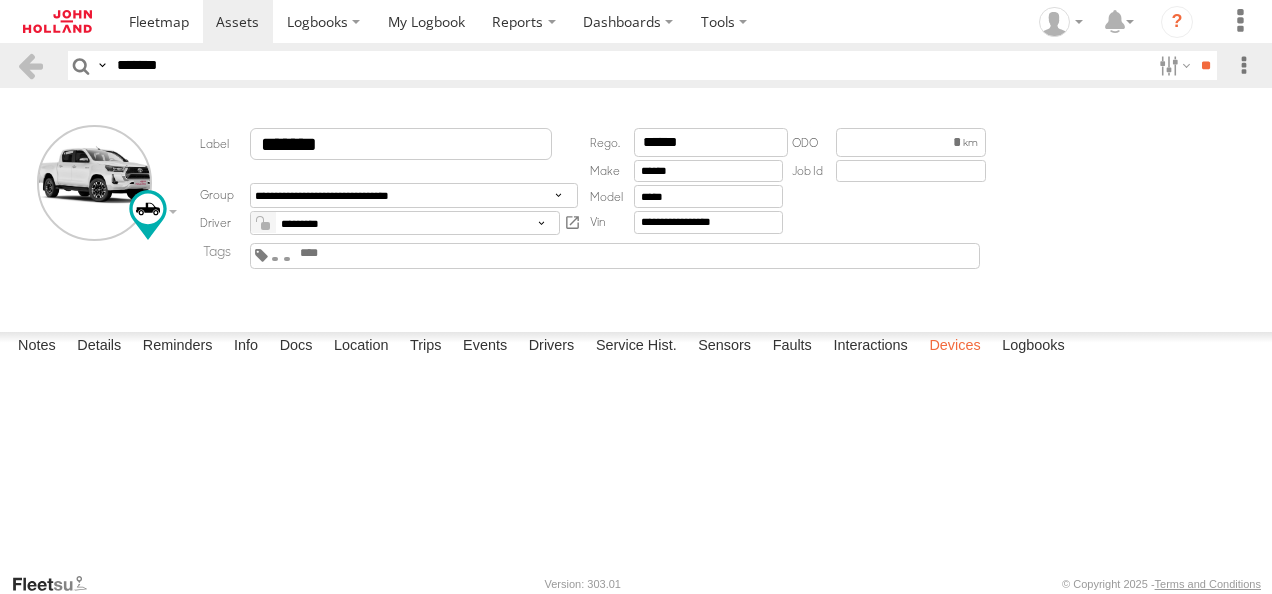click on "Devices" at bounding box center (954, 346) 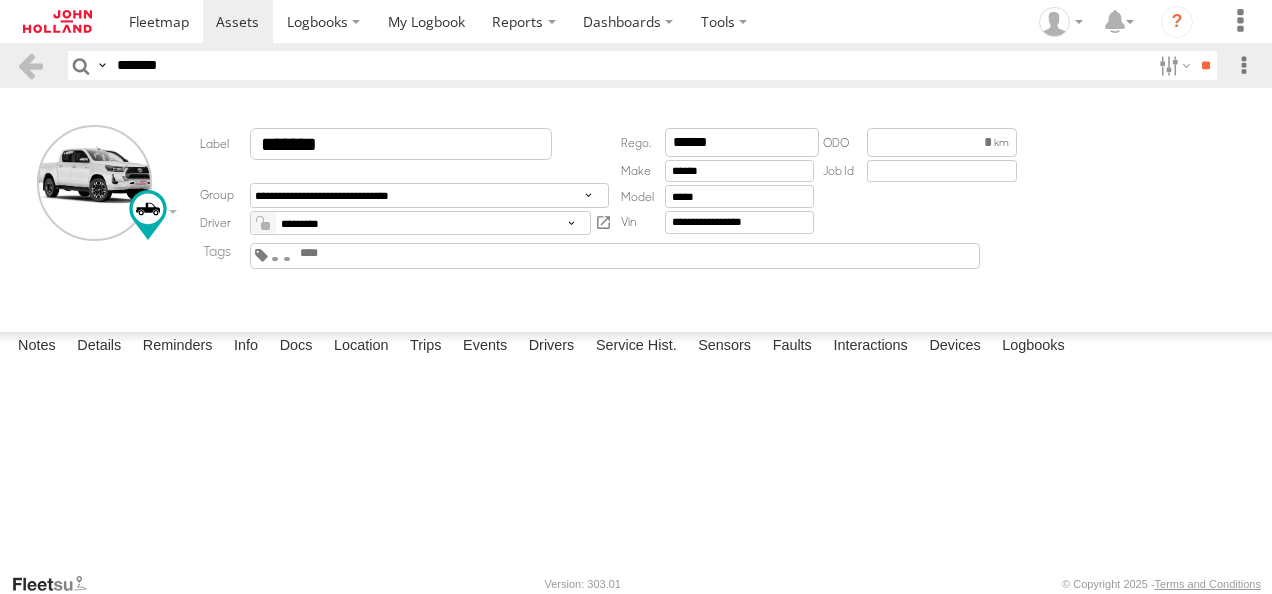 drag, startPoint x: 203, startPoint y: 70, endPoint x: 51, endPoint y: 62, distance: 152.21039 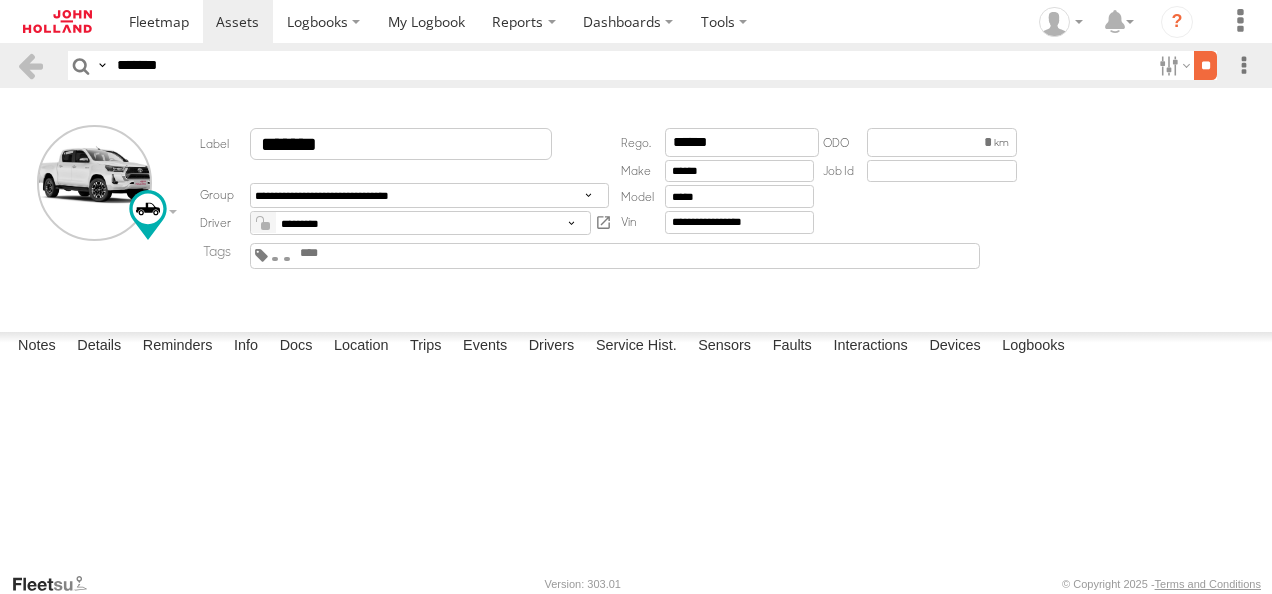 type on "*******" 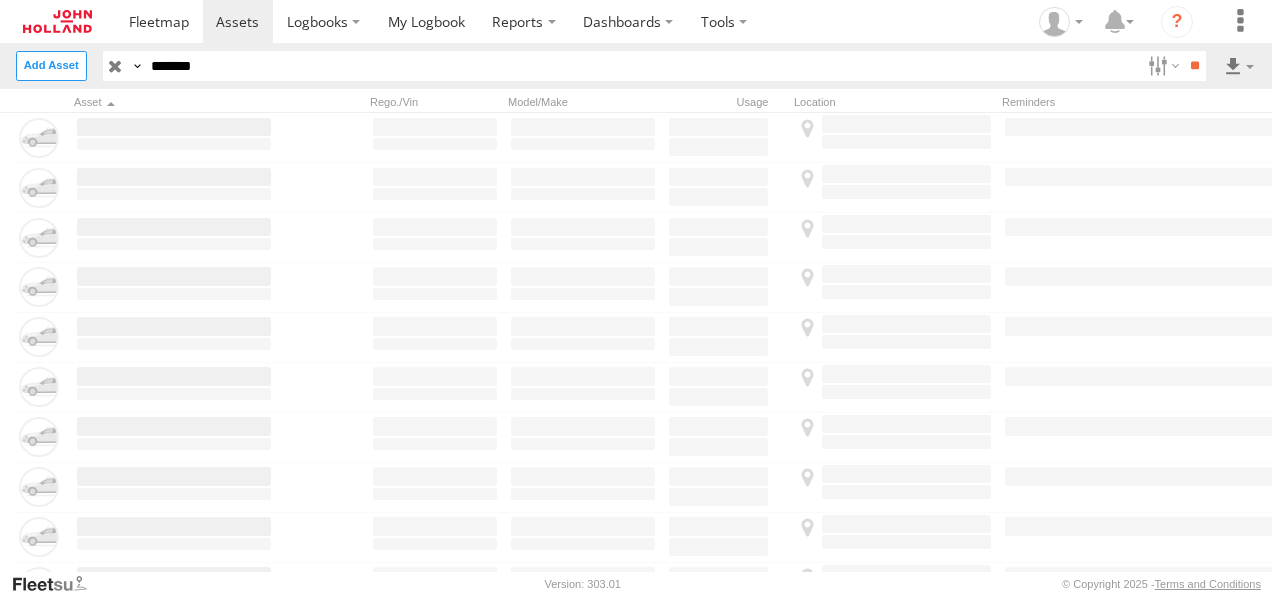 scroll, scrollTop: 0, scrollLeft: 0, axis: both 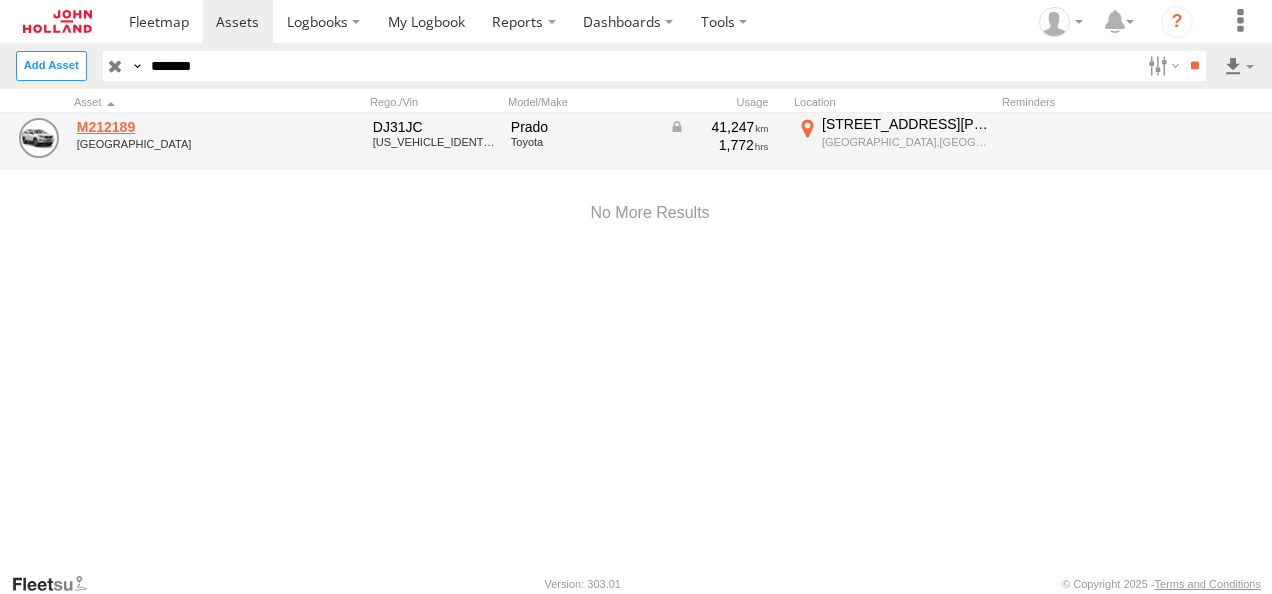 click on "M212189" at bounding box center (174, 127) 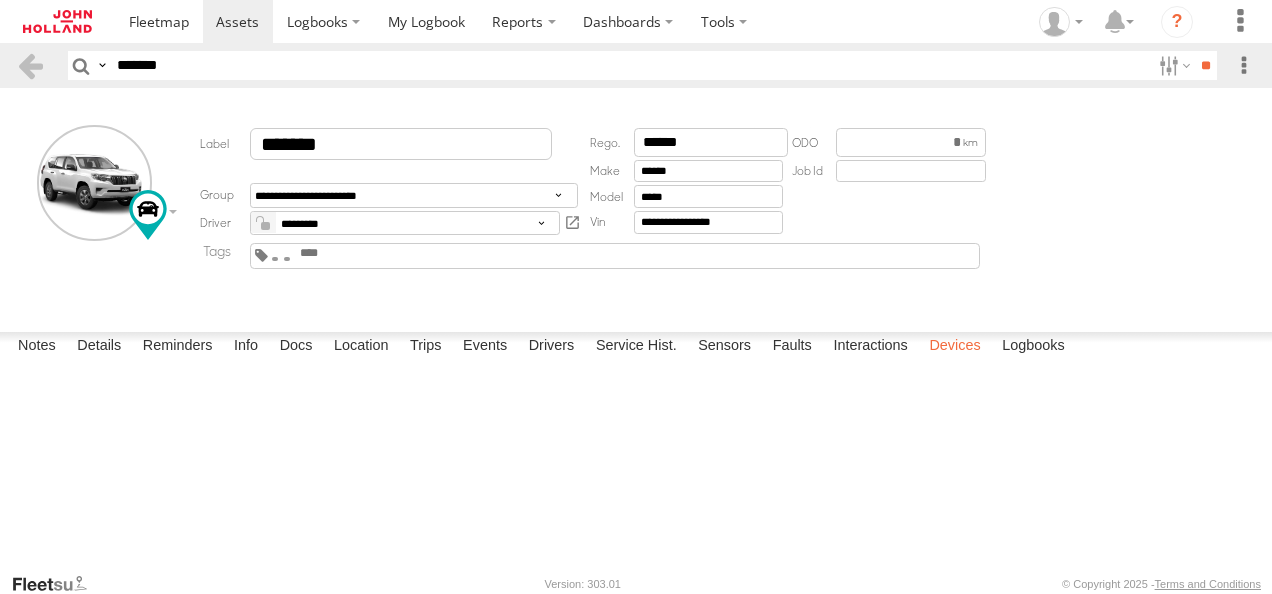 scroll, scrollTop: 0, scrollLeft: 0, axis: both 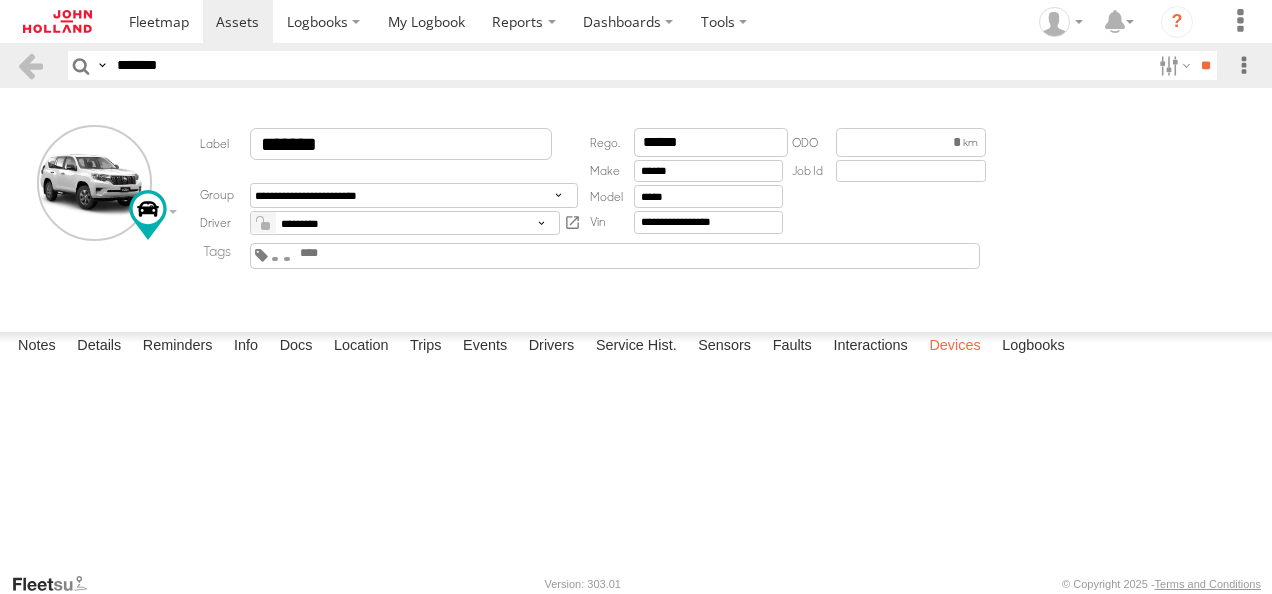 click on "Devices" at bounding box center (954, 346) 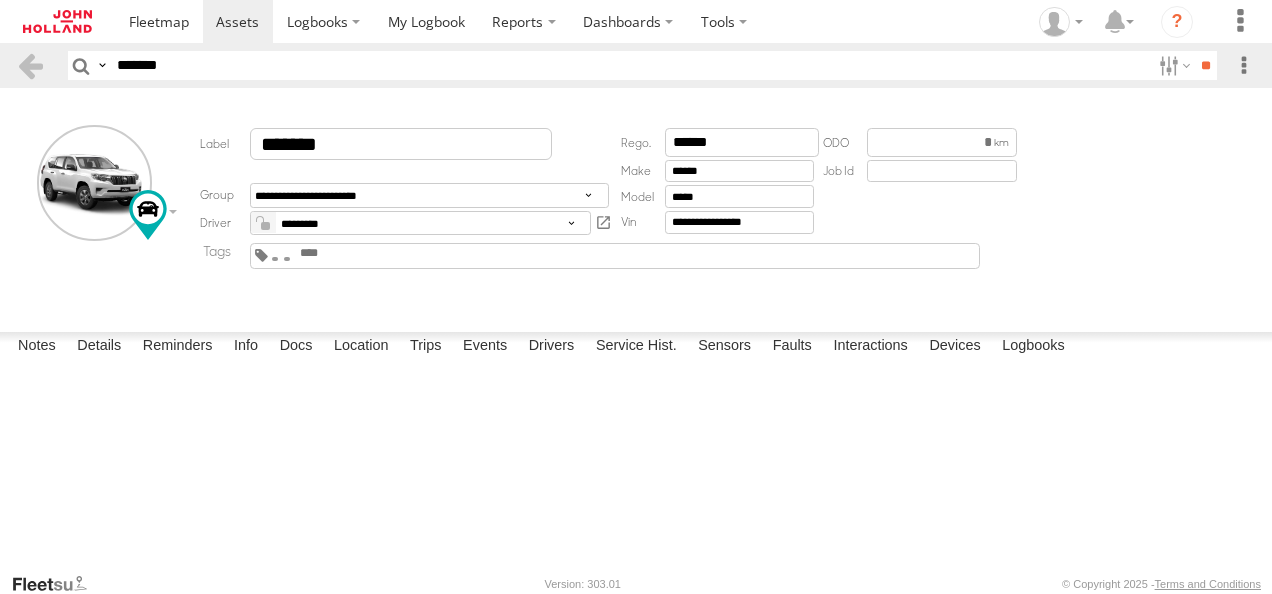 drag, startPoint x: 196, startPoint y: 61, endPoint x: 75, endPoint y: 71, distance: 121.41252 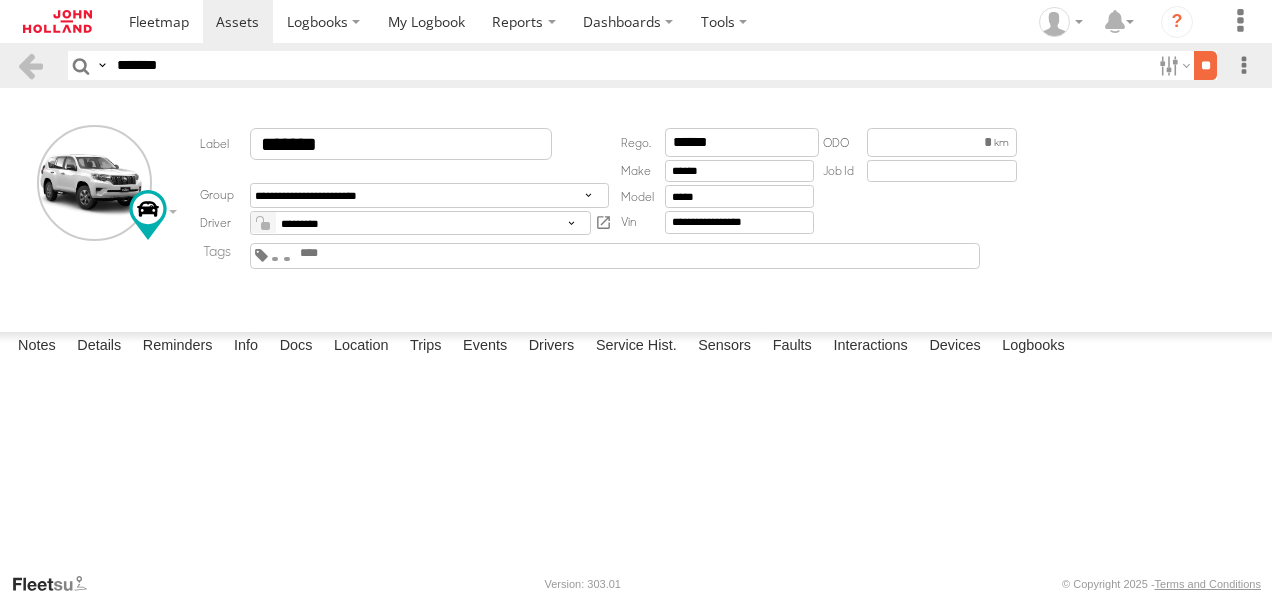 type on "*******" 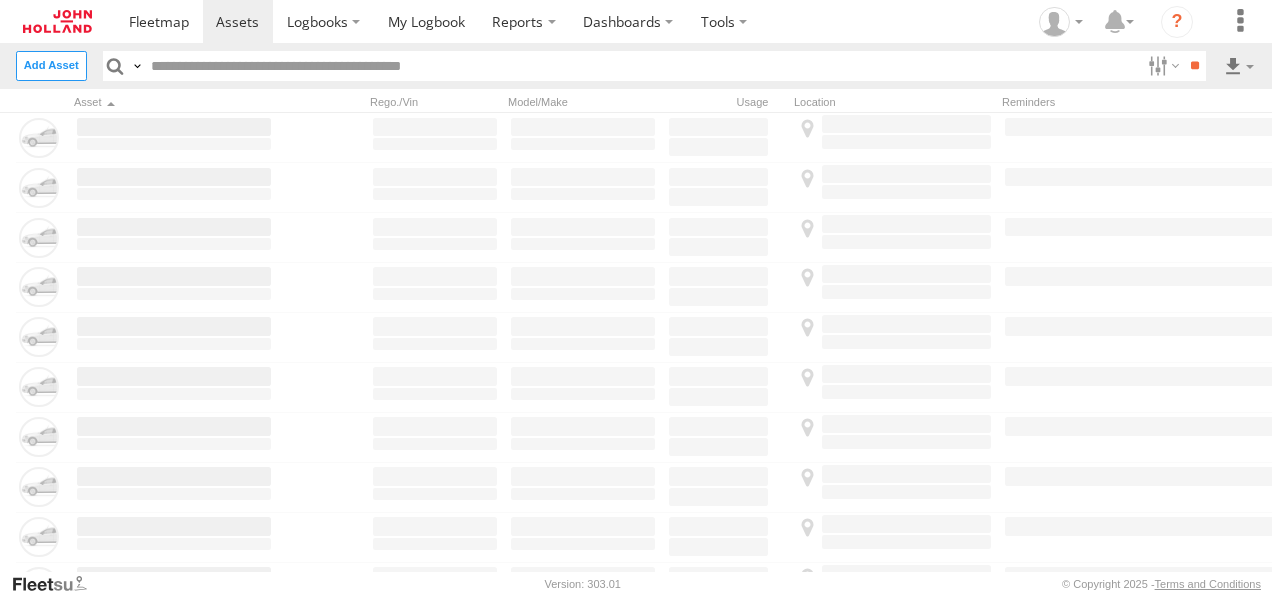 type on "*******" 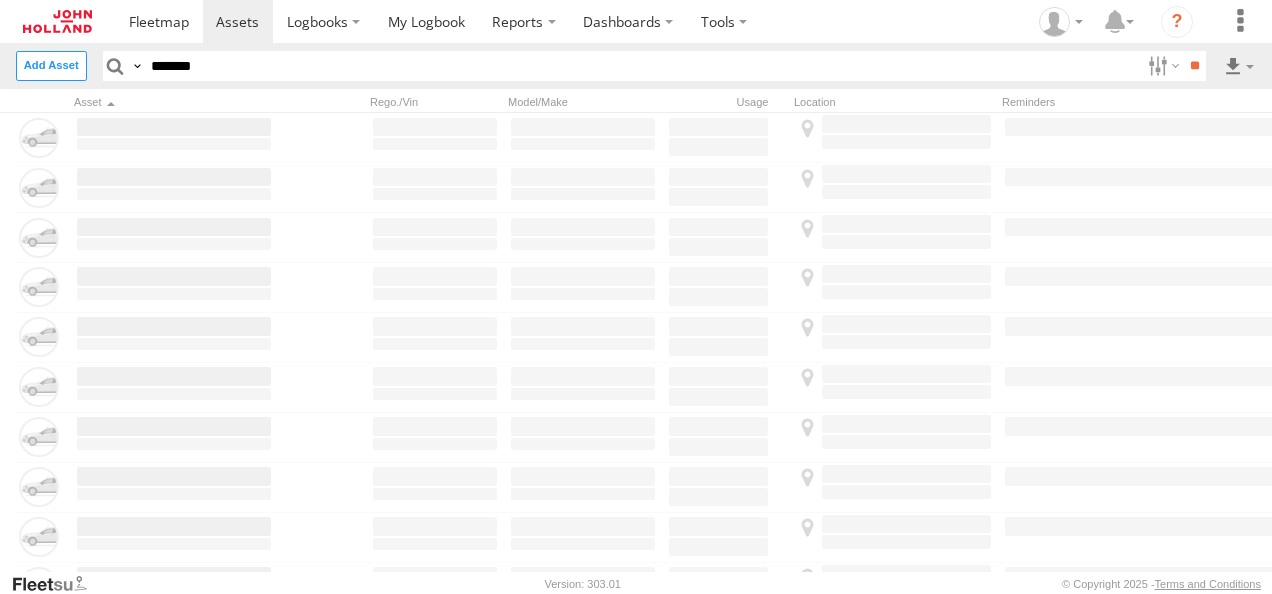 scroll, scrollTop: 0, scrollLeft: 0, axis: both 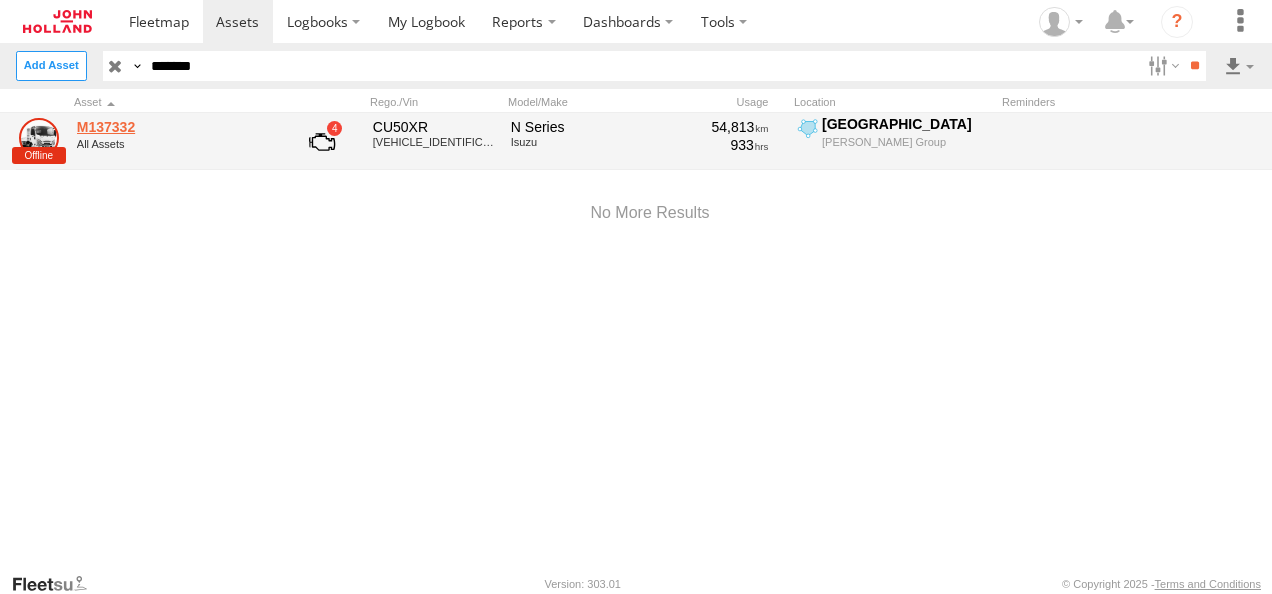 click on "M137332" at bounding box center [174, 127] 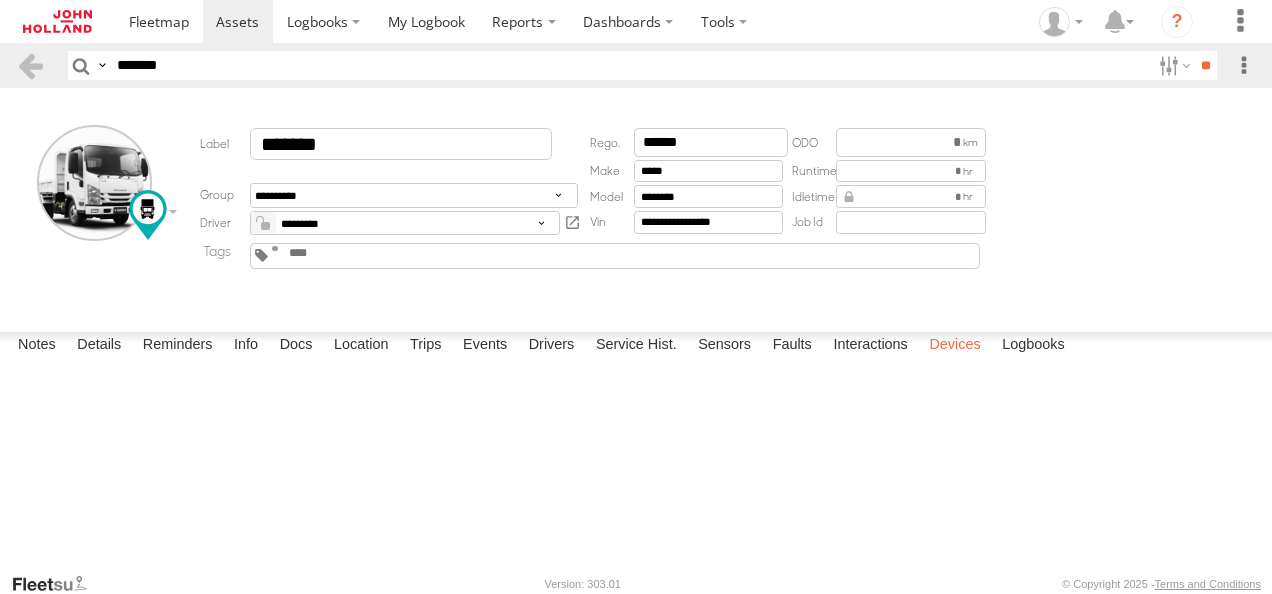 scroll, scrollTop: 0, scrollLeft: 0, axis: both 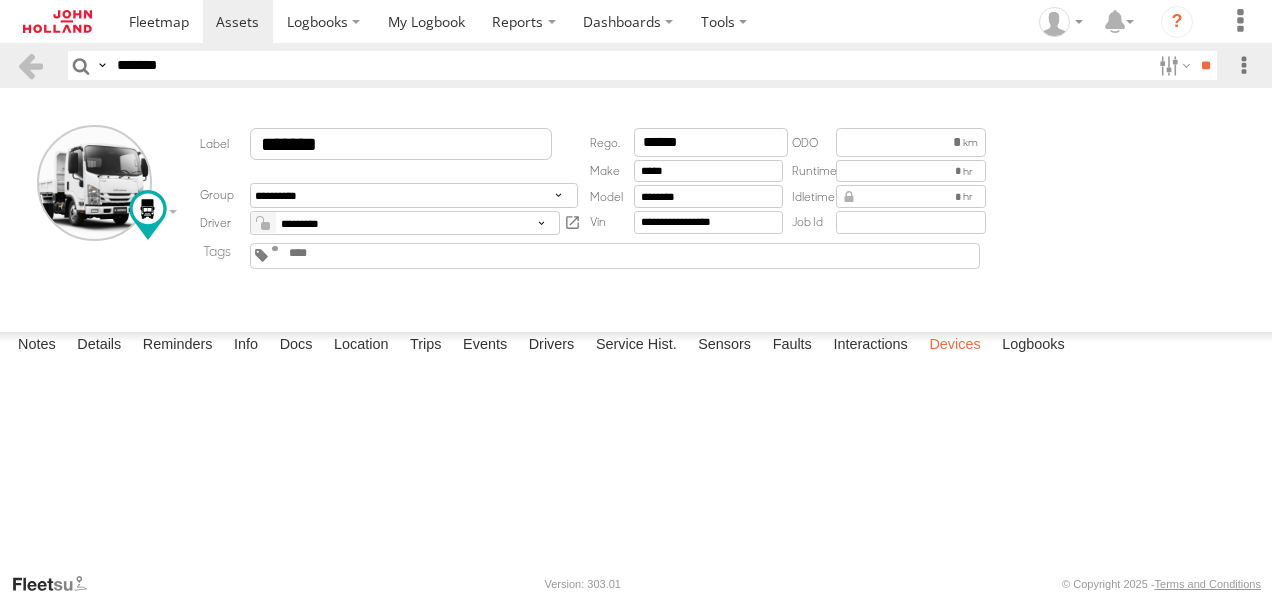 click on "Devices" at bounding box center (954, 346) 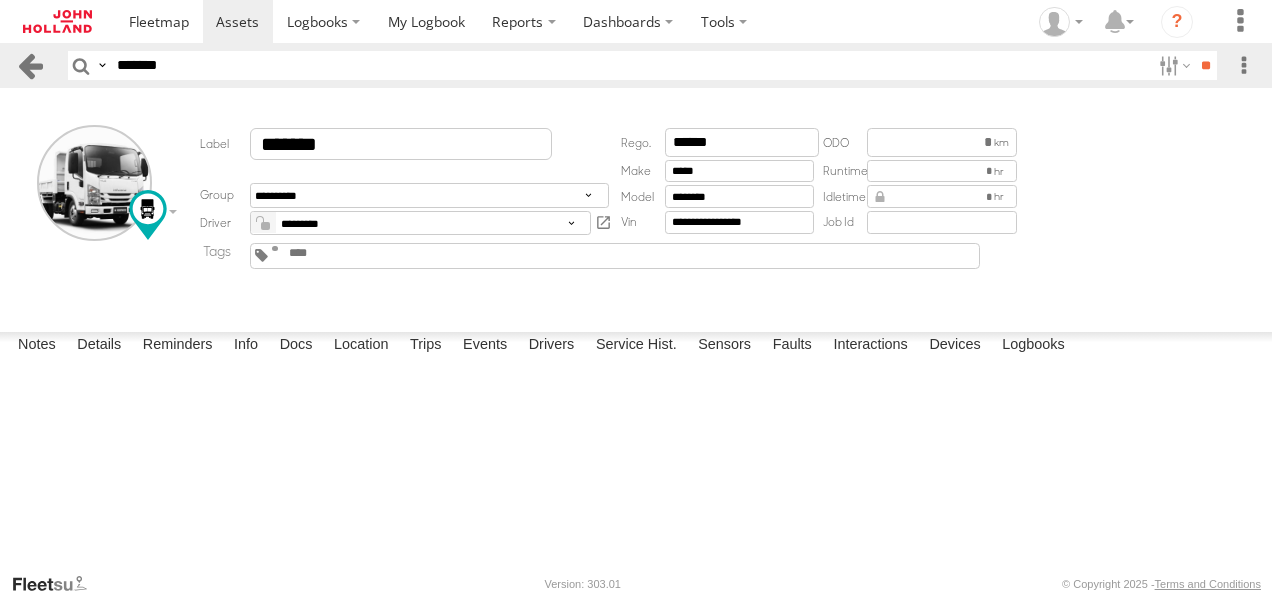 drag, startPoint x: 194, startPoint y: 71, endPoint x: 44, endPoint y: 77, distance: 150.11995 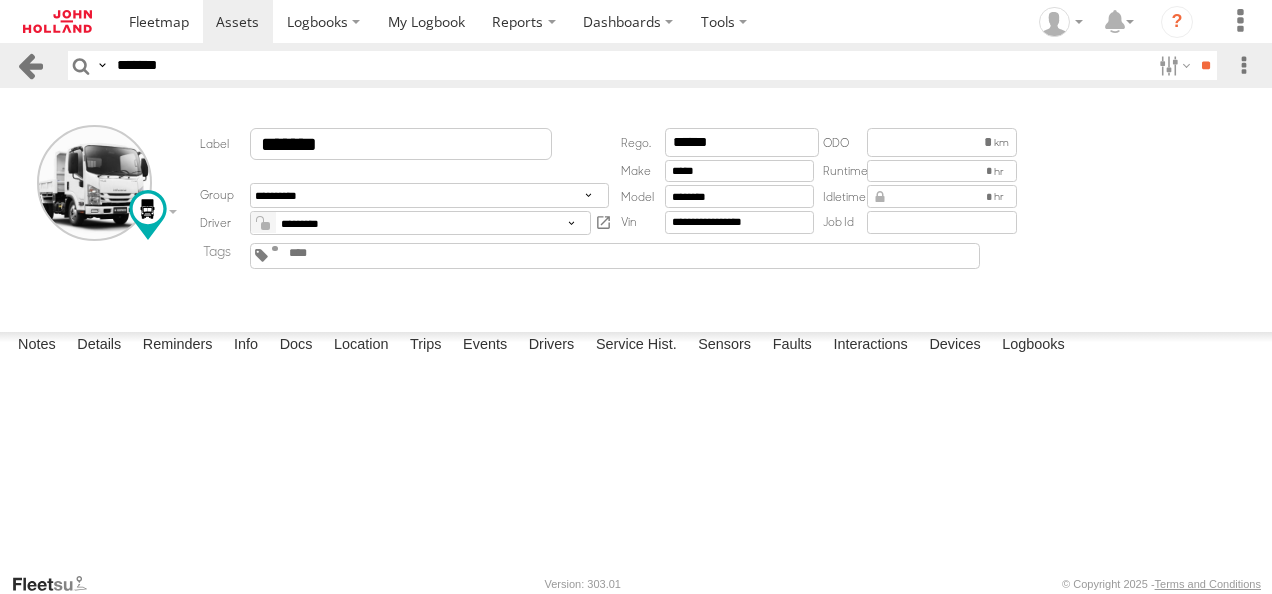 click on "Search Query
Asset ID
Asset Label
Registration
Manufacturer
Model
VIN
Job ID Device ID" at bounding box center (631, 65) 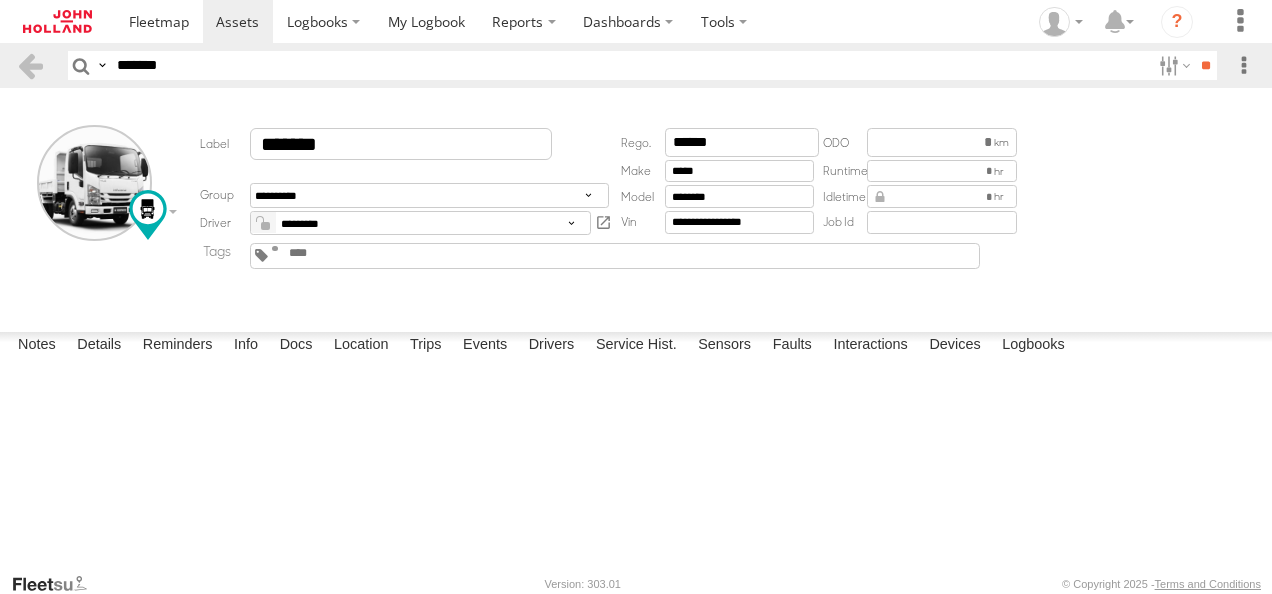 paste 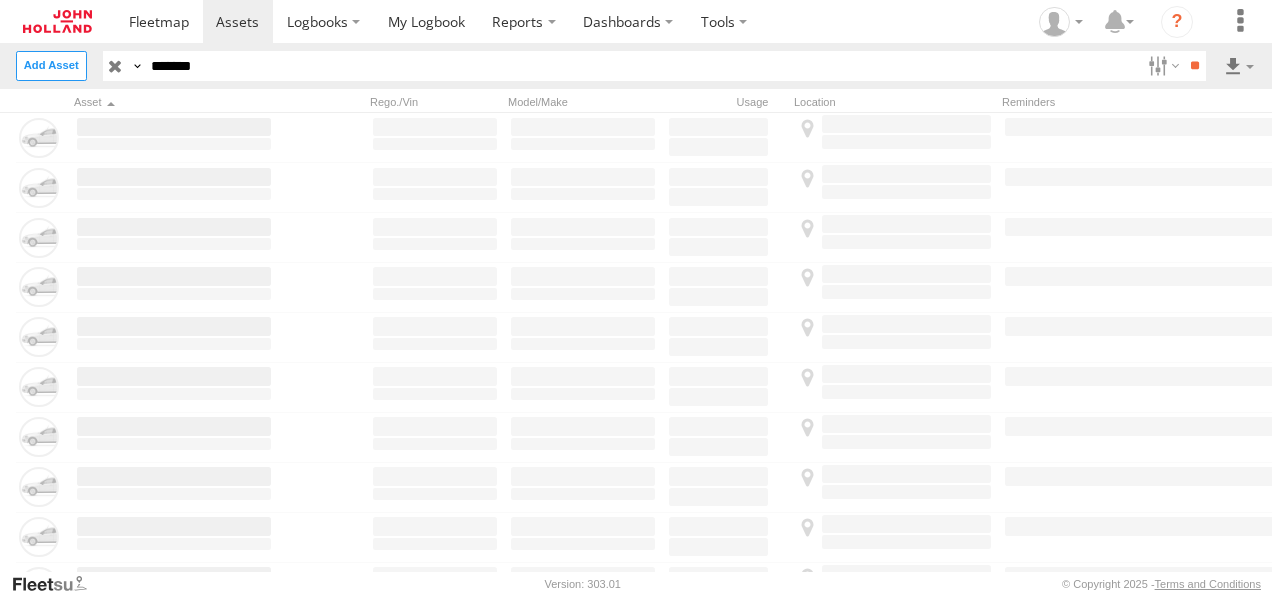 scroll, scrollTop: 0, scrollLeft: 0, axis: both 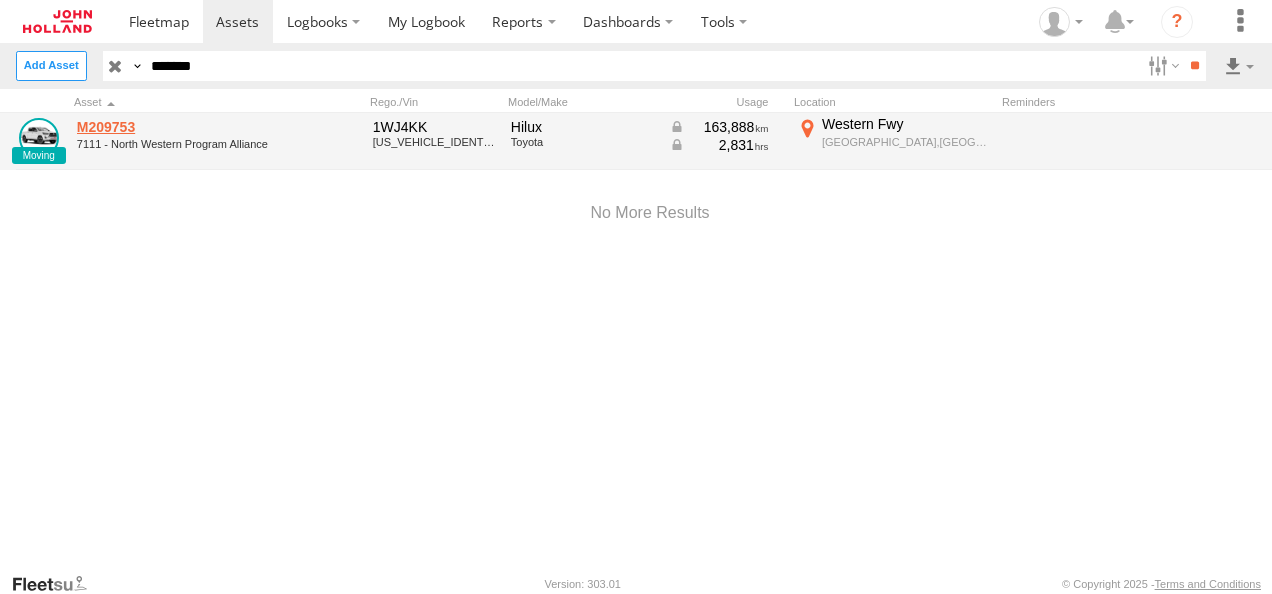 click on "M209753" at bounding box center (174, 127) 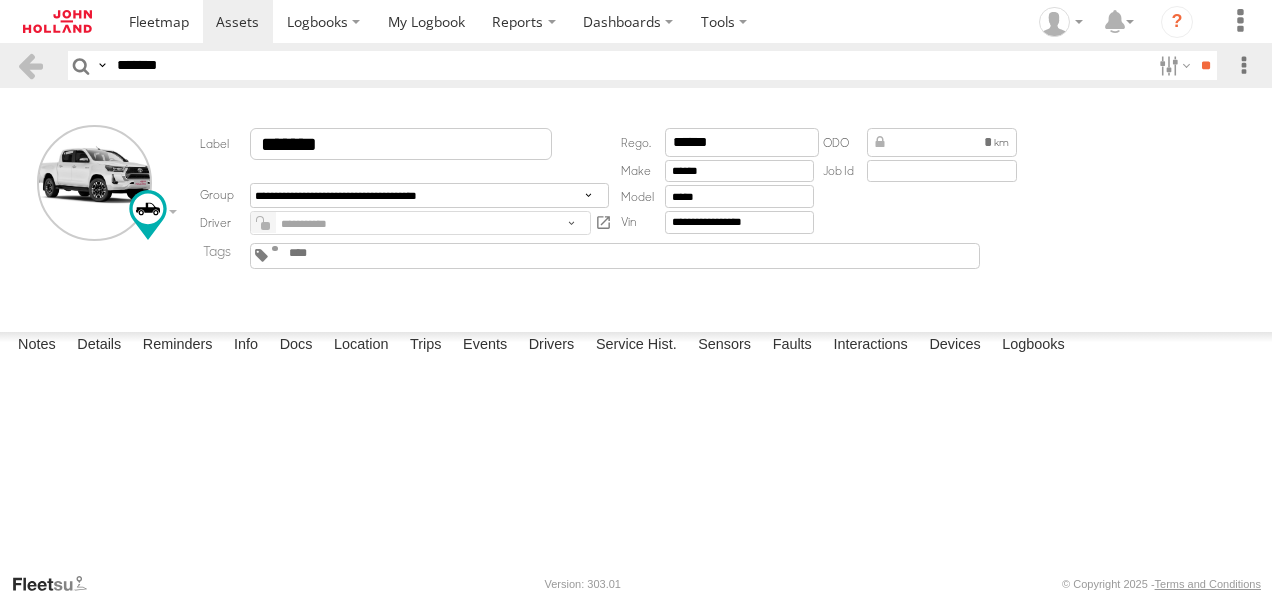 scroll, scrollTop: 0, scrollLeft: 0, axis: both 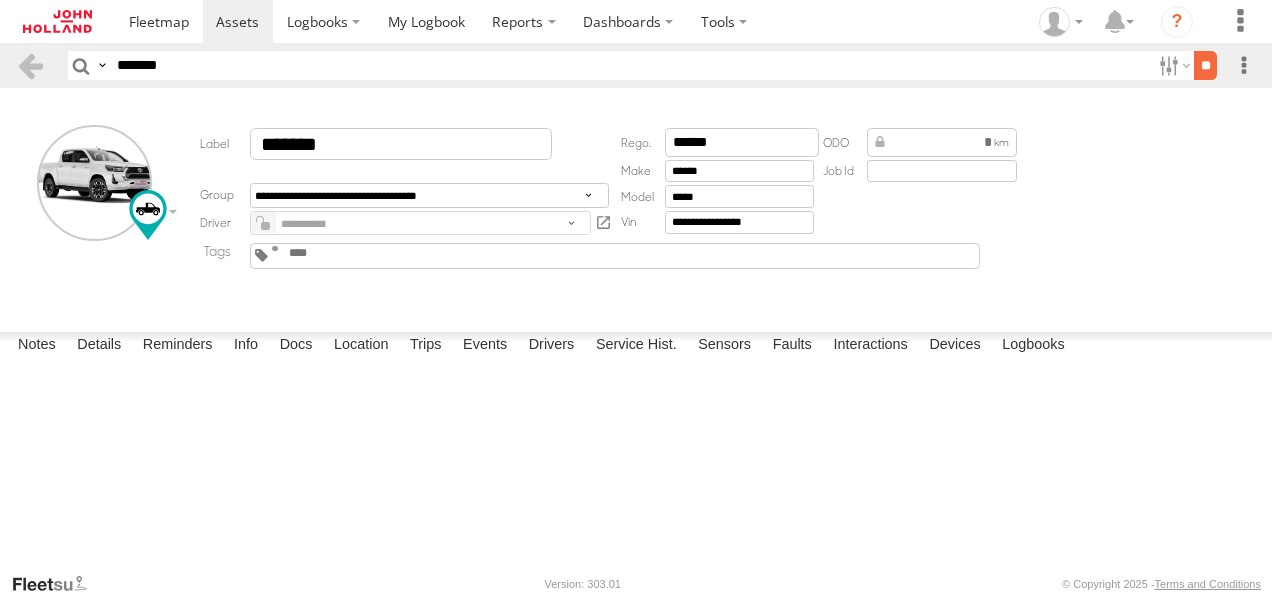 type on "*******" 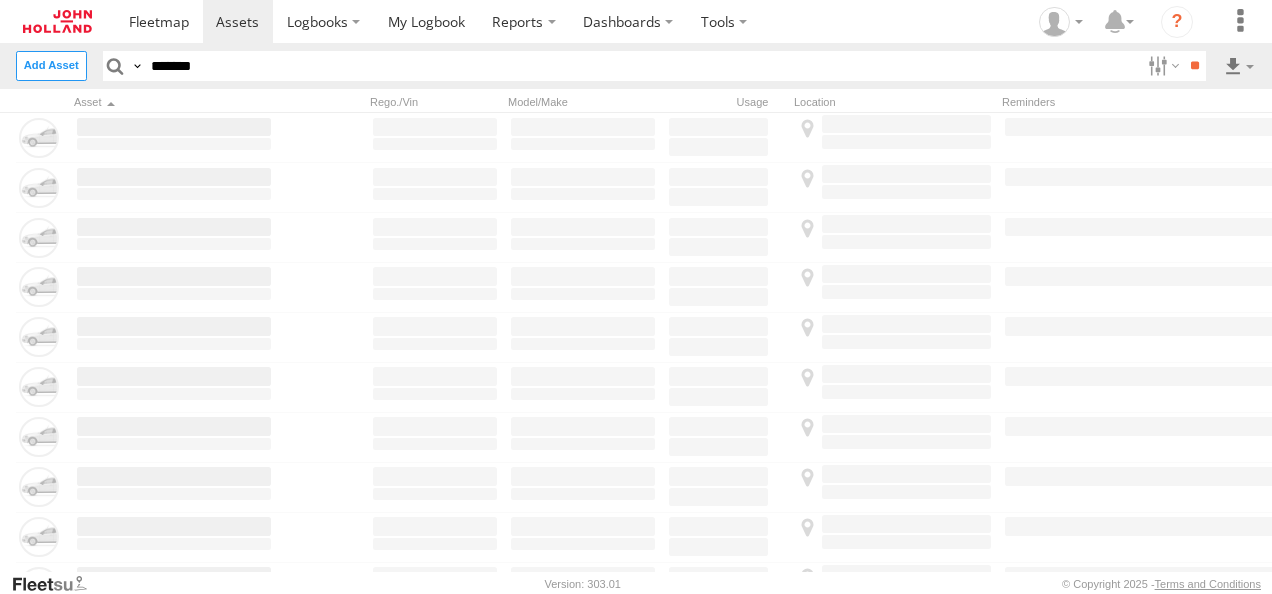 scroll, scrollTop: 0, scrollLeft: 0, axis: both 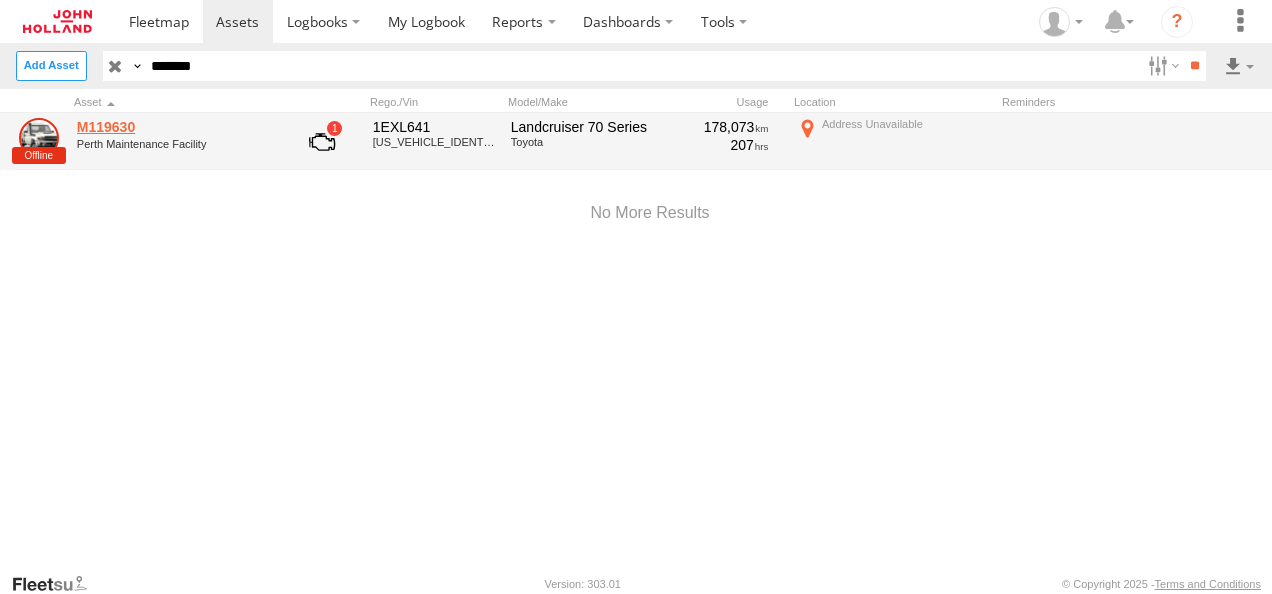 click on "M119630" at bounding box center (174, 127) 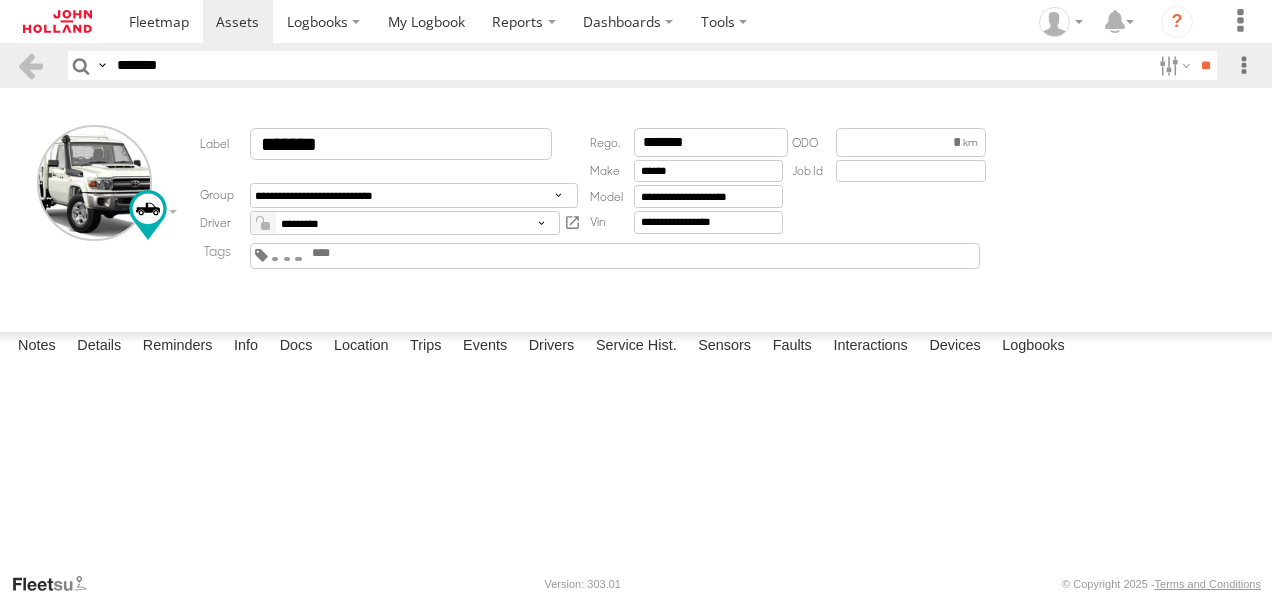 scroll, scrollTop: 0, scrollLeft: 0, axis: both 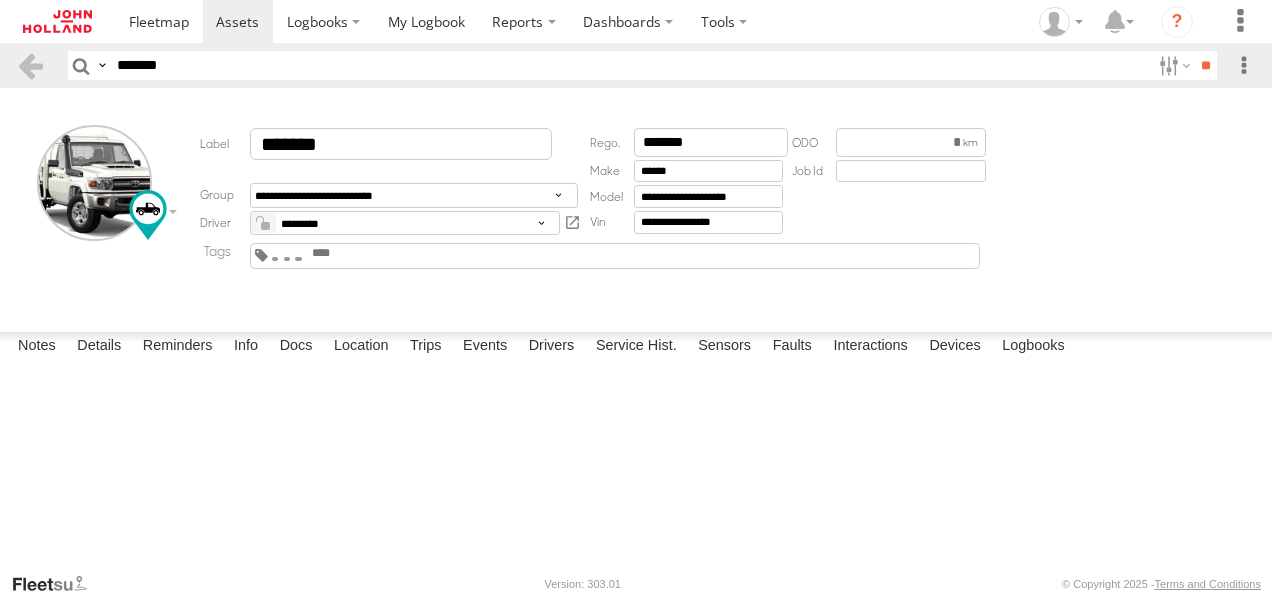 click on "Devices" at bounding box center [954, 346] 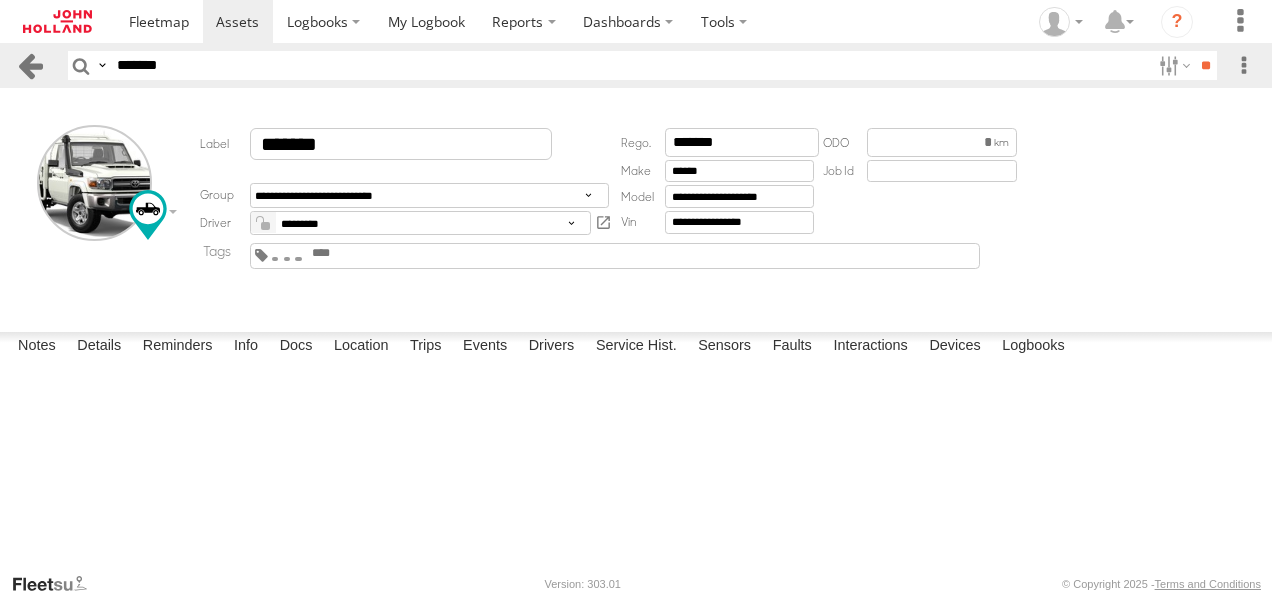 drag, startPoint x: 211, startPoint y: 67, endPoint x: 41, endPoint y: 52, distance: 170.66048 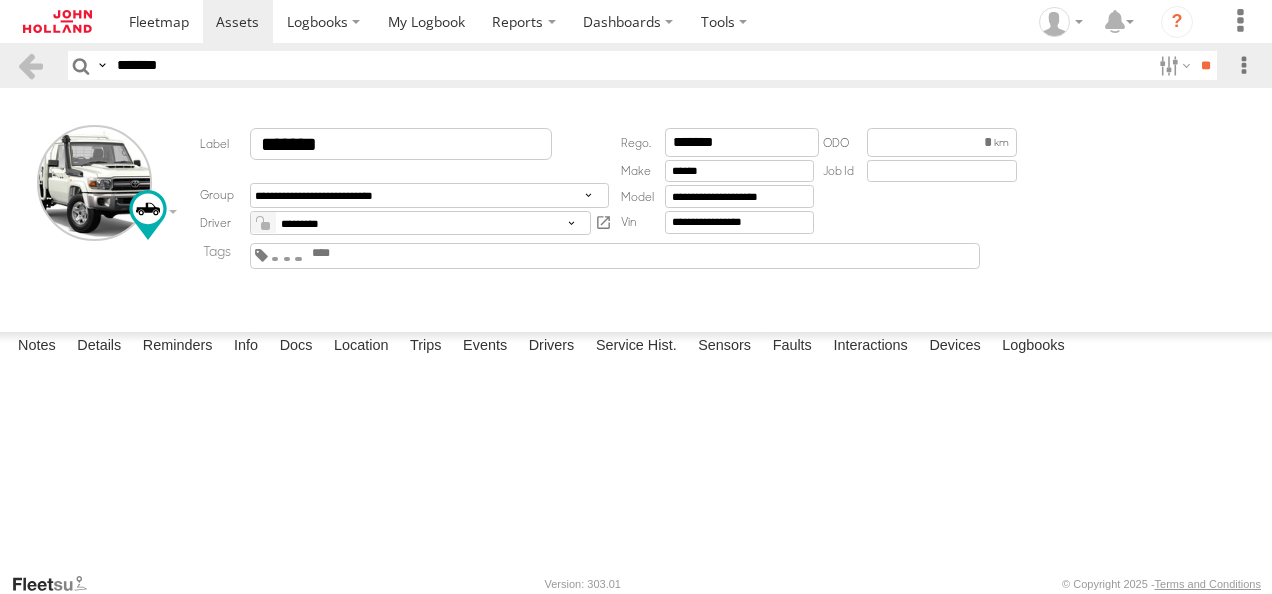 paste 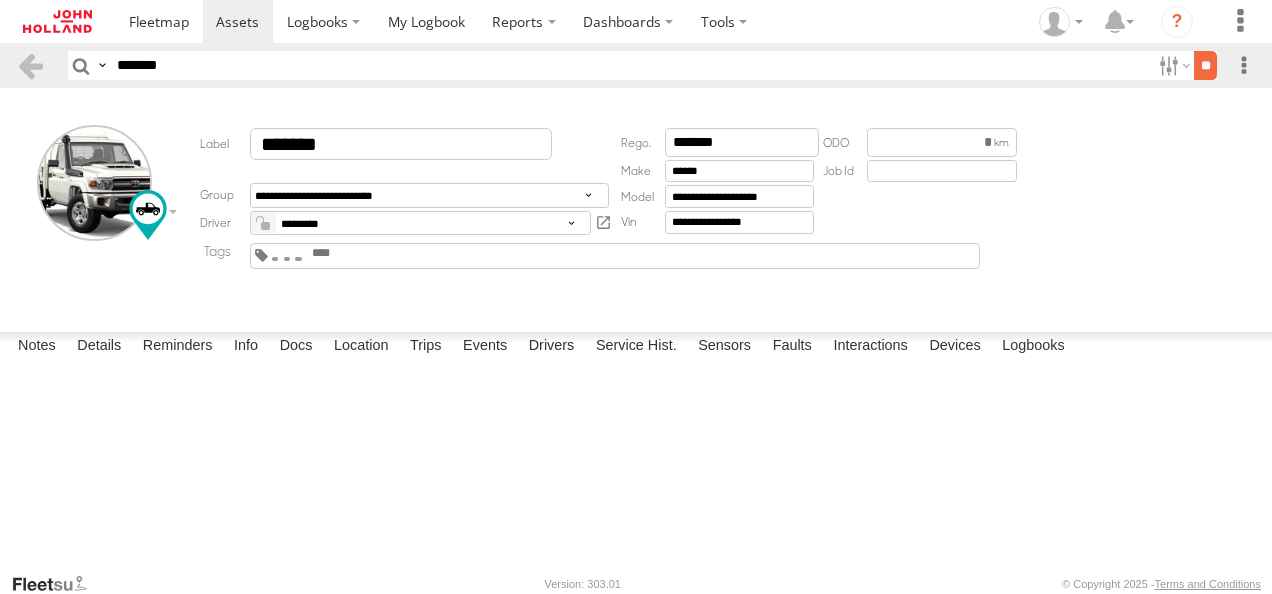 type on "*******" 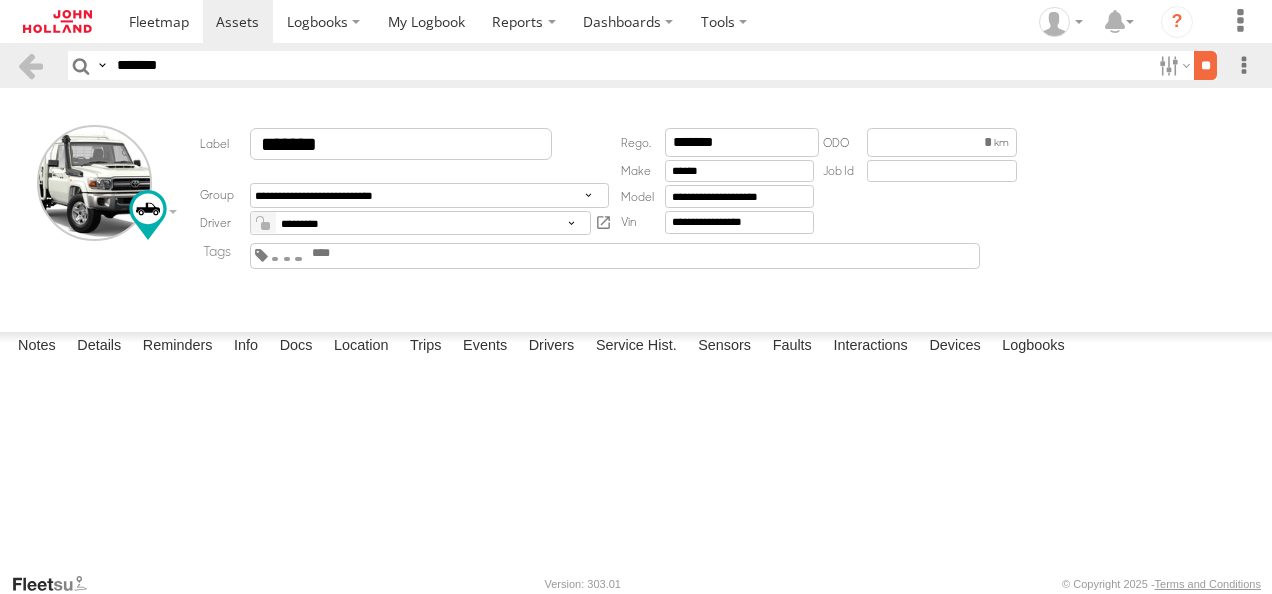 click on "**" at bounding box center [1205, 65] 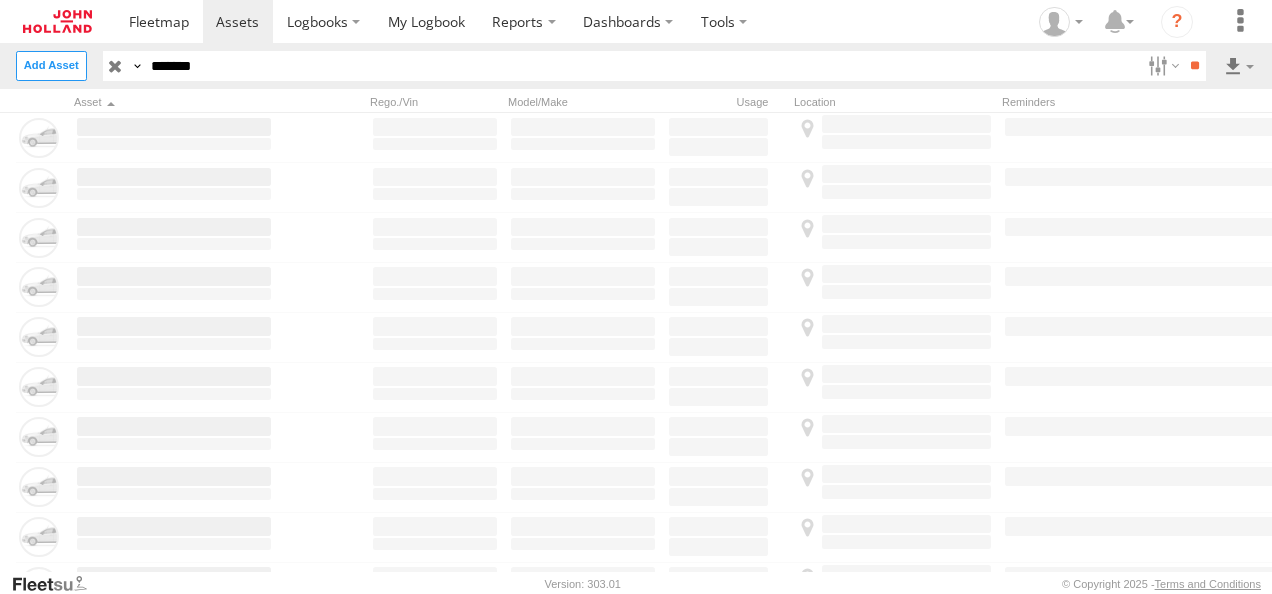 scroll, scrollTop: 0, scrollLeft: 0, axis: both 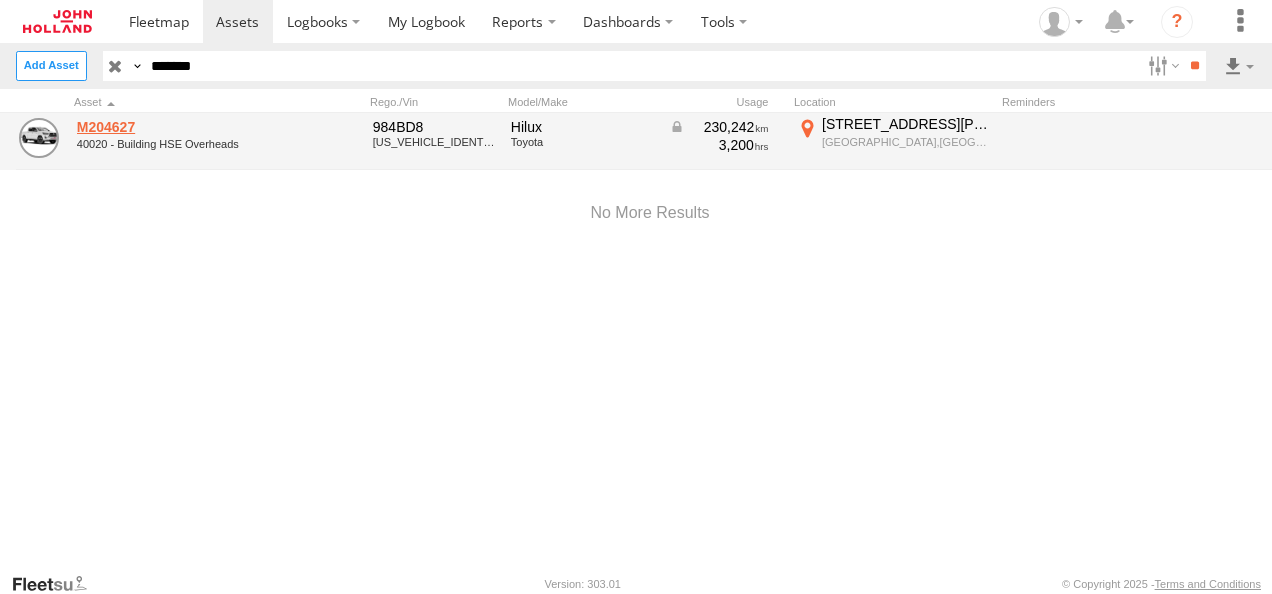 click on "M204627" at bounding box center (174, 127) 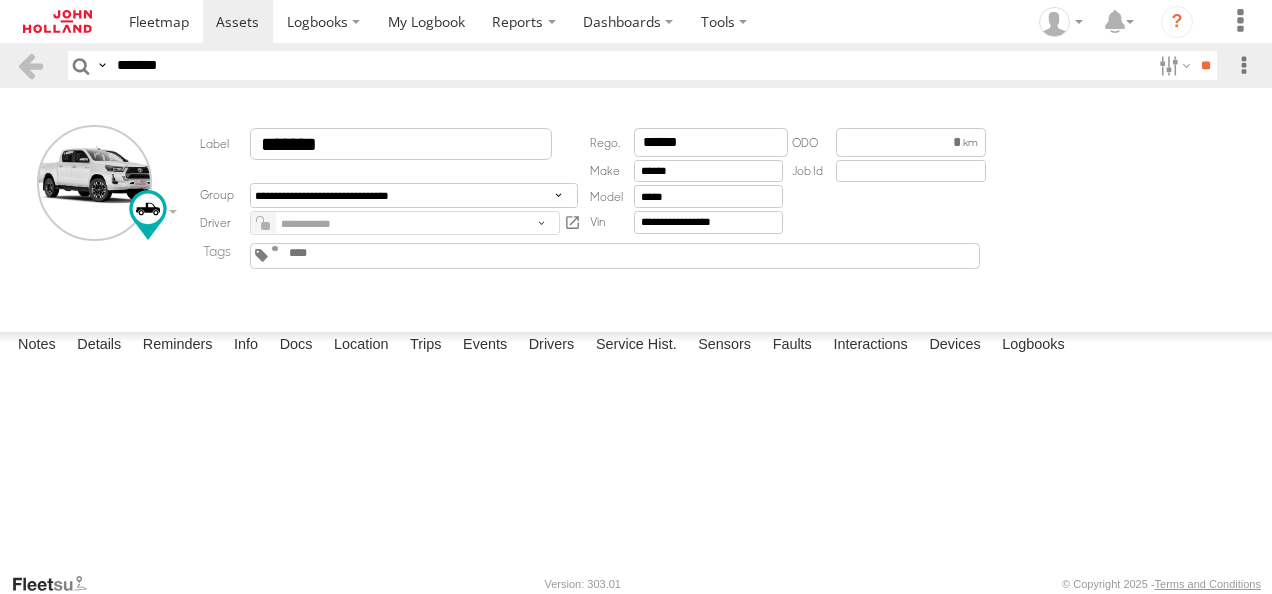 scroll, scrollTop: 0, scrollLeft: 0, axis: both 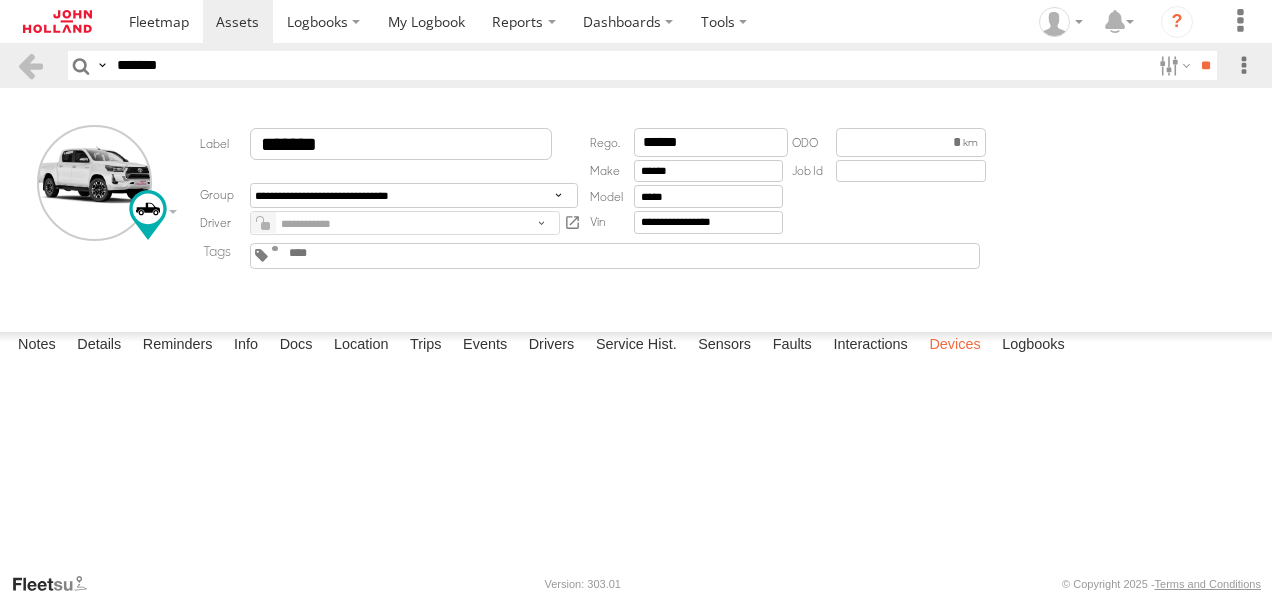 click on "Devices" at bounding box center (954, 346) 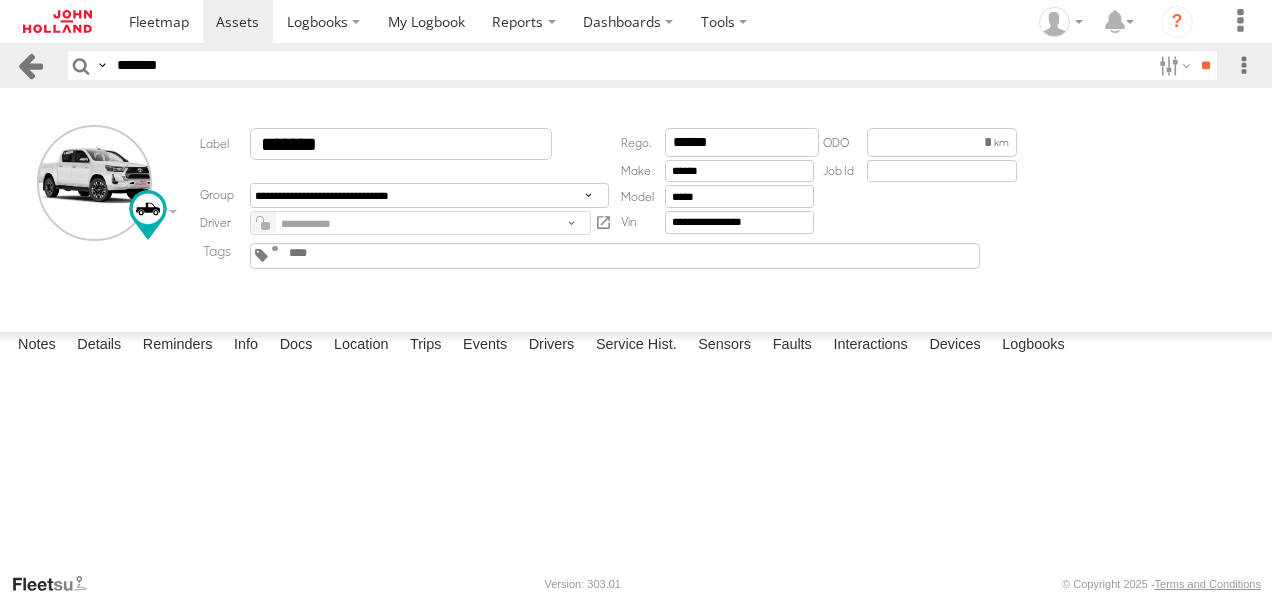 drag, startPoint x: 201, startPoint y: 72, endPoint x: 34, endPoint y: 68, distance: 167.0479 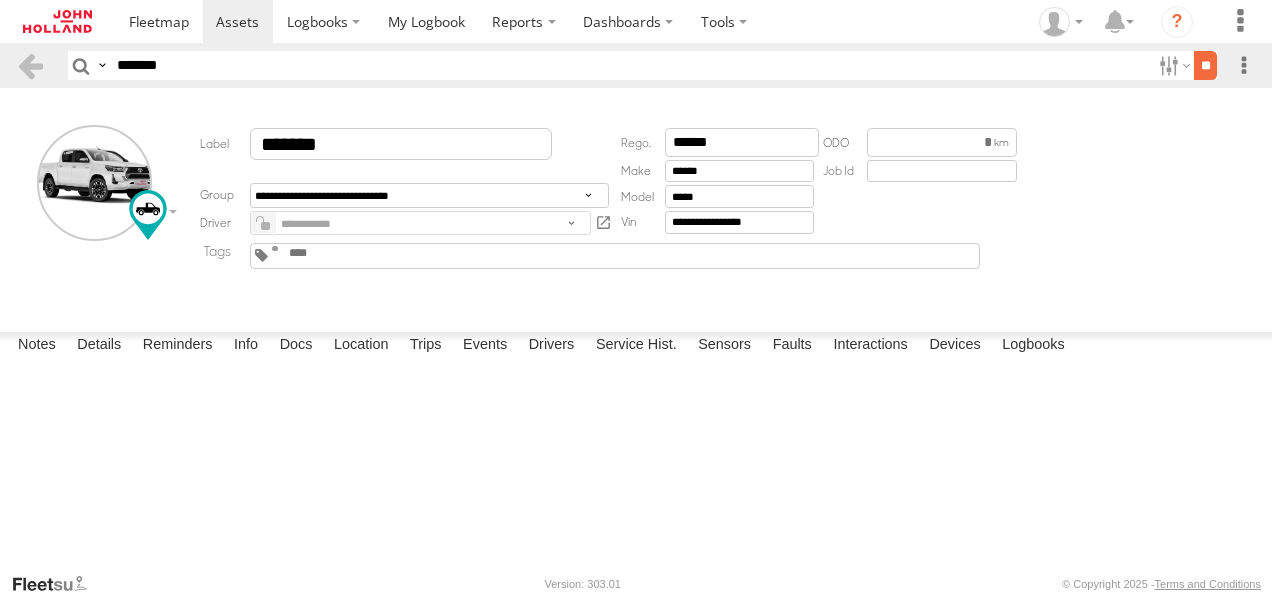 type on "*******" 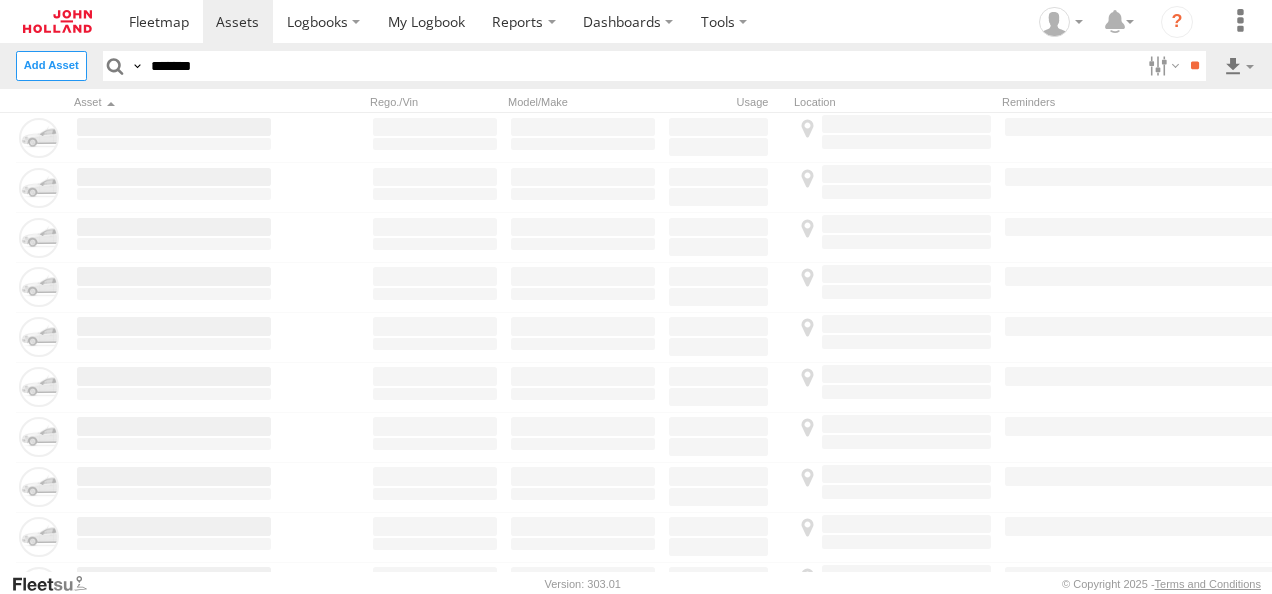 scroll, scrollTop: 0, scrollLeft: 0, axis: both 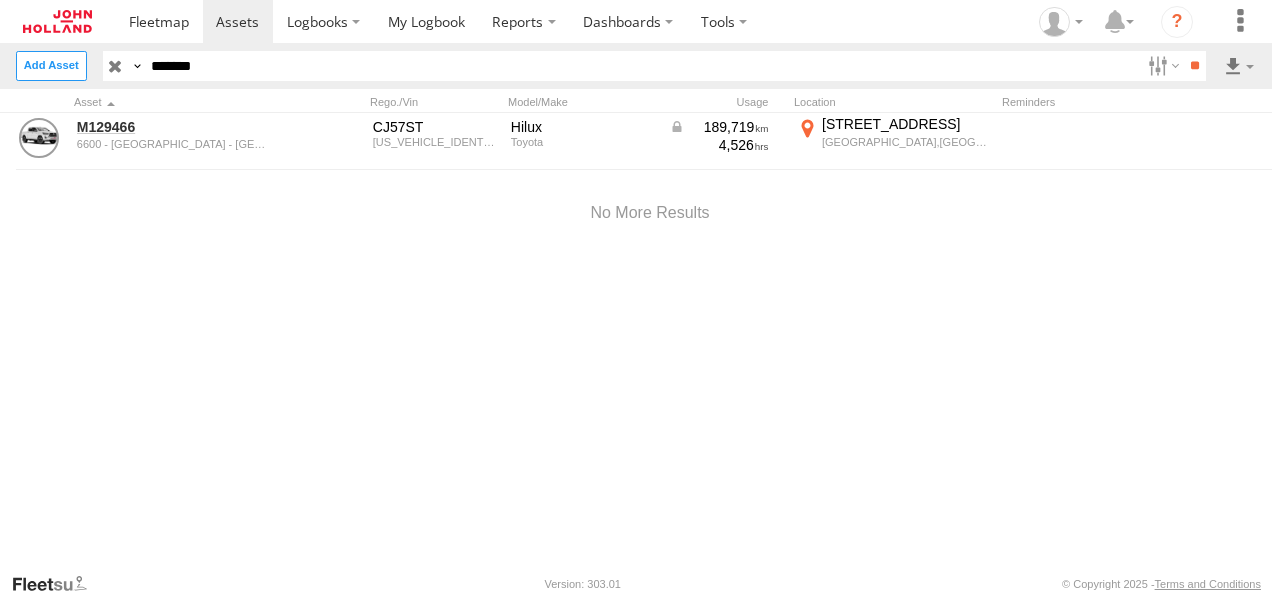 drag, startPoint x: 221, startPoint y: 67, endPoint x: 124, endPoint y: 68, distance: 97.00516 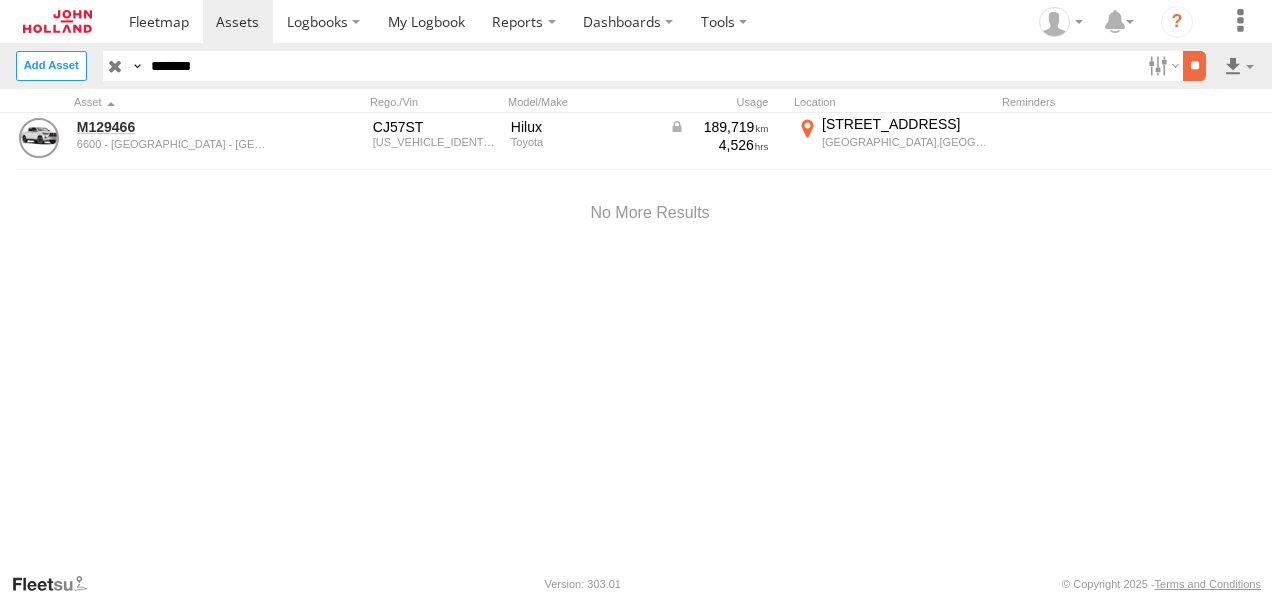click on "**" at bounding box center [1194, 65] 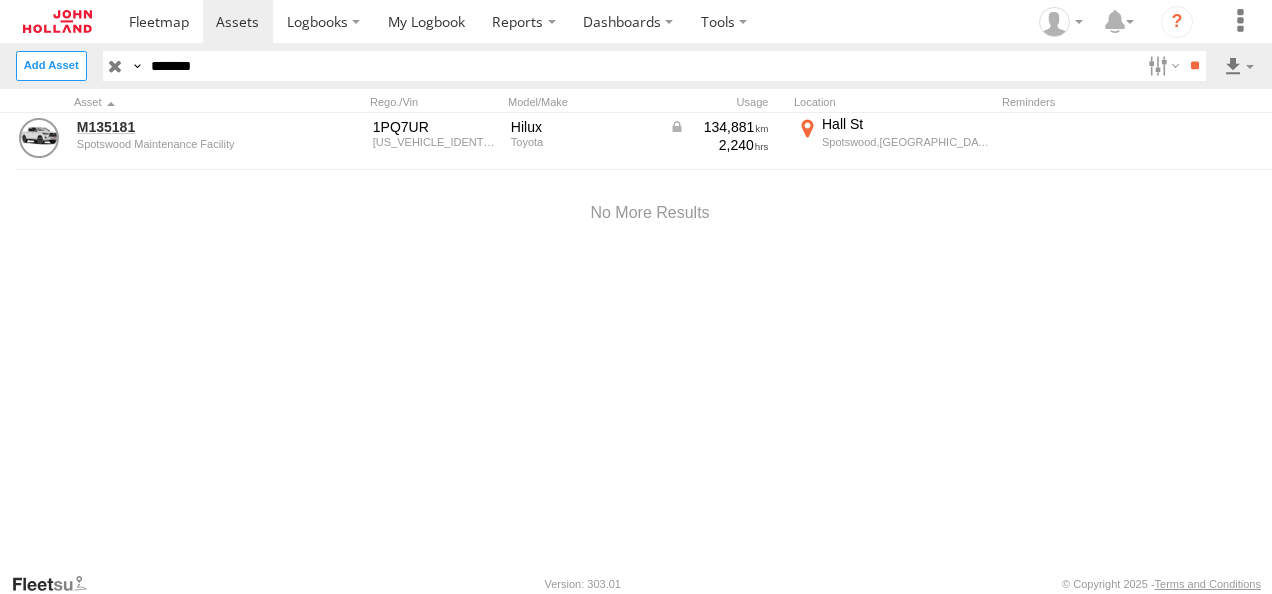 drag, startPoint x: 239, startPoint y: 62, endPoint x: -4, endPoint y: 84, distance: 243.99385 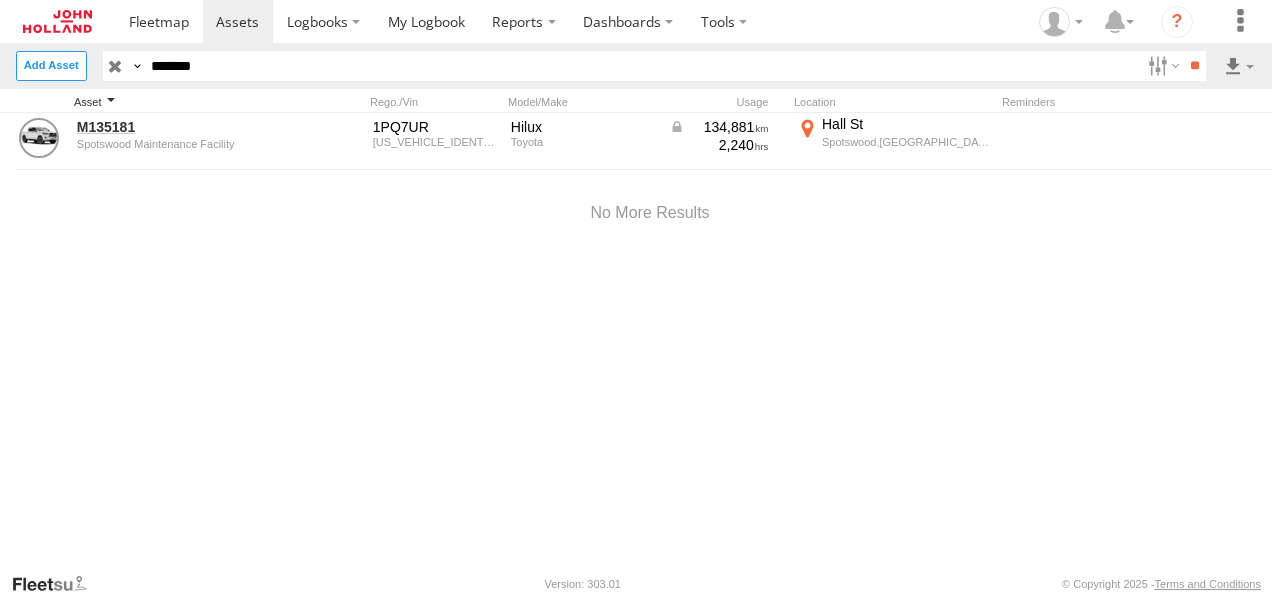 paste 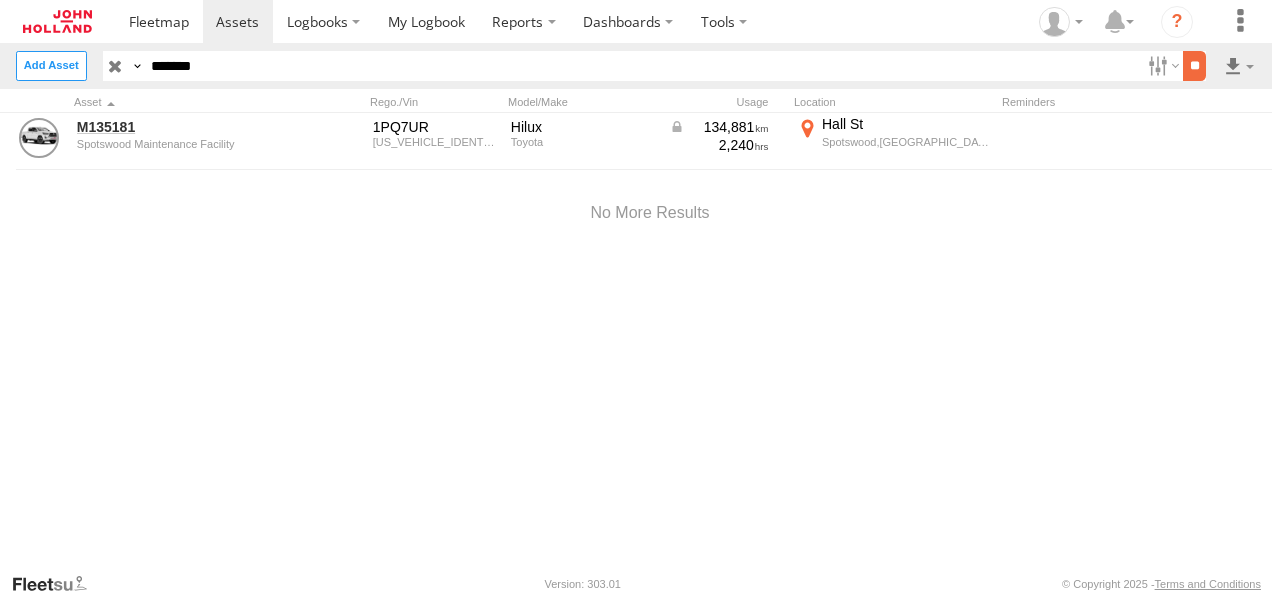 click on "**" at bounding box center (1194, 65) 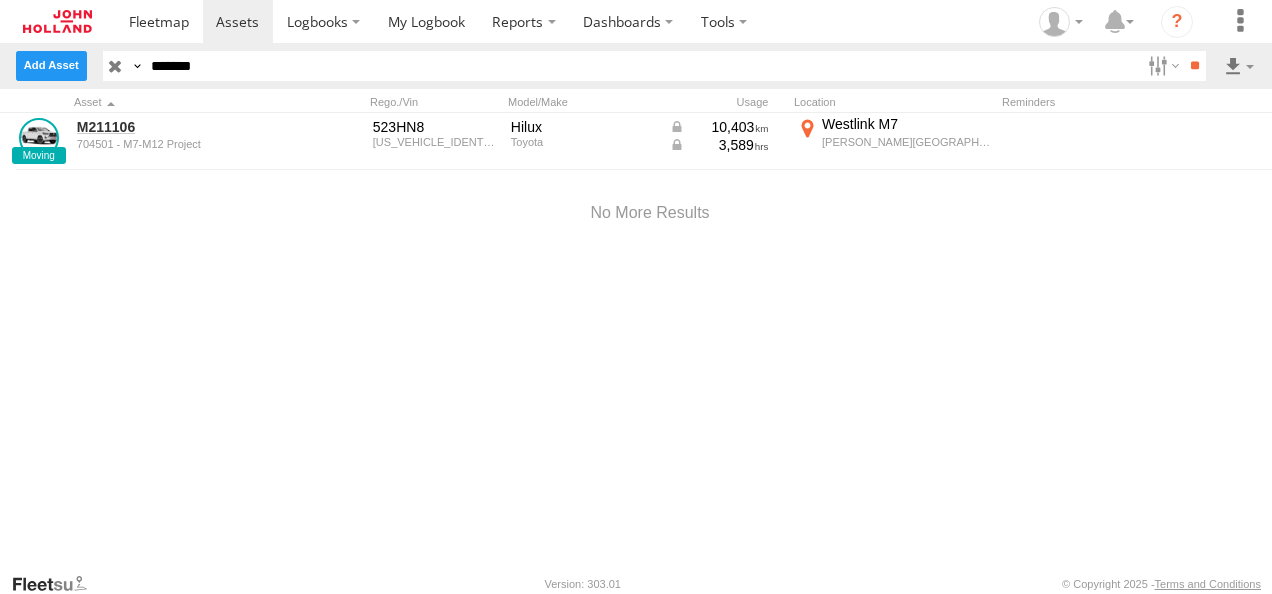 drag, startPoint x: 239, startPoint y: 58, endPoint x: 26, endPoint y: 75, distance: 213.67732 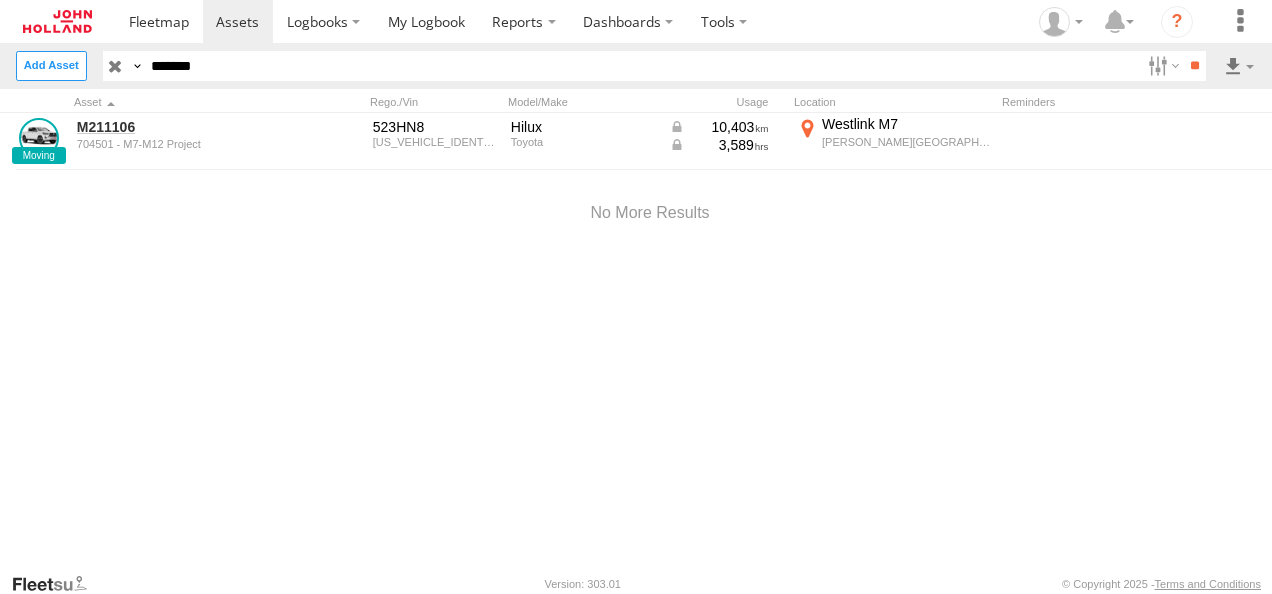 paste 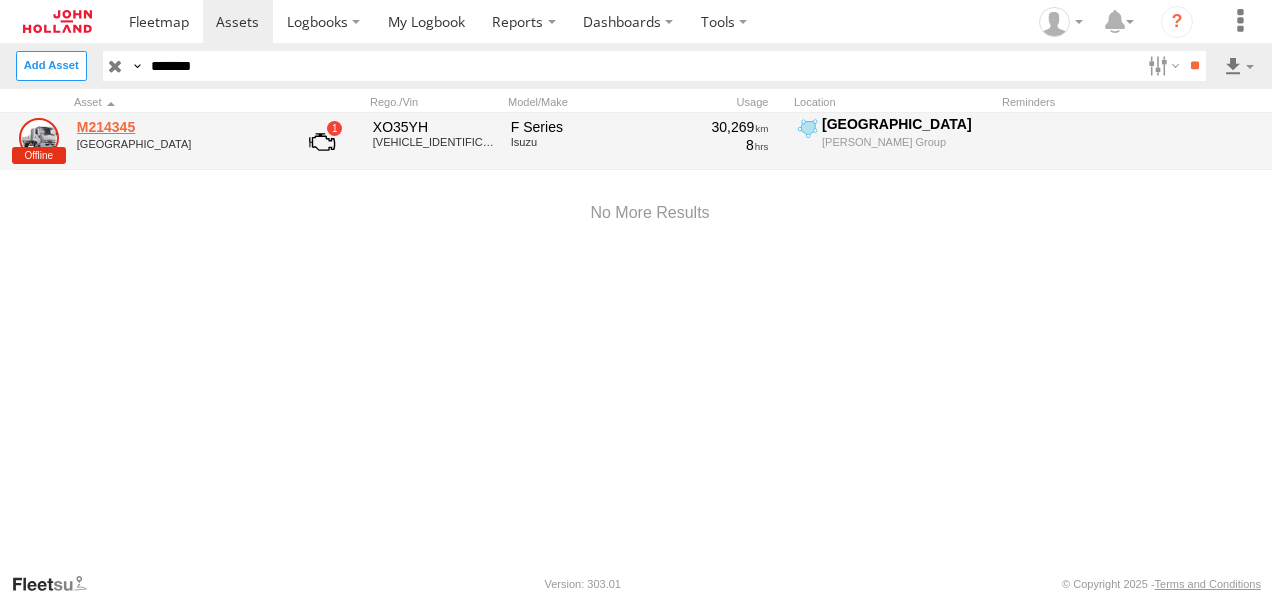 click on "M214345" at bounding box center (174, 127) 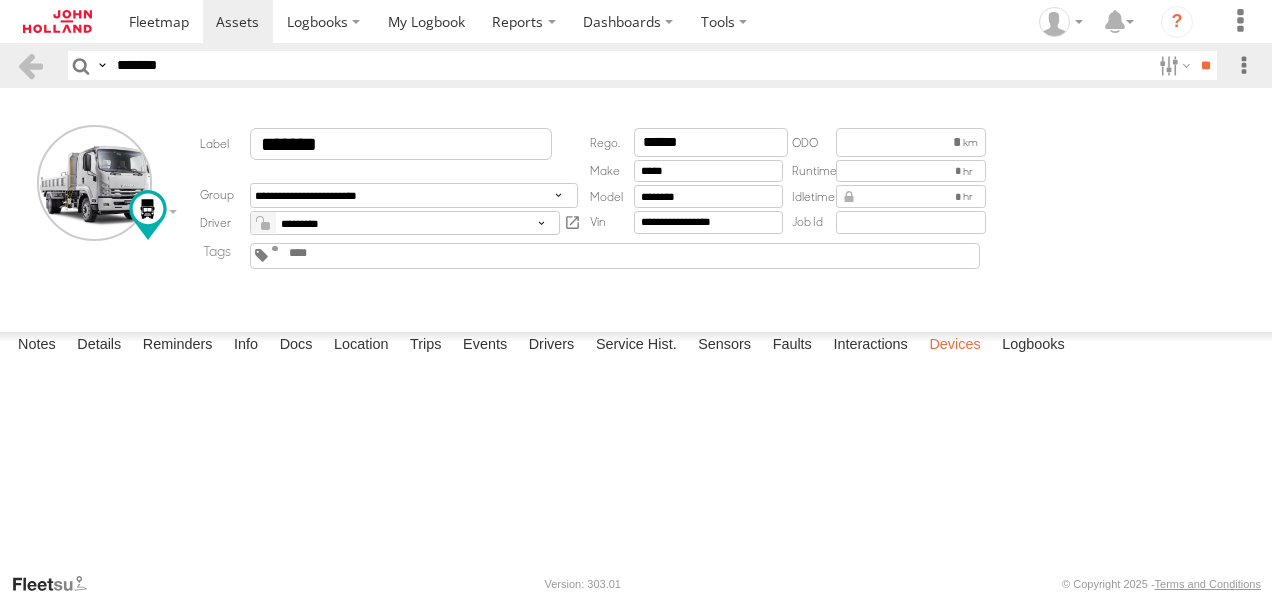 scroll, scrollTop: 0, scrollLeft: 0, axis: both 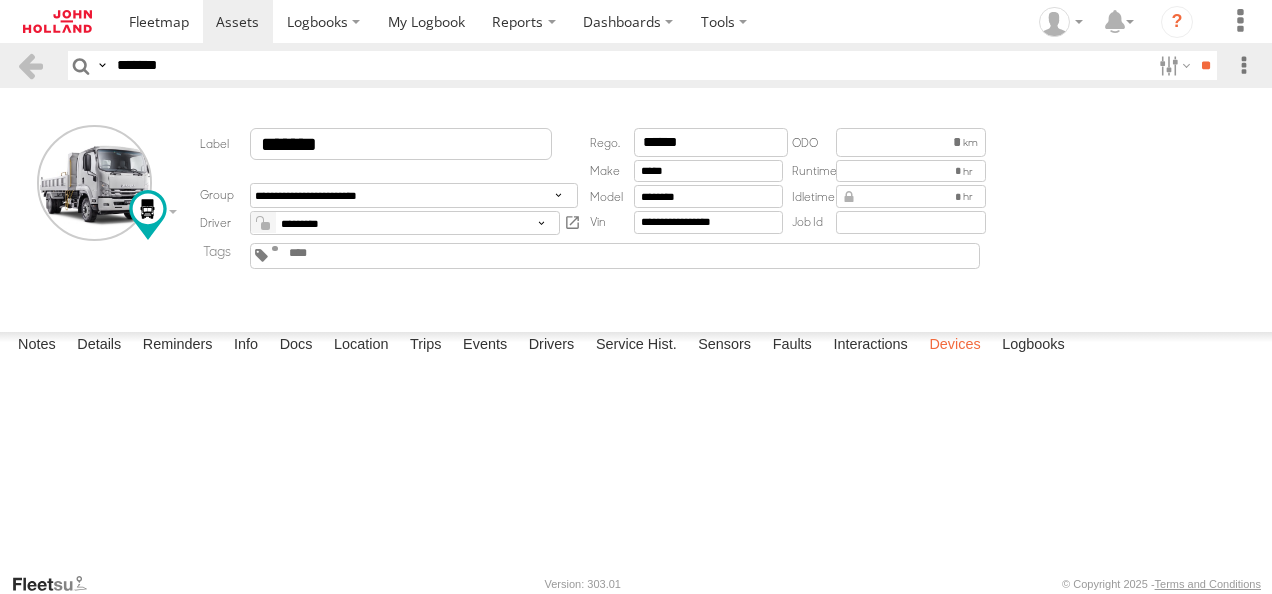 click on "Devices" at bounding box center [954, 346] 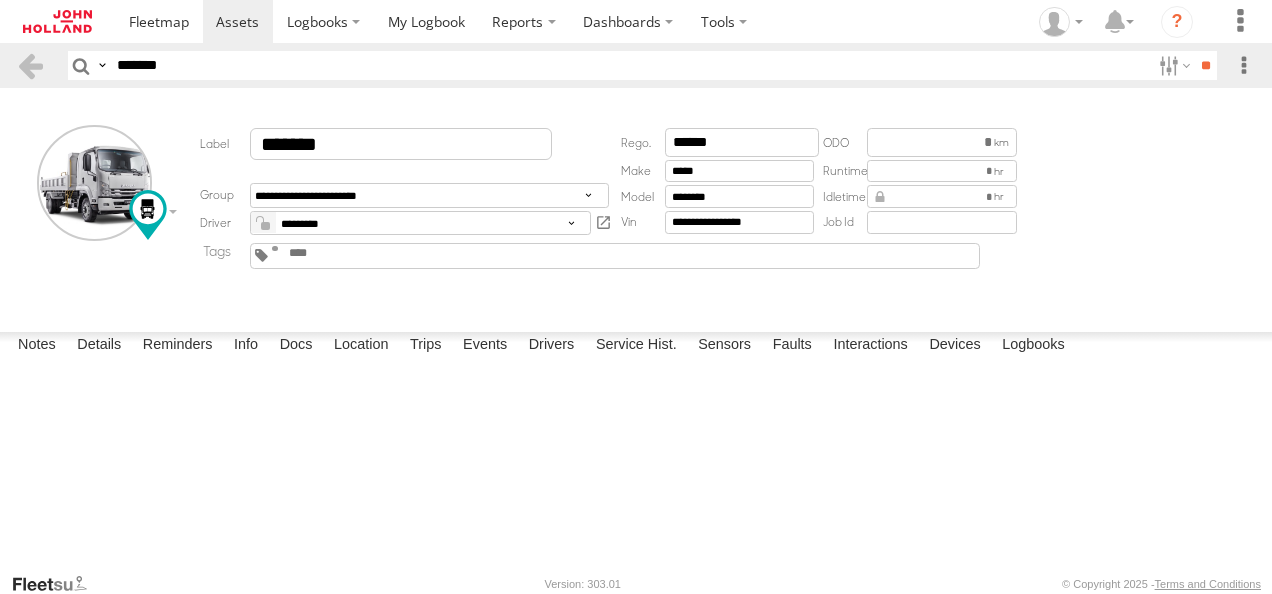 drag, startPoint x: 214, startPoint y: 74, endPoint x: 82, endPoint y: 74, distance: 132 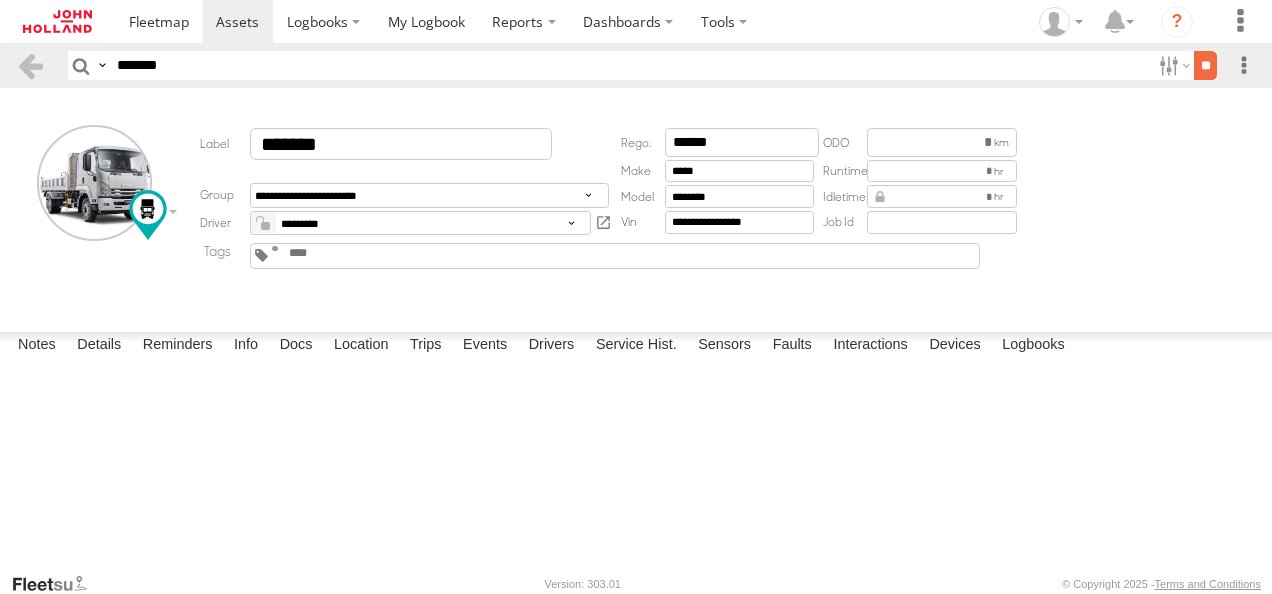 type on "*******" 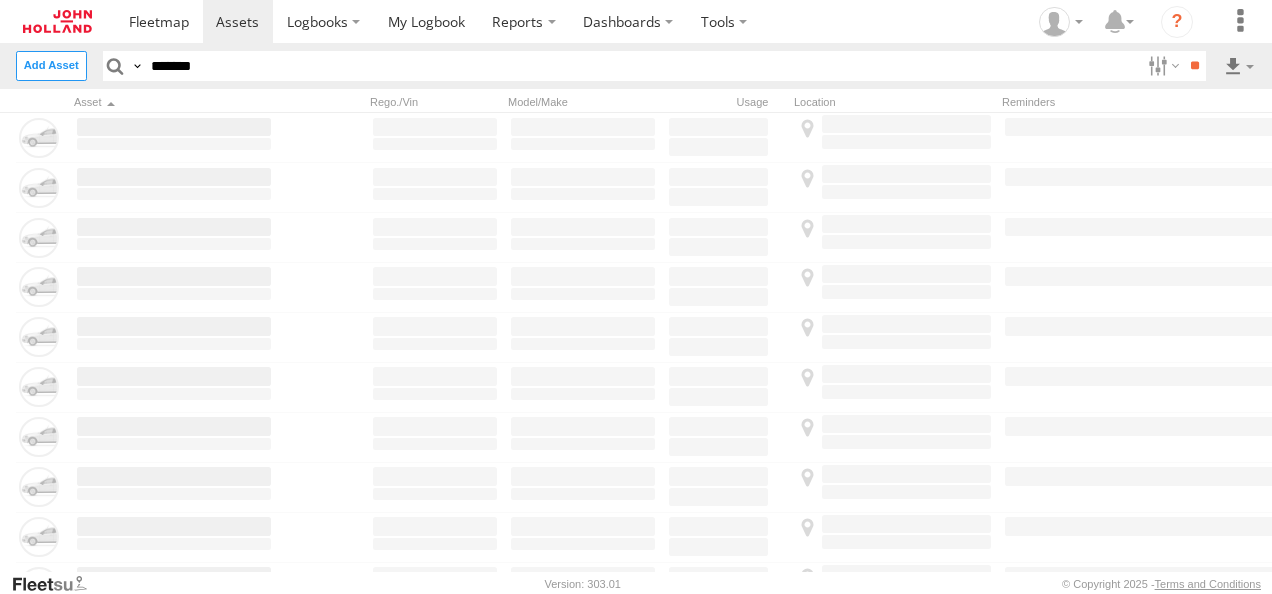 scroll, scrollTop: 0, scrollLeft: 0, axis: both 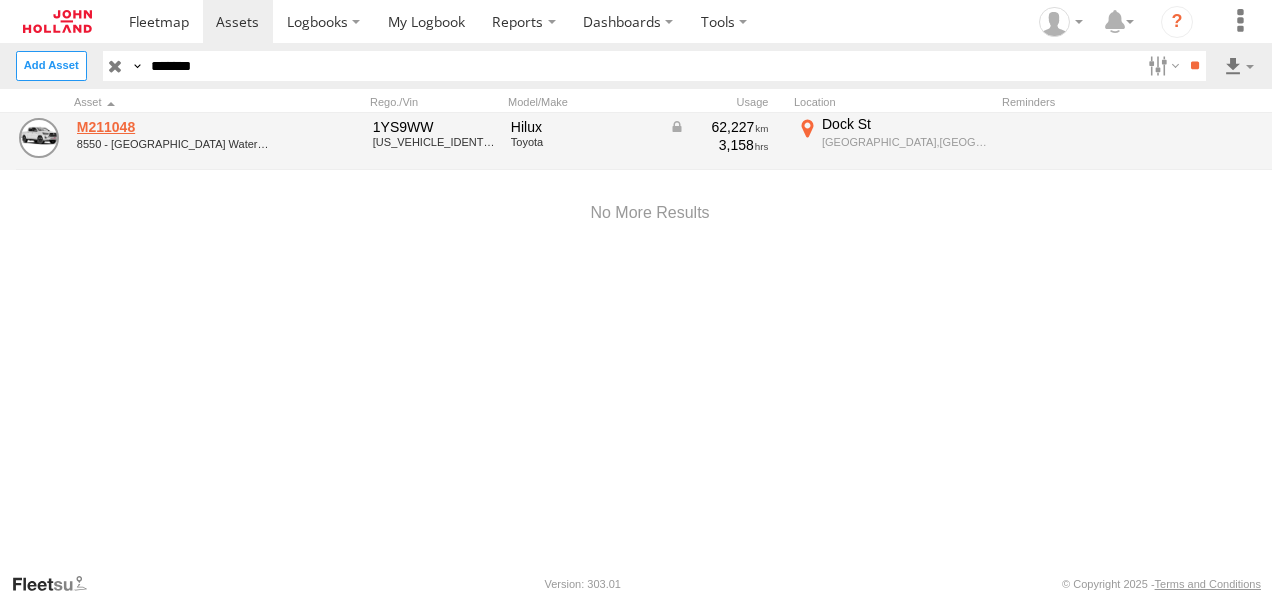 click on "M211048" at bounding box center [174, 127] 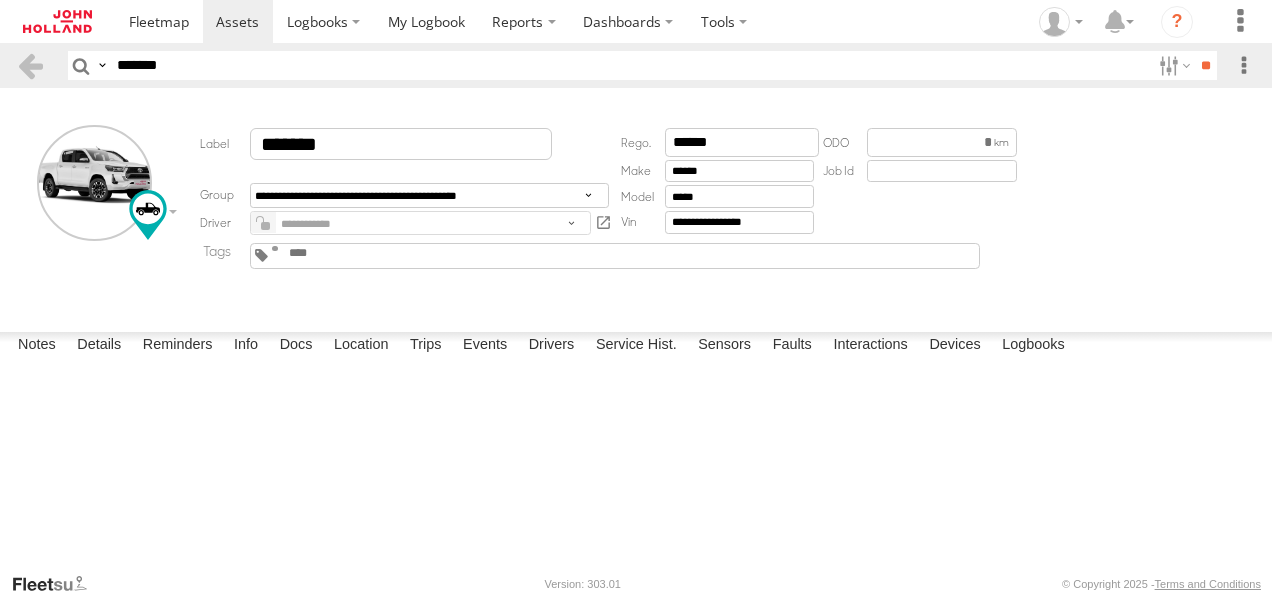 scroll, scrollTop: 0, scrollLeft: 0, axis: both 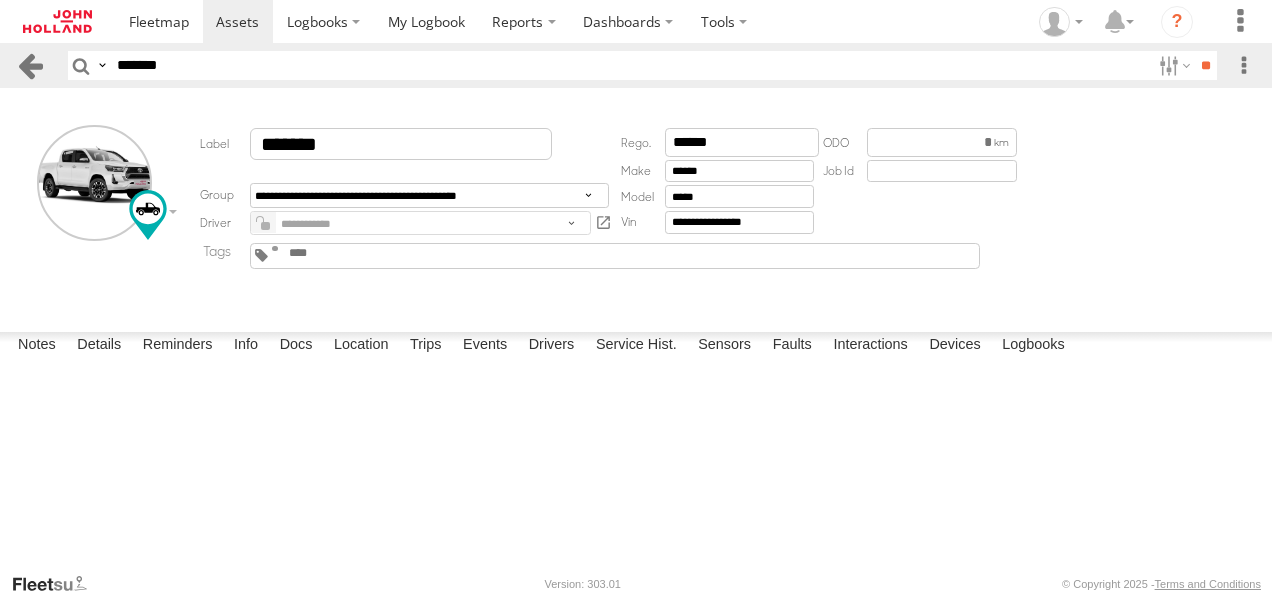 drag, startPoint x: 275, startPoint y: 61, endPoint x: 36, endPoint y: 64, distance: 239.01883 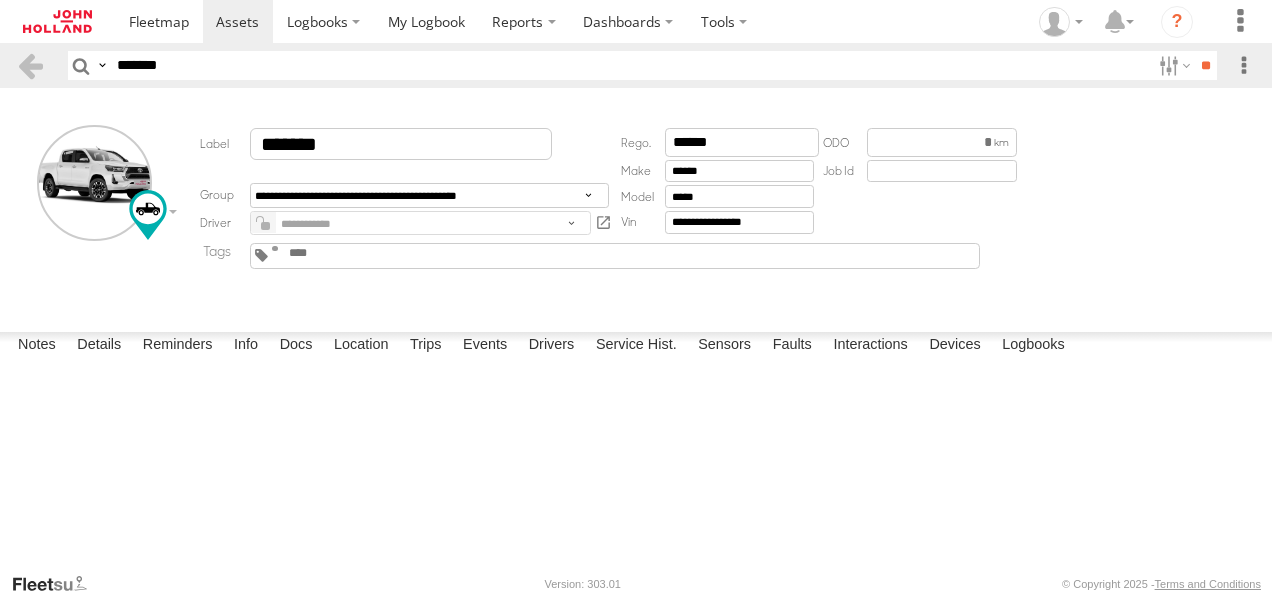 paste 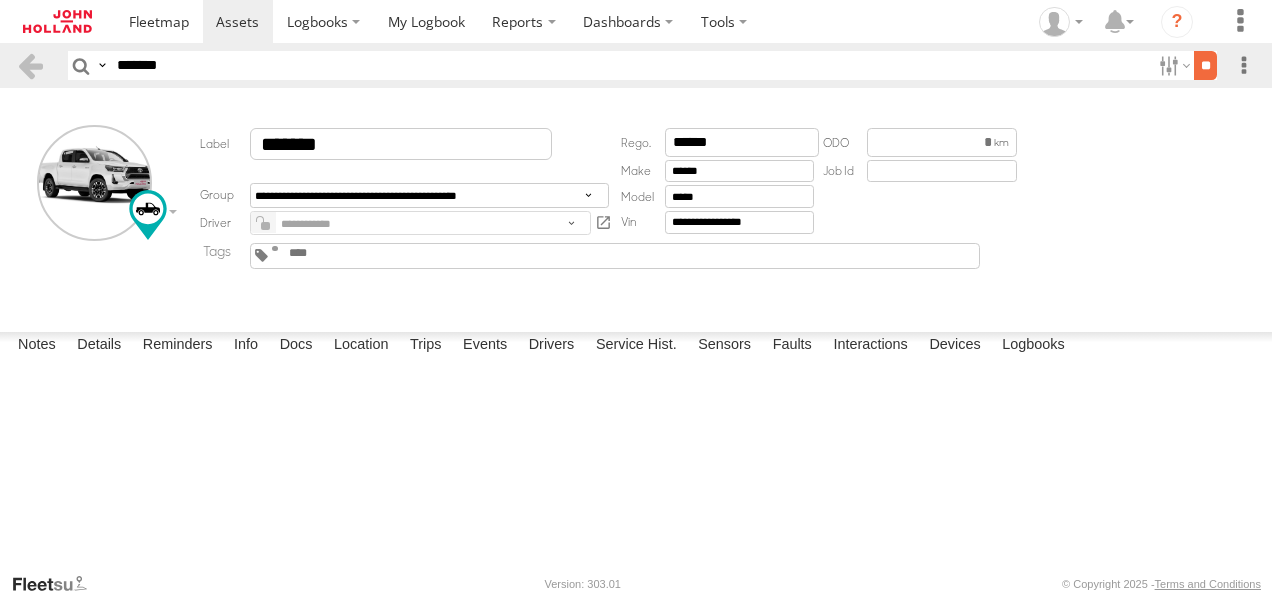 type on "*******" 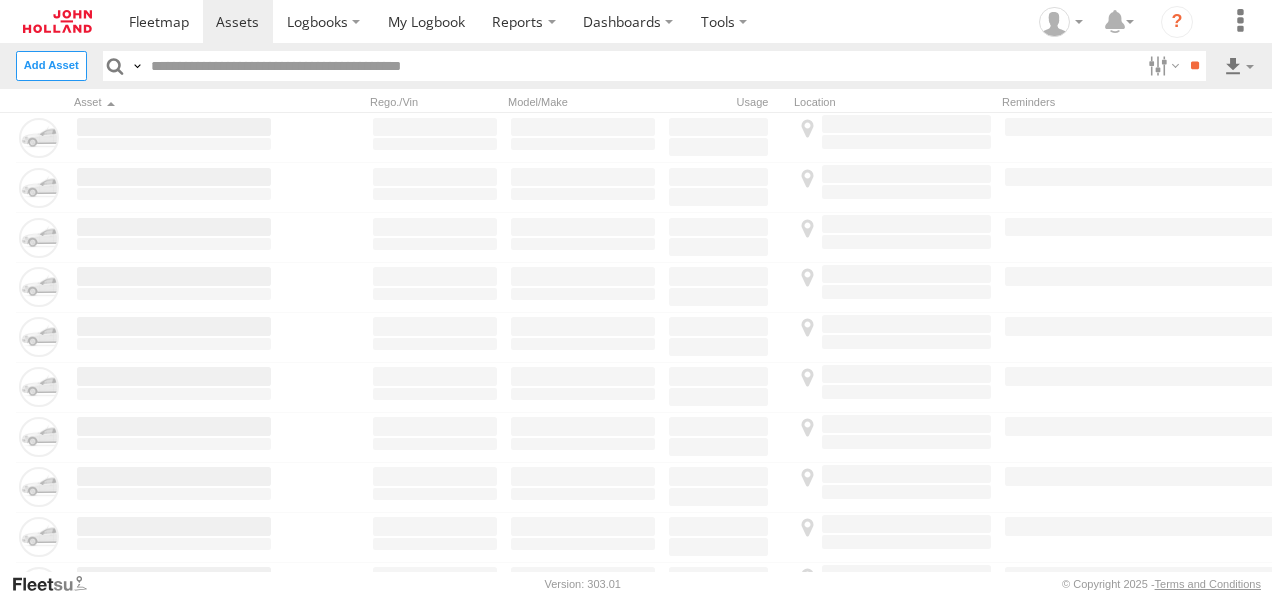 scroll, scrollTop: 0, scrollLeft: 0, axis: both 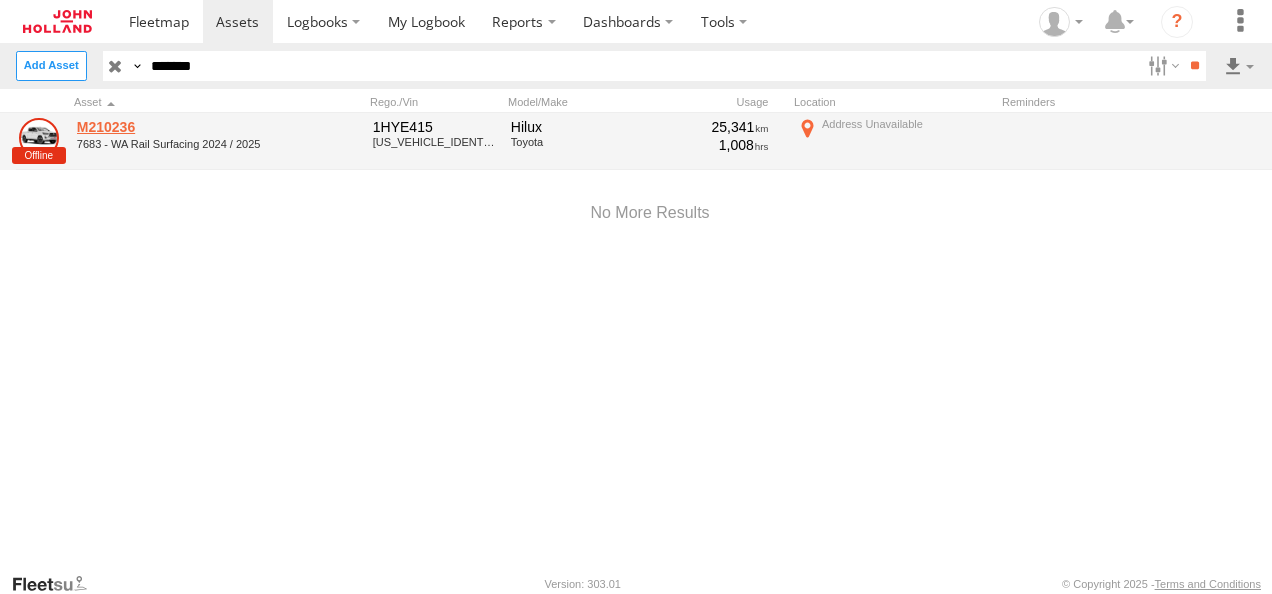 click on "M210236" at bounding box center (174, 127) 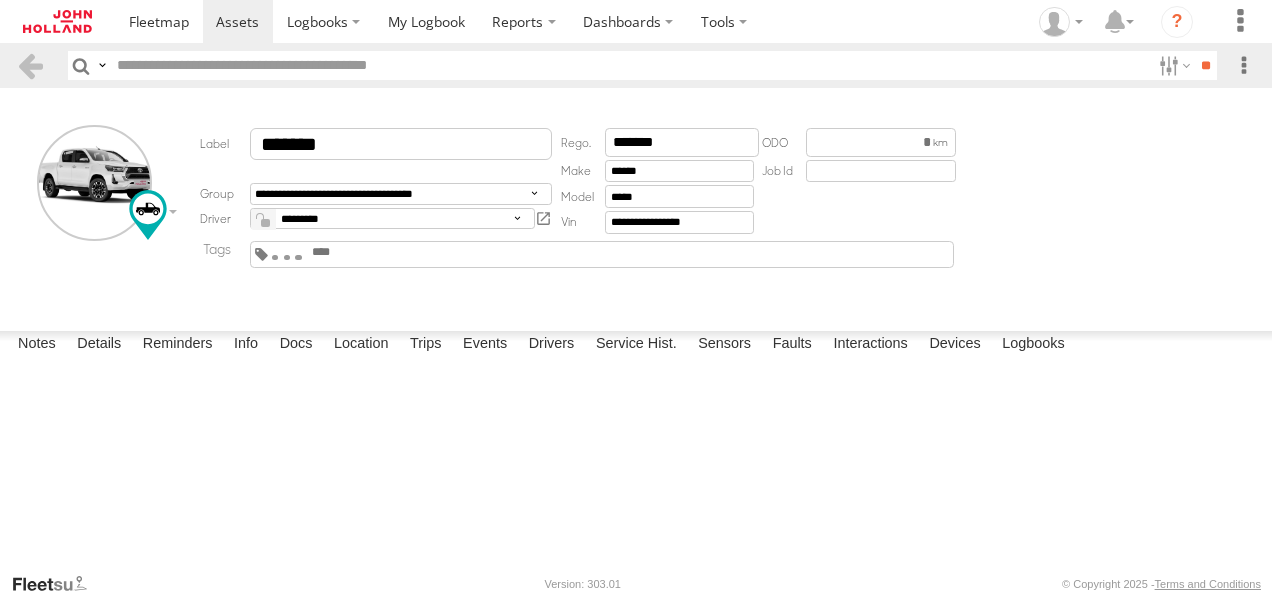 click on "Devices" at bounding box center [954, 345] 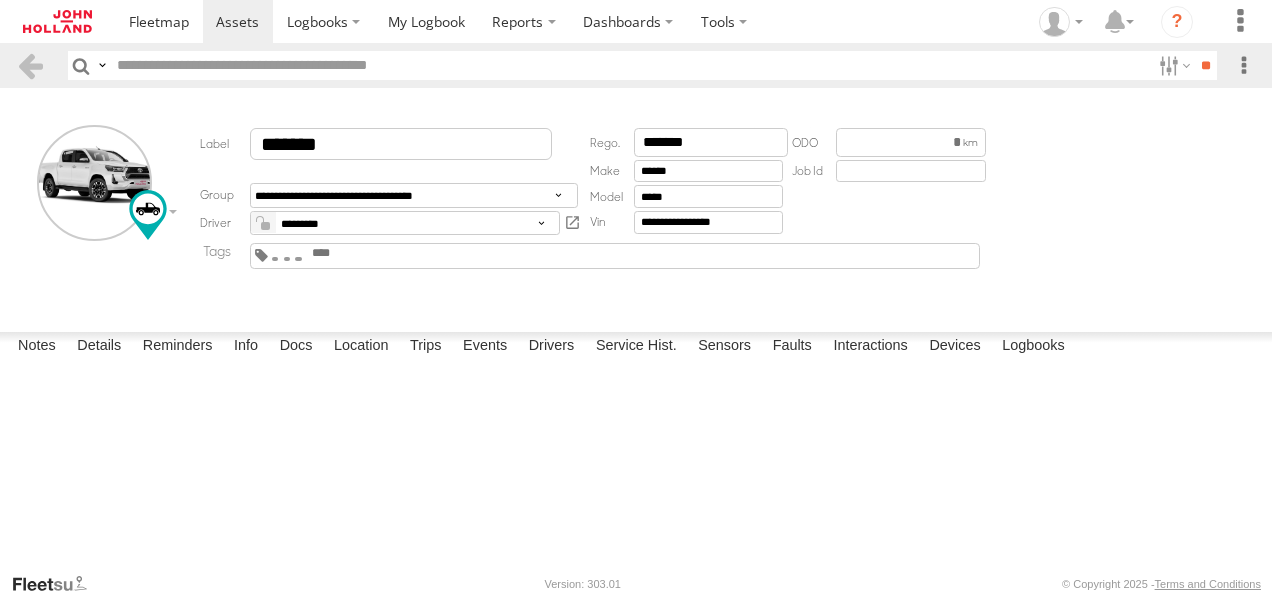 scroll, scrollTop: 0, scrollLeft: 0, axis: both 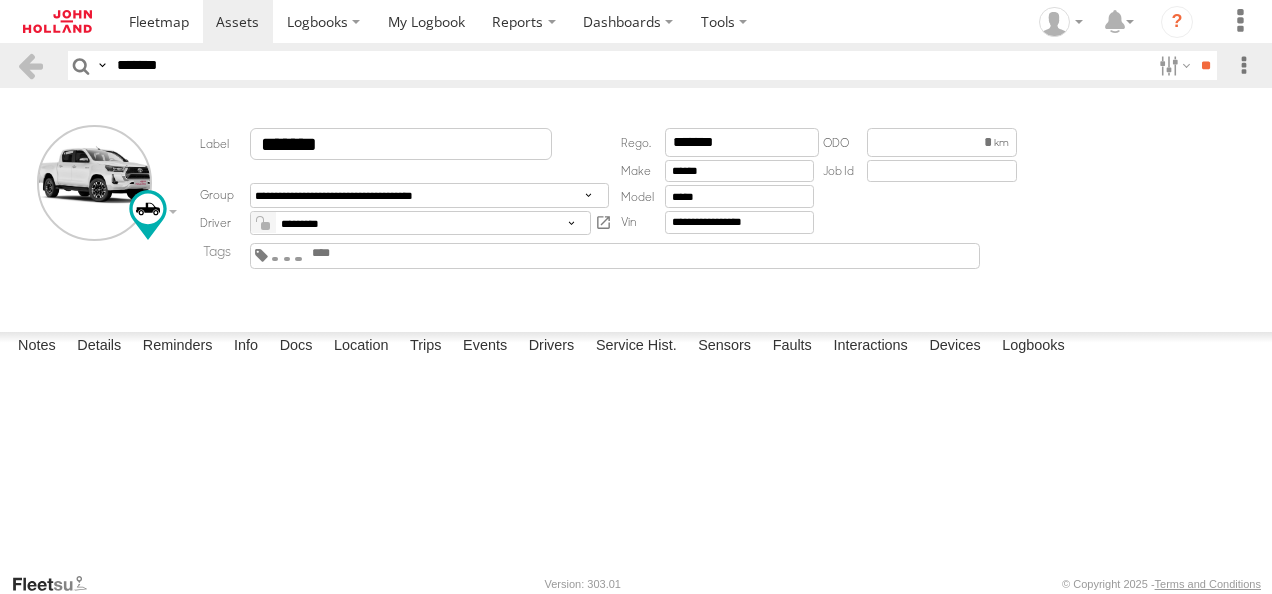 drag, startPoint x: 202, startPoint y: 74, endPoint x: 85, endPoint y: 75, distance: 117.00427 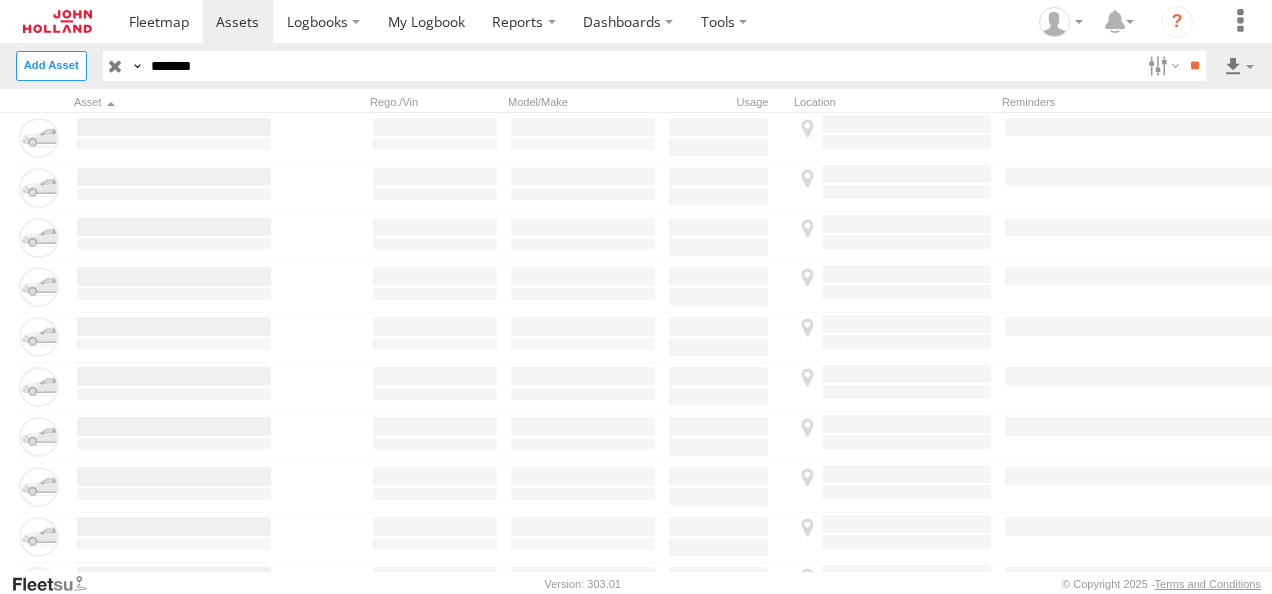 scroll, scrollTop: 0, scrollLeft: 0, axis: both 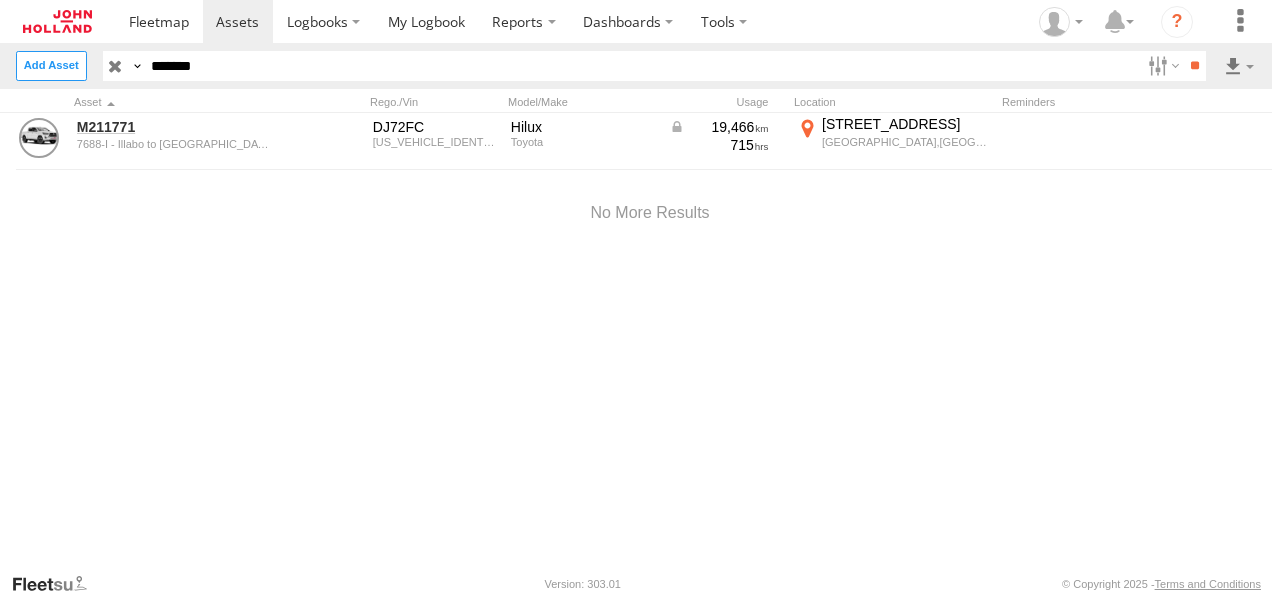 drag, startPoint x: 245, startPoint y: 60, endPoint x: 90, endPoint y: 72, distance: 155.46382 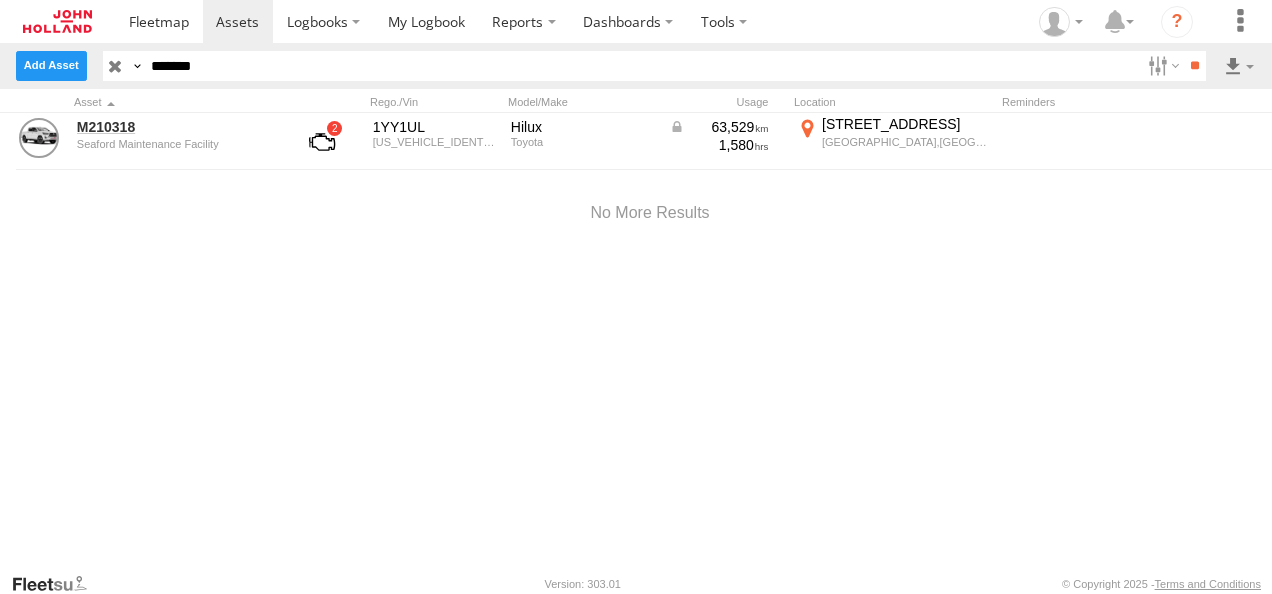 drag, startPoint x: 222, startPoint y: 63, endPoint x: 84, endPoint y: 63, distance: 138 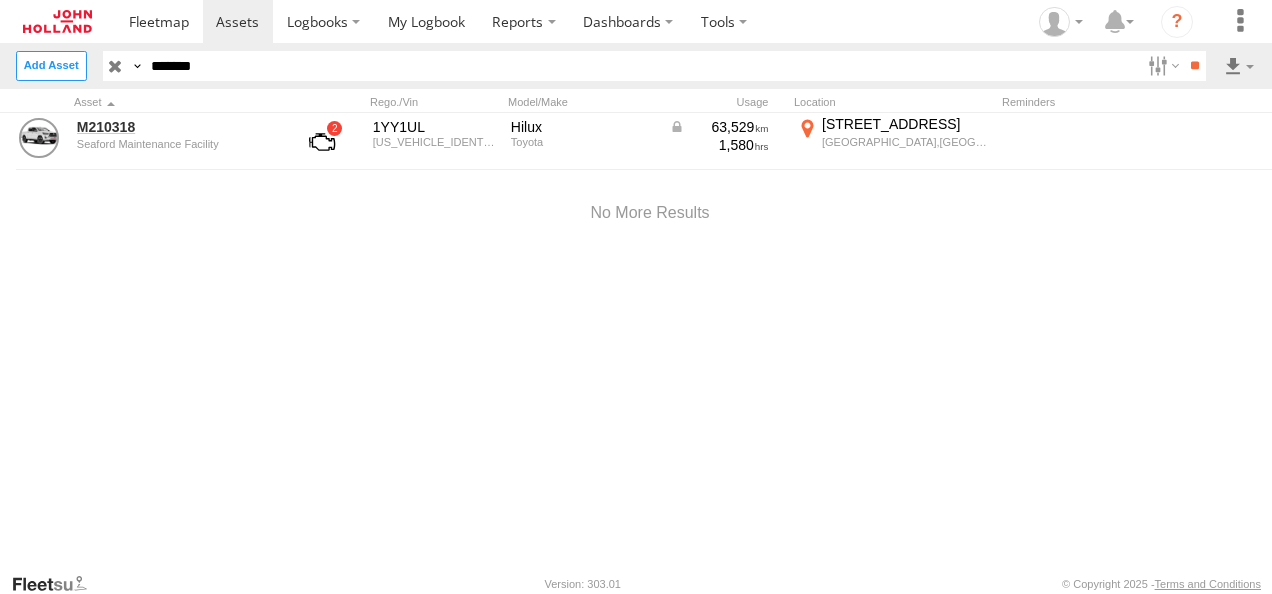 paste 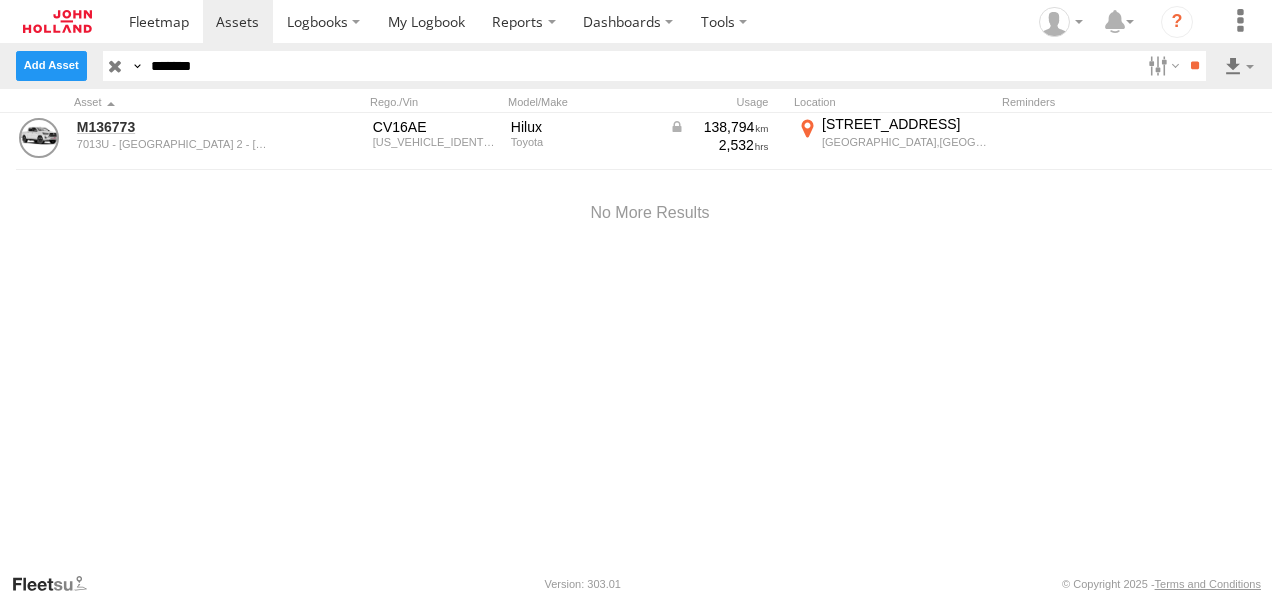 drag, startPoint x: 226, startPoint y: 61, endPoint x: 83, endPoint y: 68, distance: 143.17122 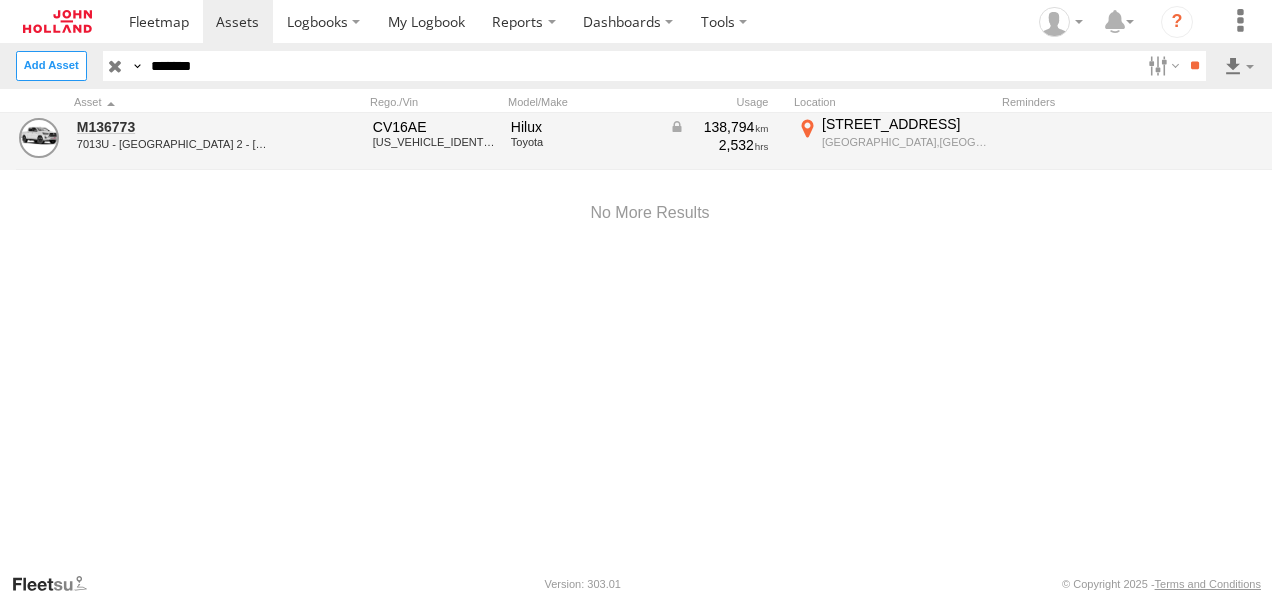 paste 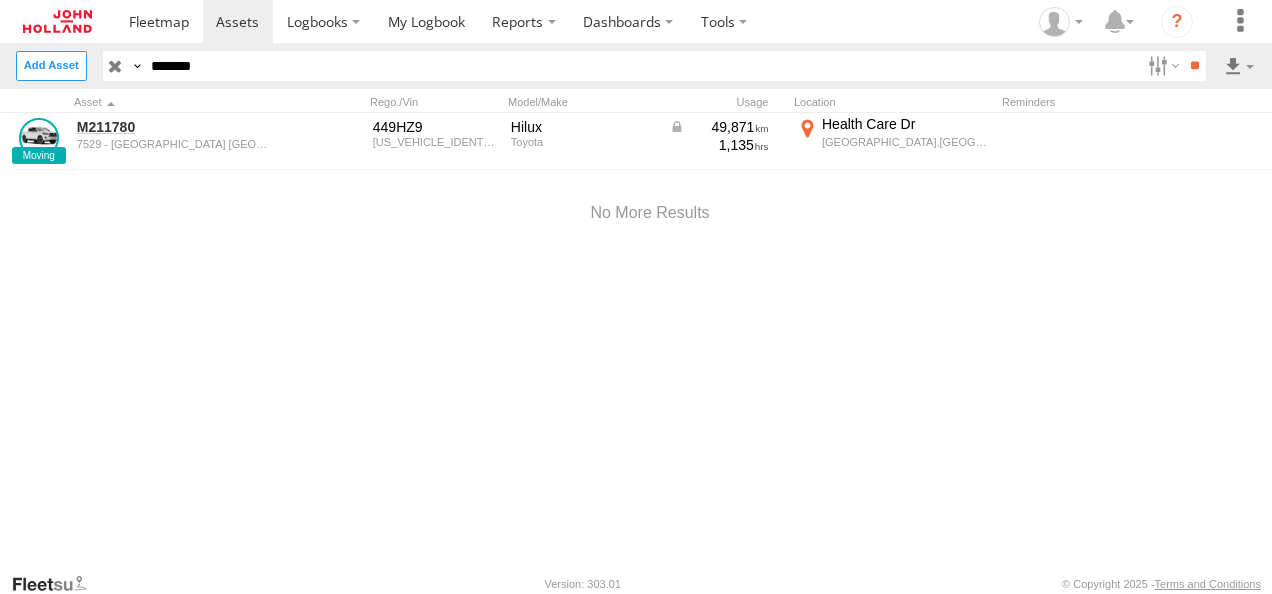 drag, startPoint x: 218, startPoint y: 66, endPoint x: -4, endPoint y: 69, distance: 222.02026 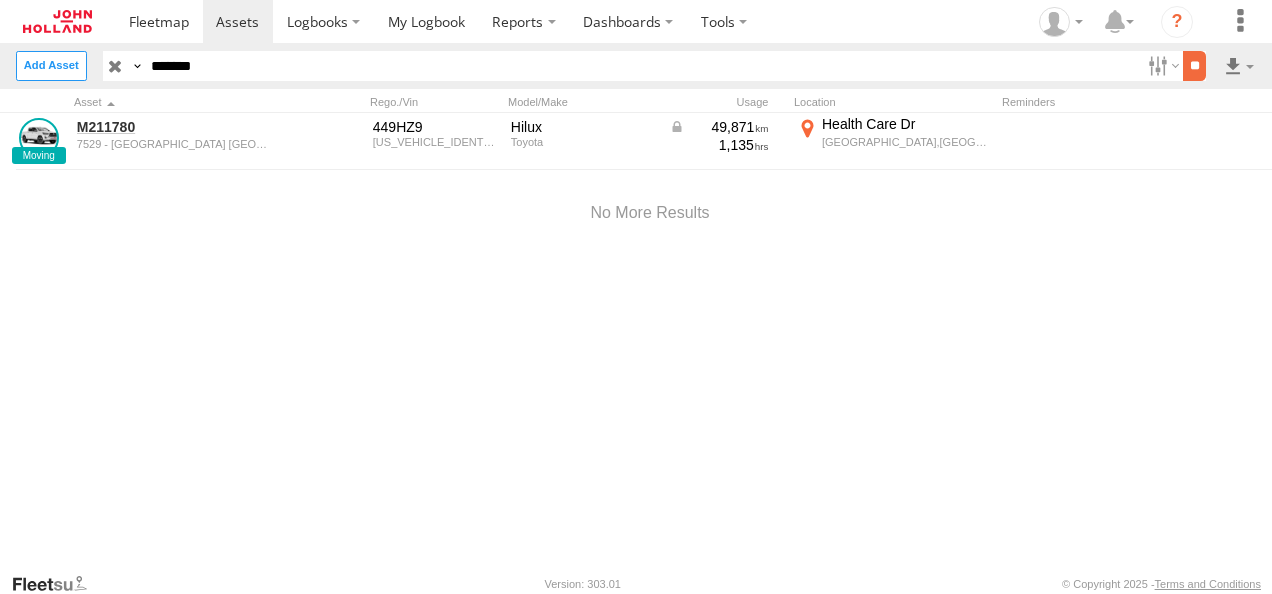 click on "**" at bounding box center [1194, 65] 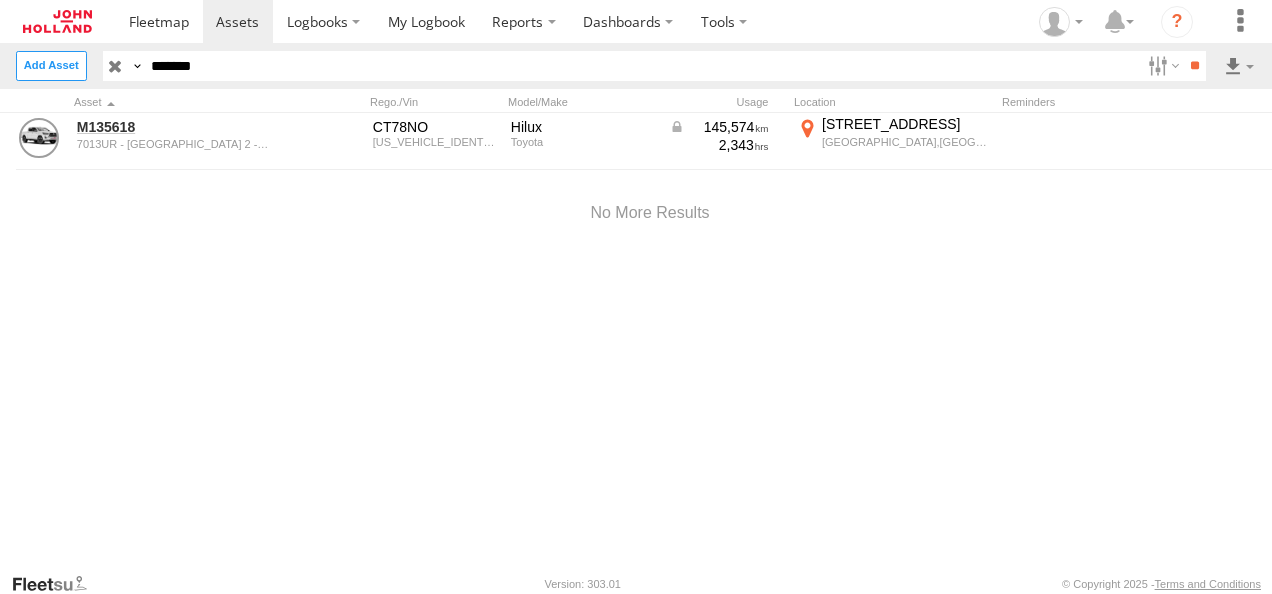 click on "*******" at bounding box center [642, 65] 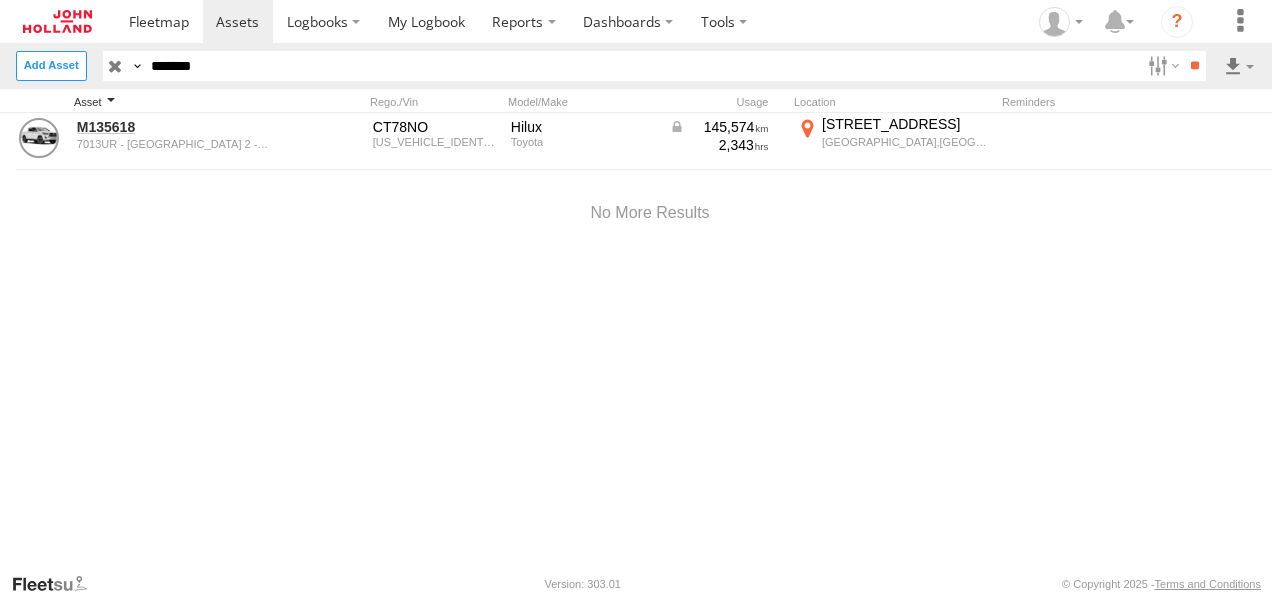 paste 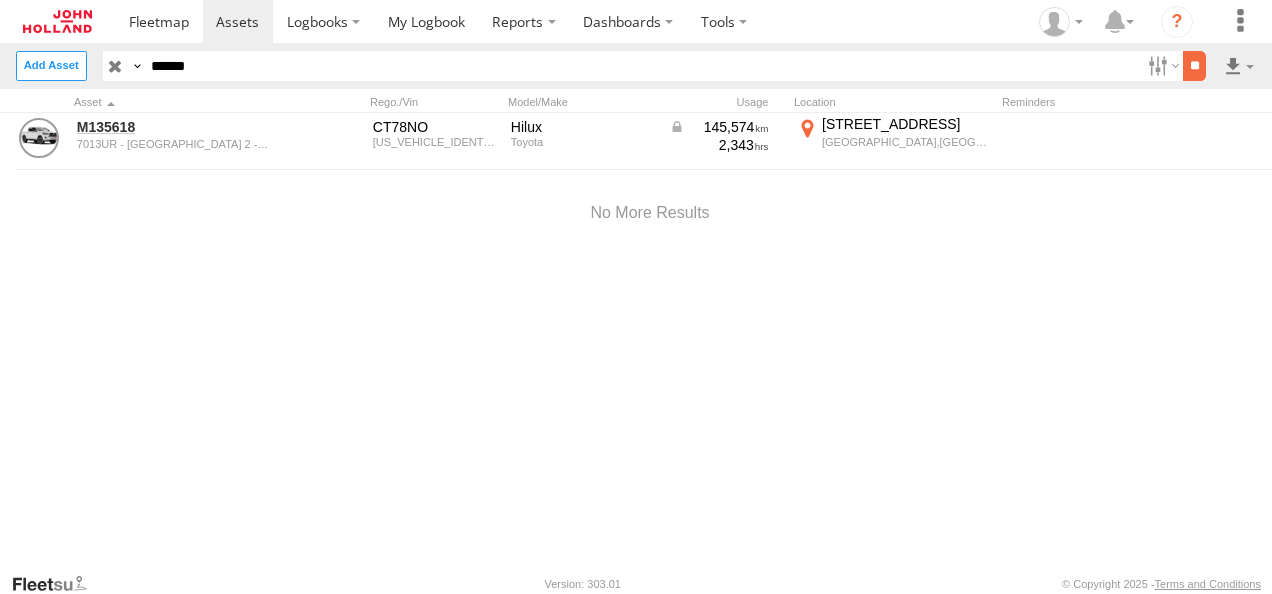 type on "******" 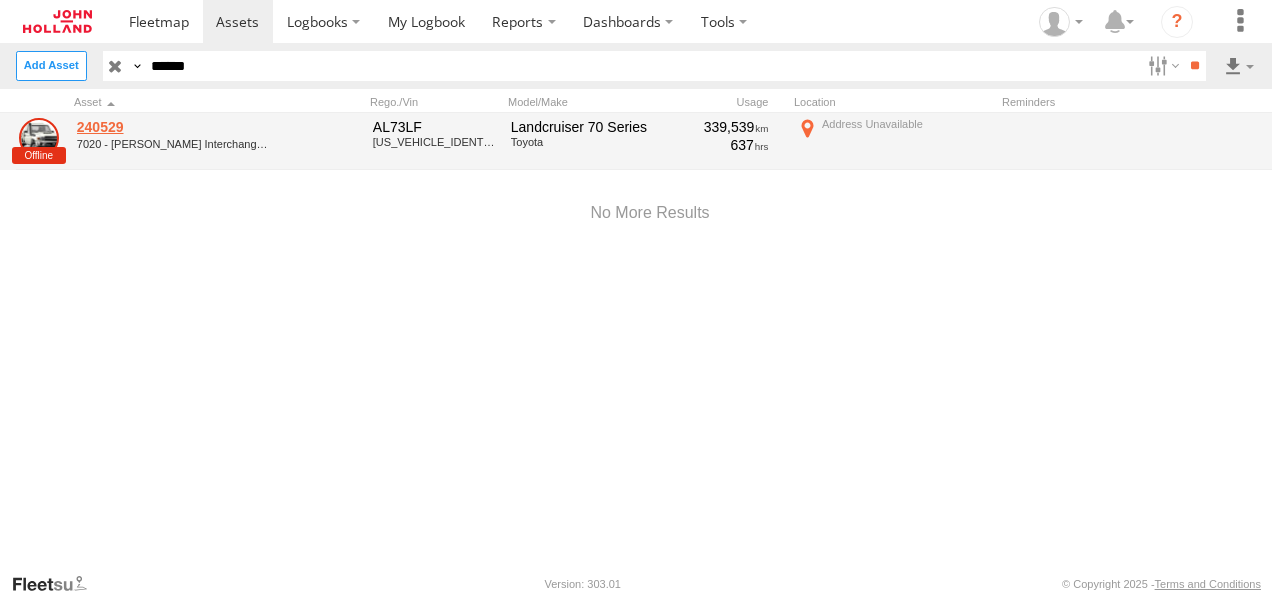 click on "240529" at bounding box center [174, 127] 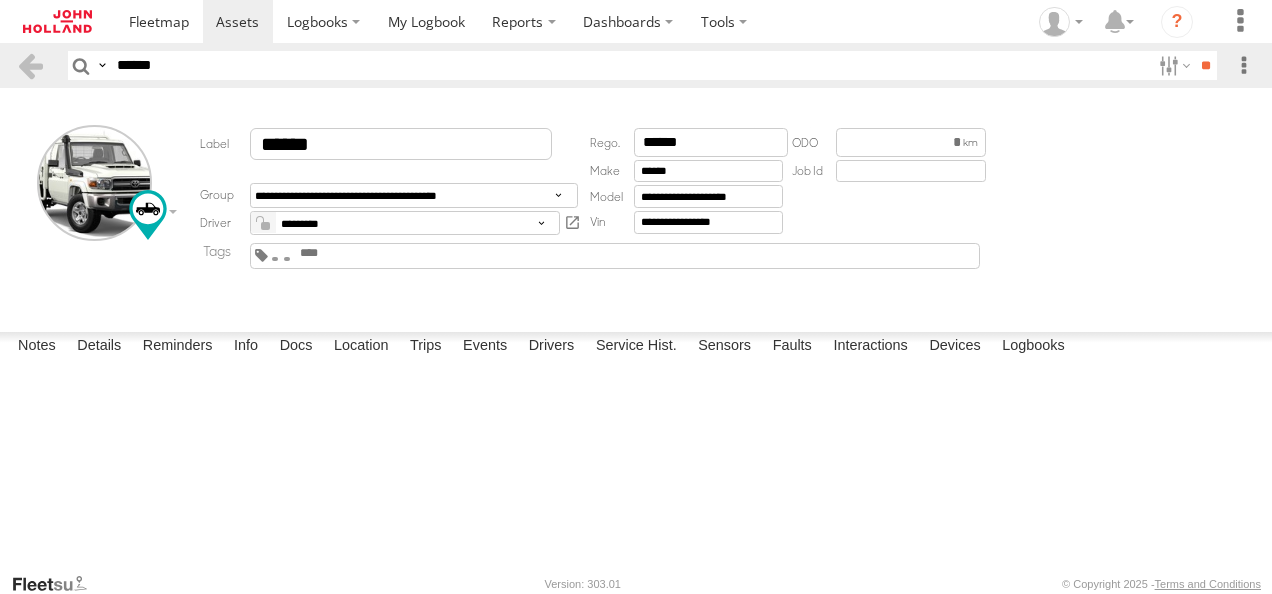 scroll, scrollTop: 0, scrollLeft: 0, axis: both 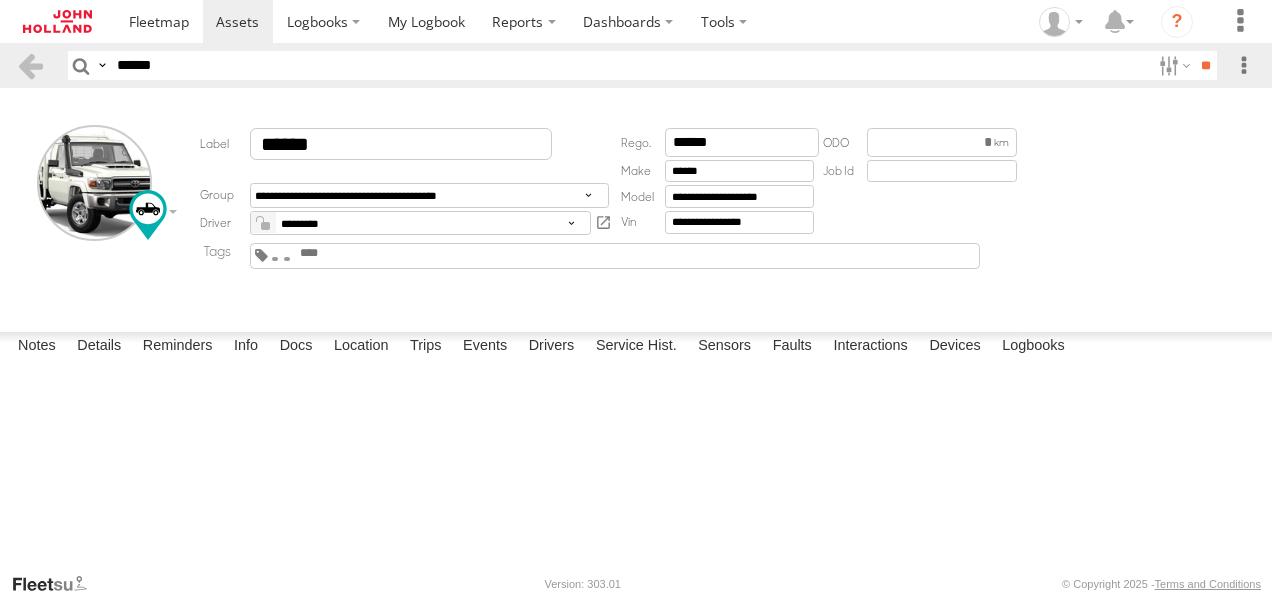 drag, startPoint x: 156, startPoint y: 61, endPoint x: 66, endPoint y: 57, distance: 90.088844 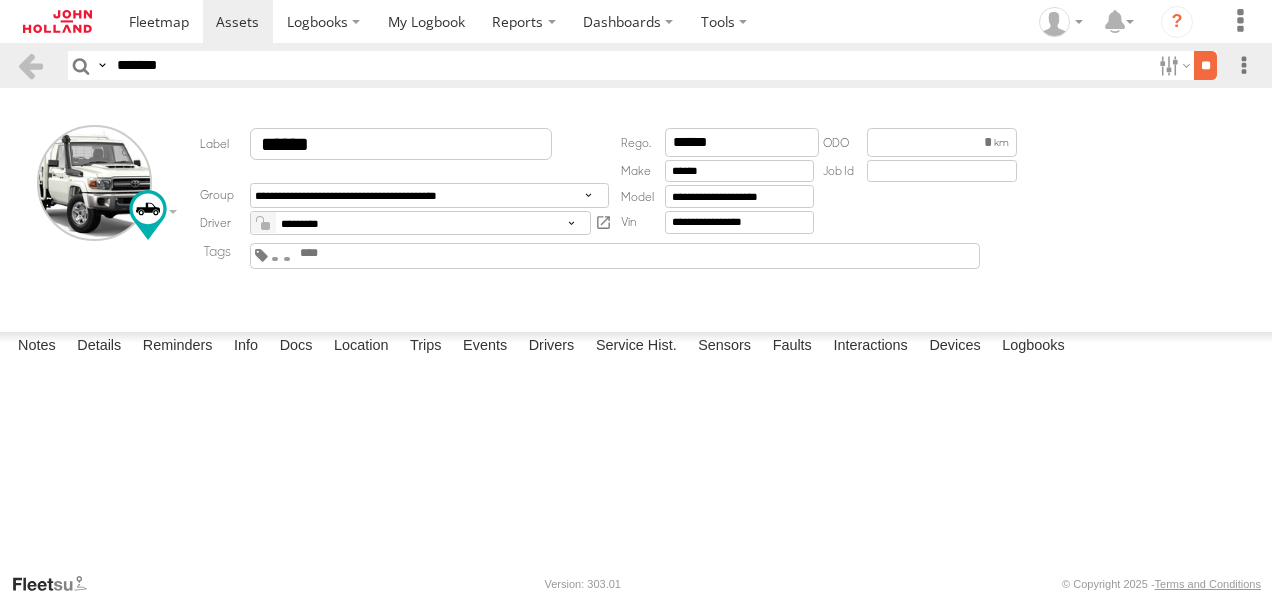 type on "*******" 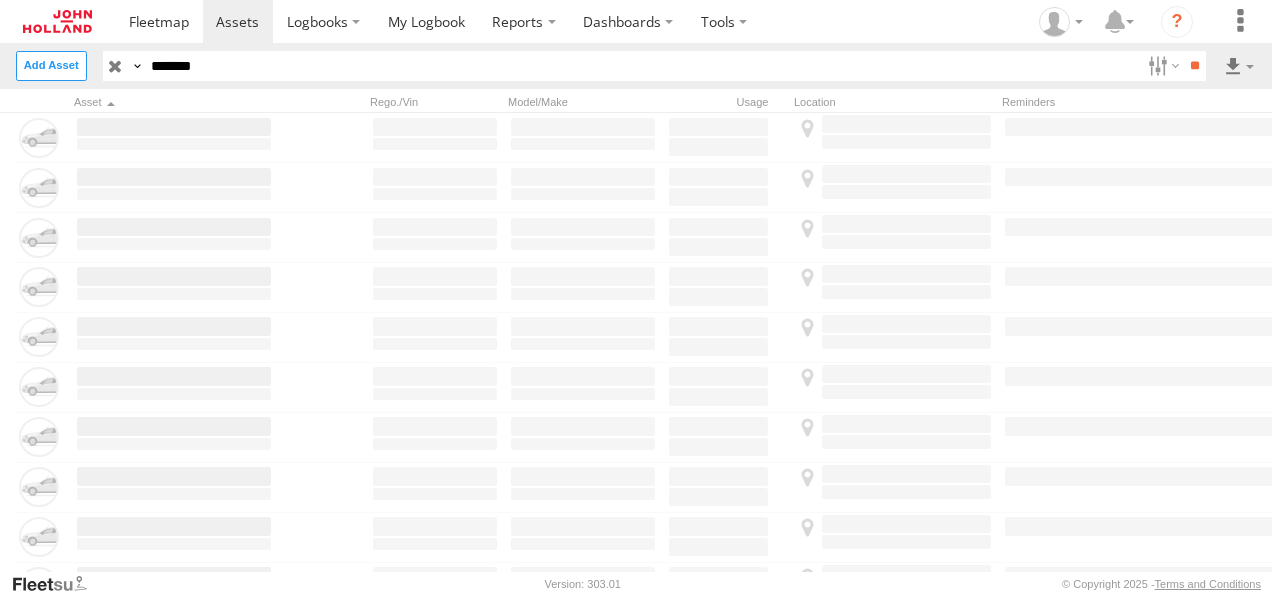 scroll, scrollTop: 0, scrollLeft: 0, axis: both 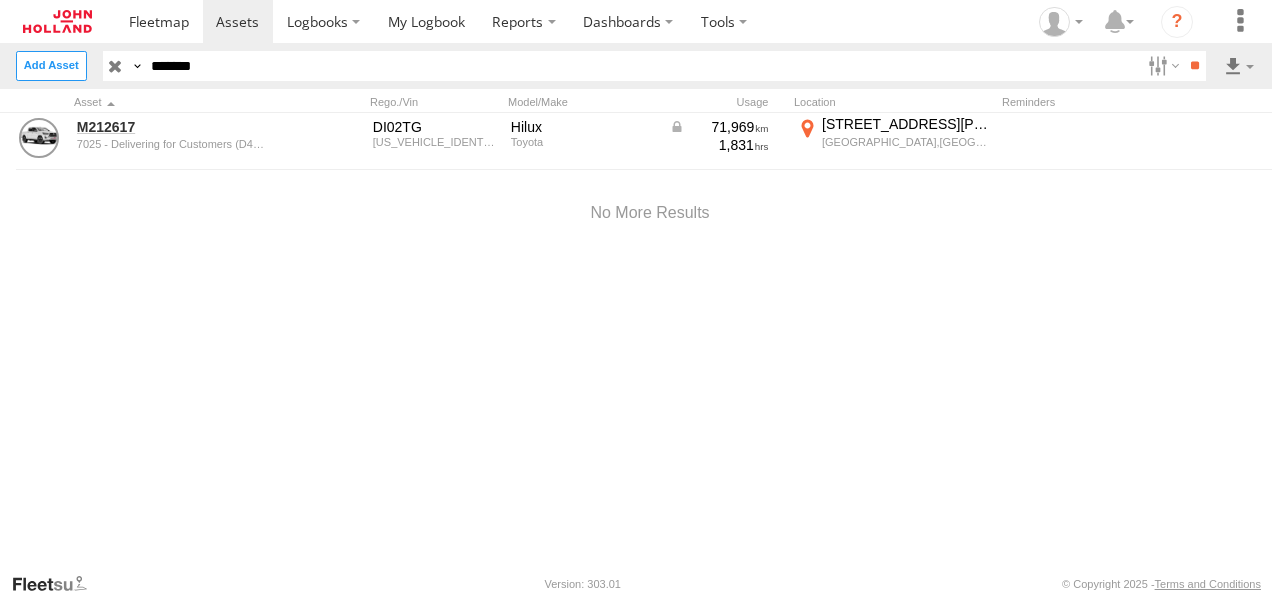drag, startPoint x: 170, startPoint y: 54, endPoint x: 0, endPoint y: 49, distance: 170.07352 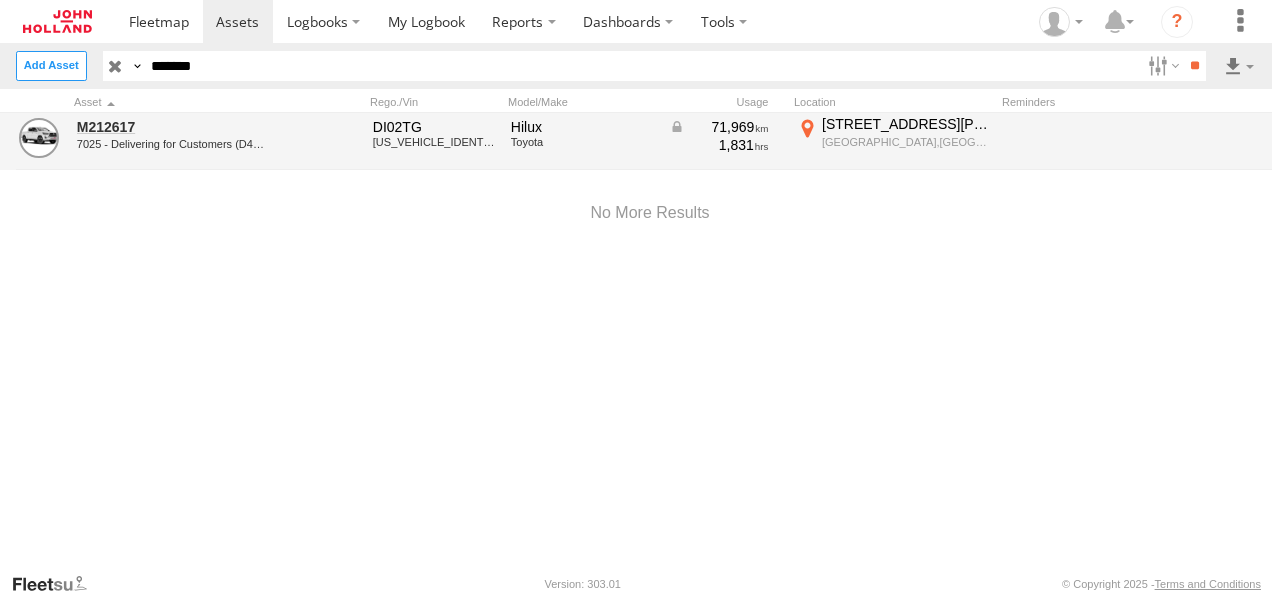 paste 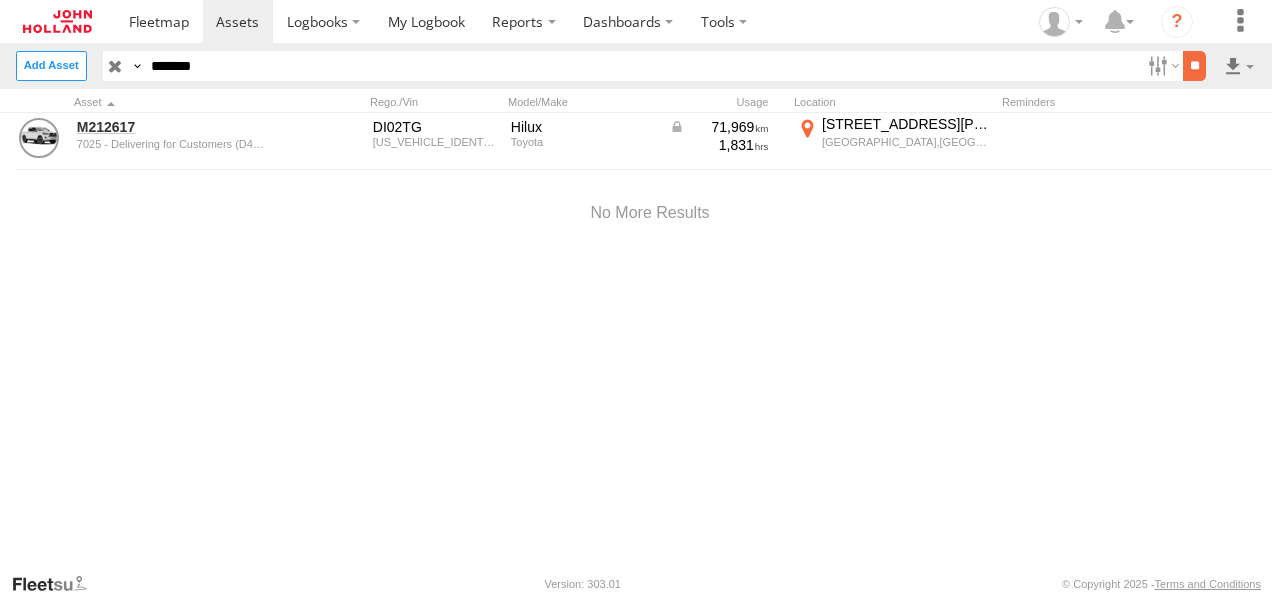 click on "**" at bounding box center [1194, 65] 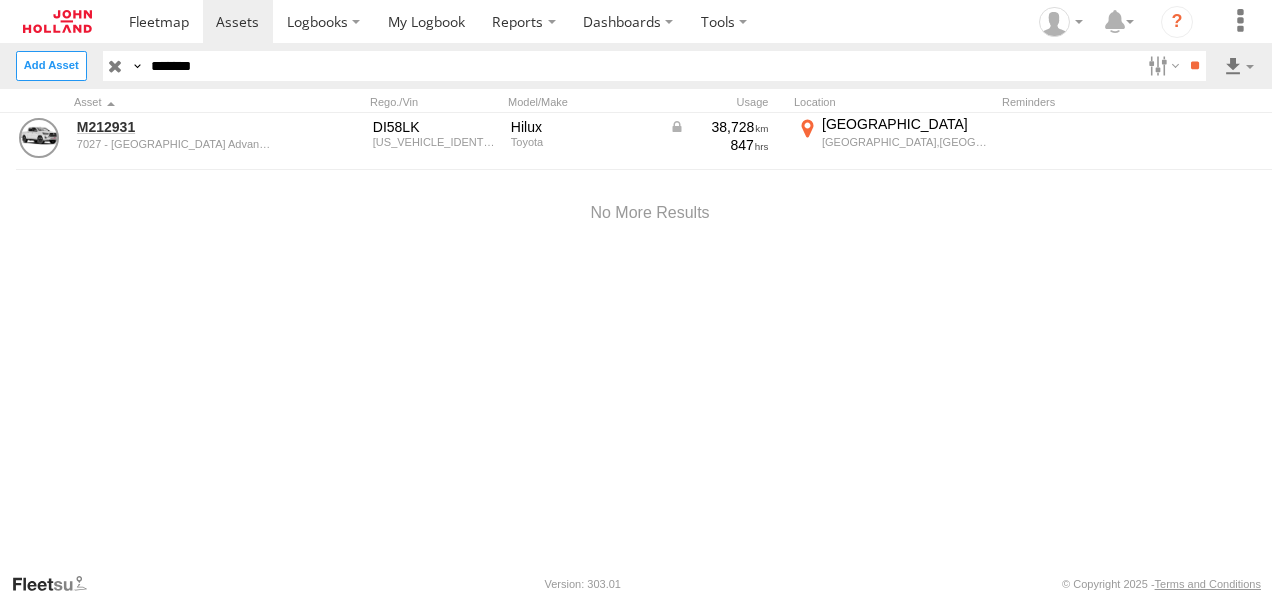 drag, startPoint x: 220, startPoint y: 66, endPoint x: 108, endPoint y: 81, distance: 113 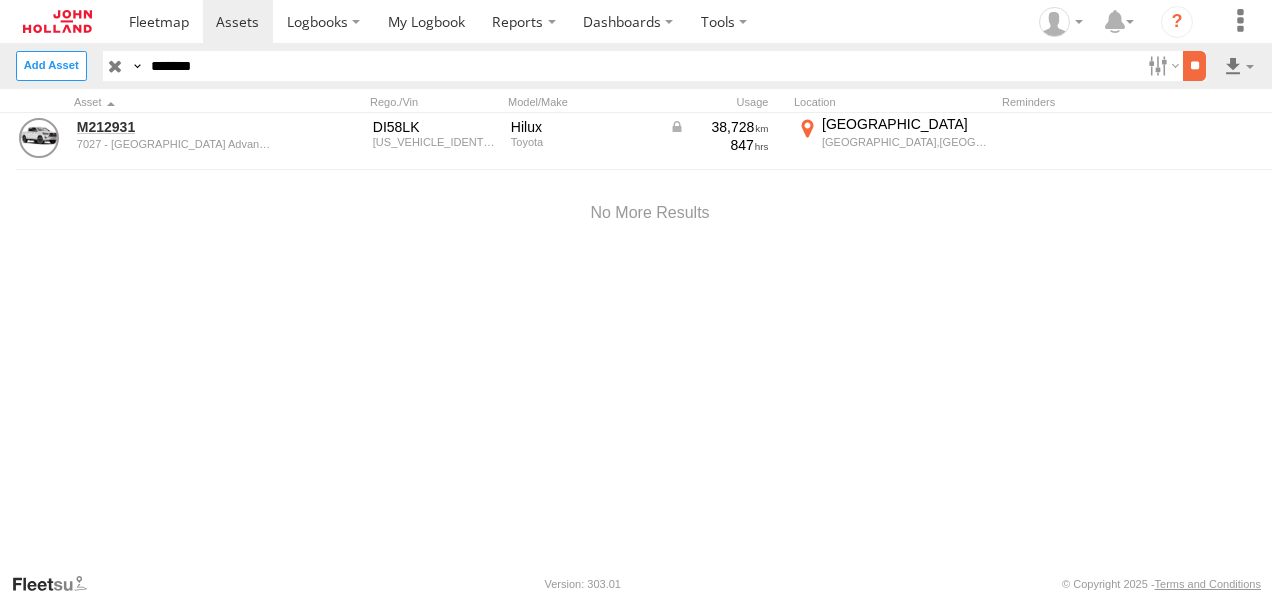 type on "*******" 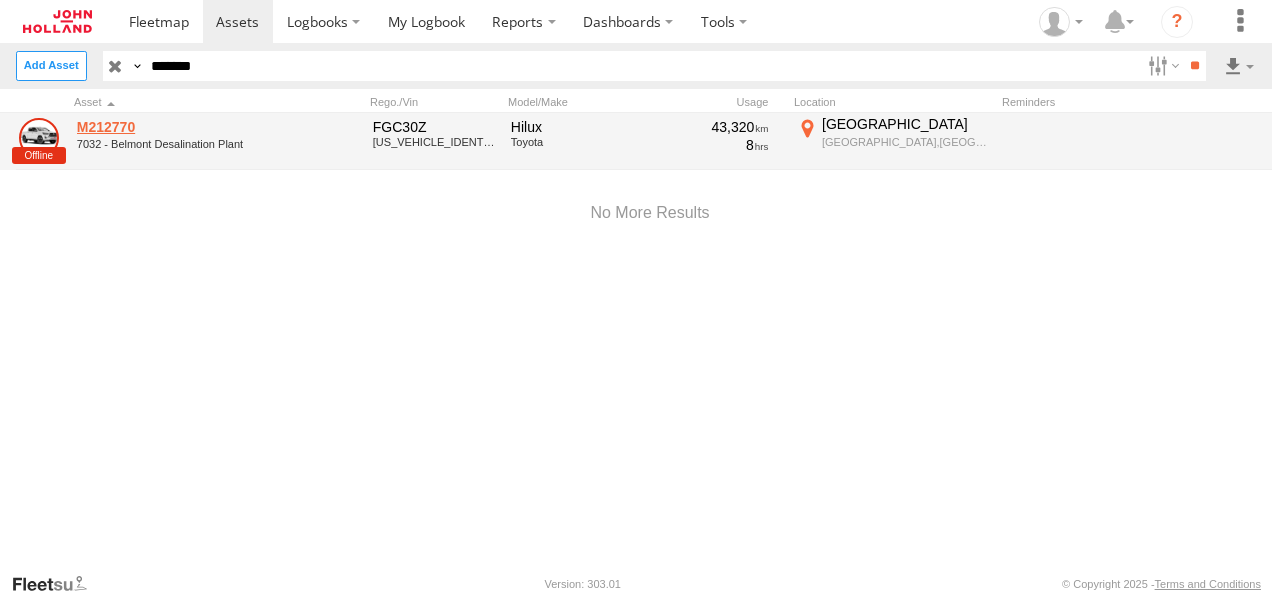 click on "M212770" at bounding box center [174, 127] 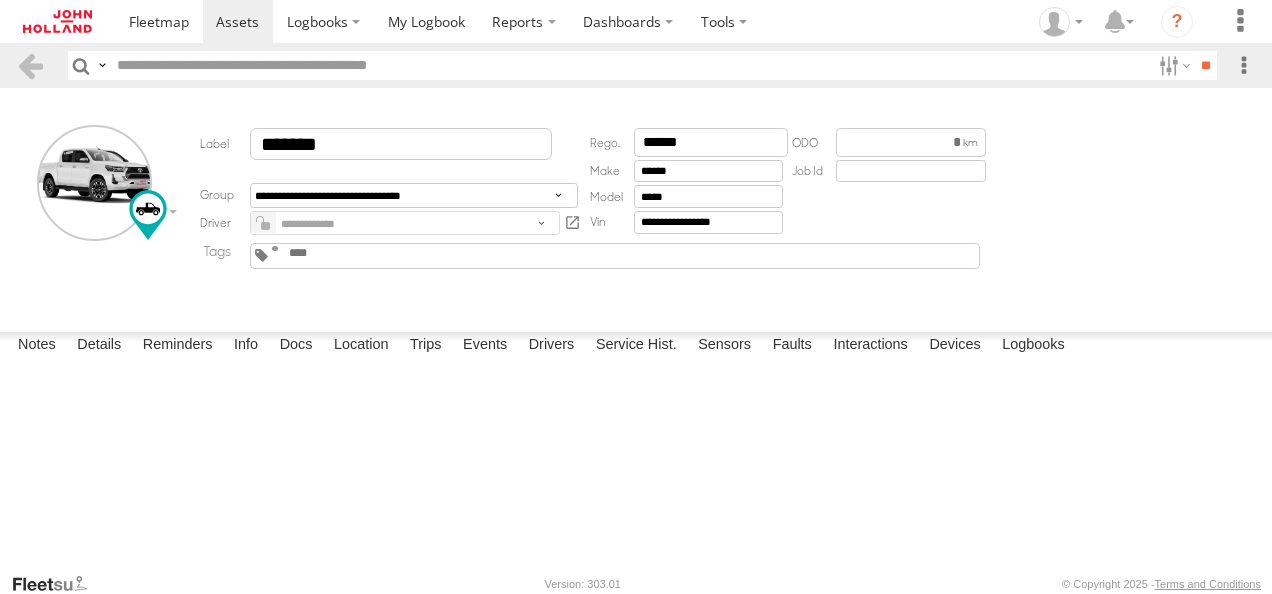click on "Devices" at bounding box center [954, 346] 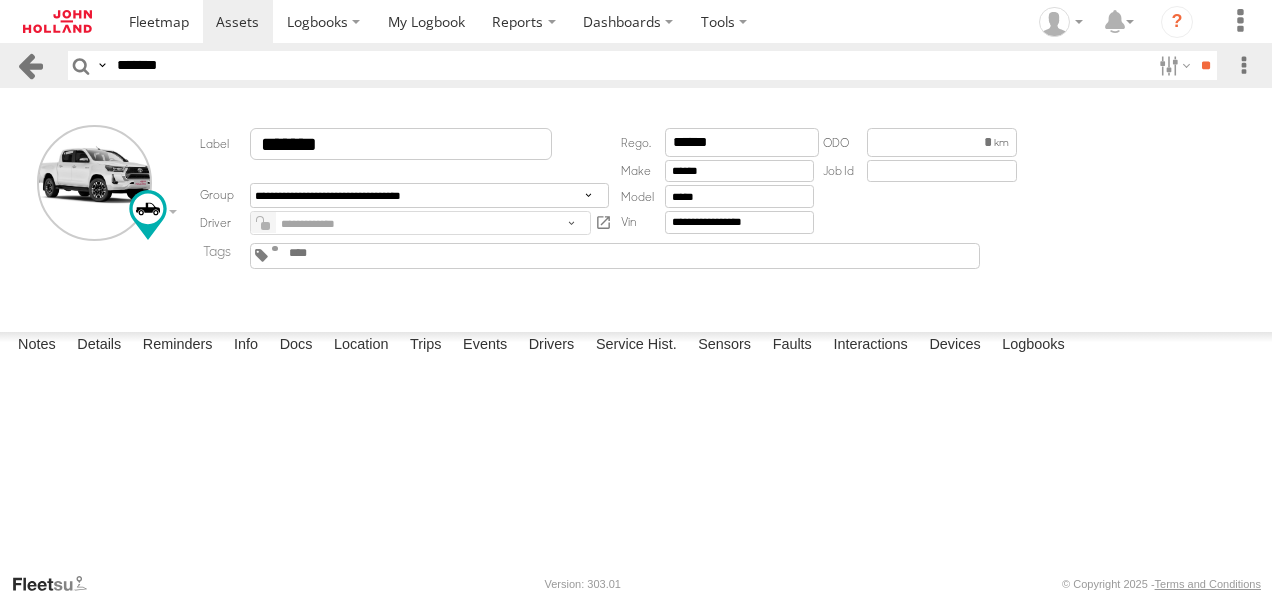drag, startPoint x: 224, startPoint y: 70, endPoint x: 41, endPoint y: 68, distance: 183.01093 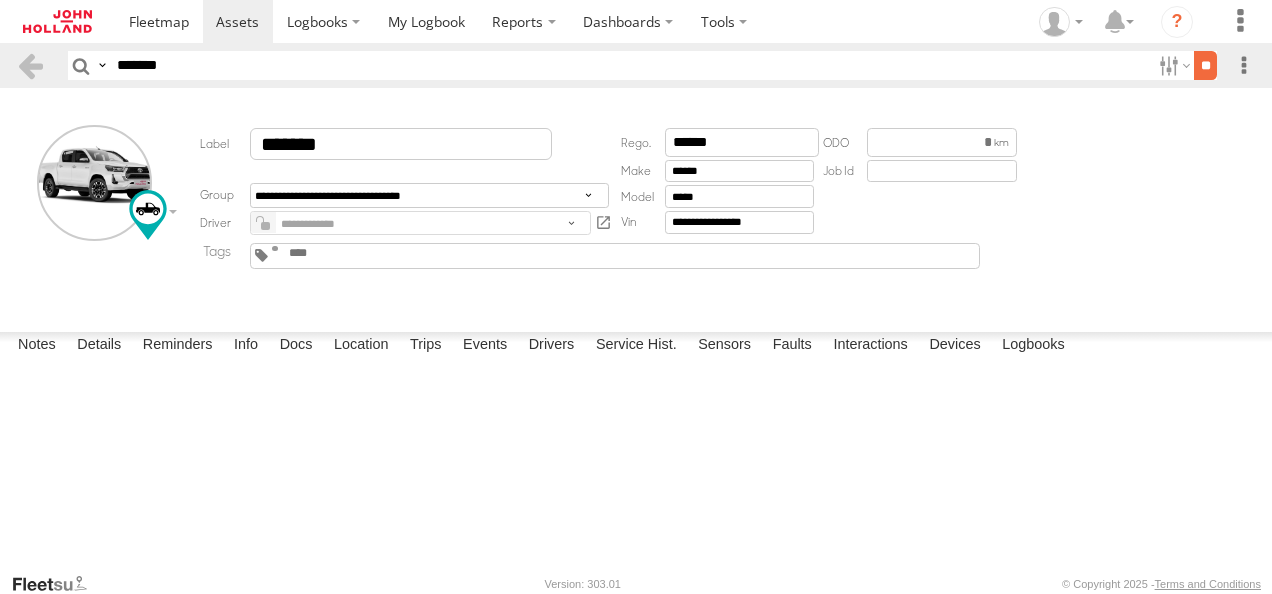 type on "*******" 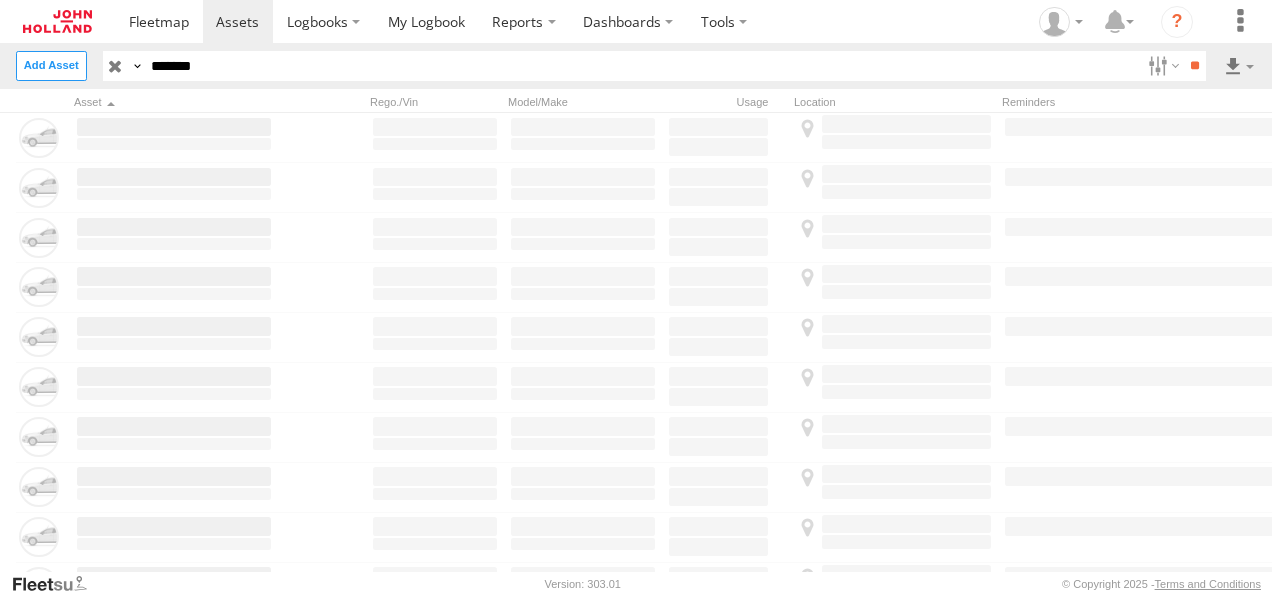 scroll, scrollTop: 0, scrollLeft: 0, axis: both 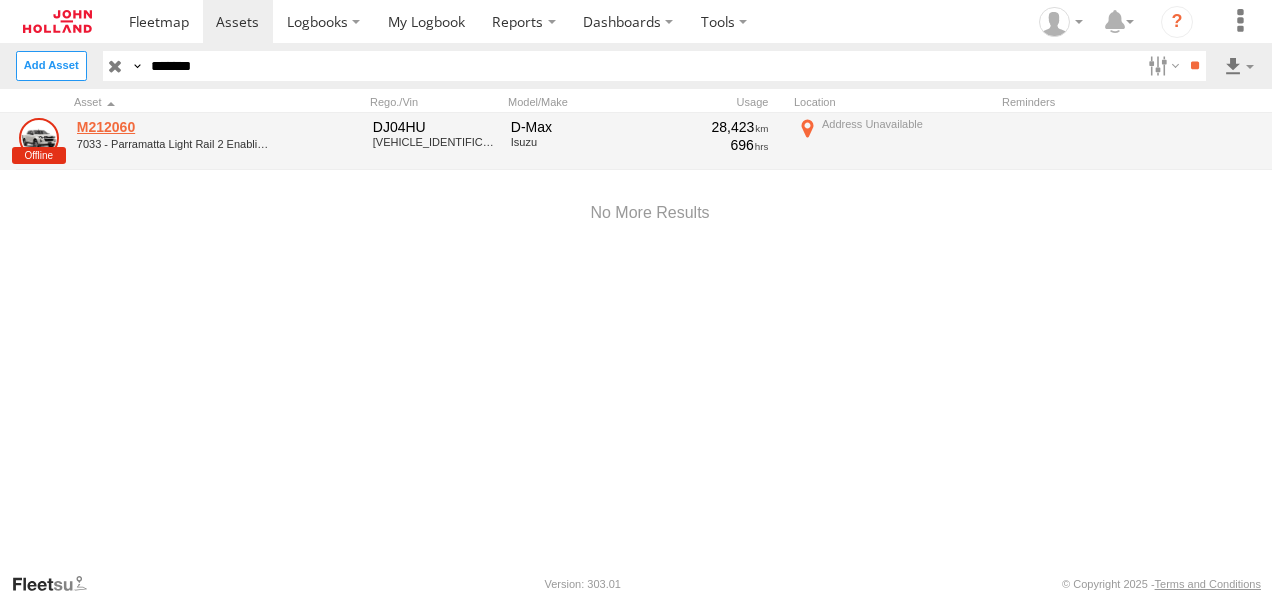 click on "M212060" at bounding box center (174, 127) 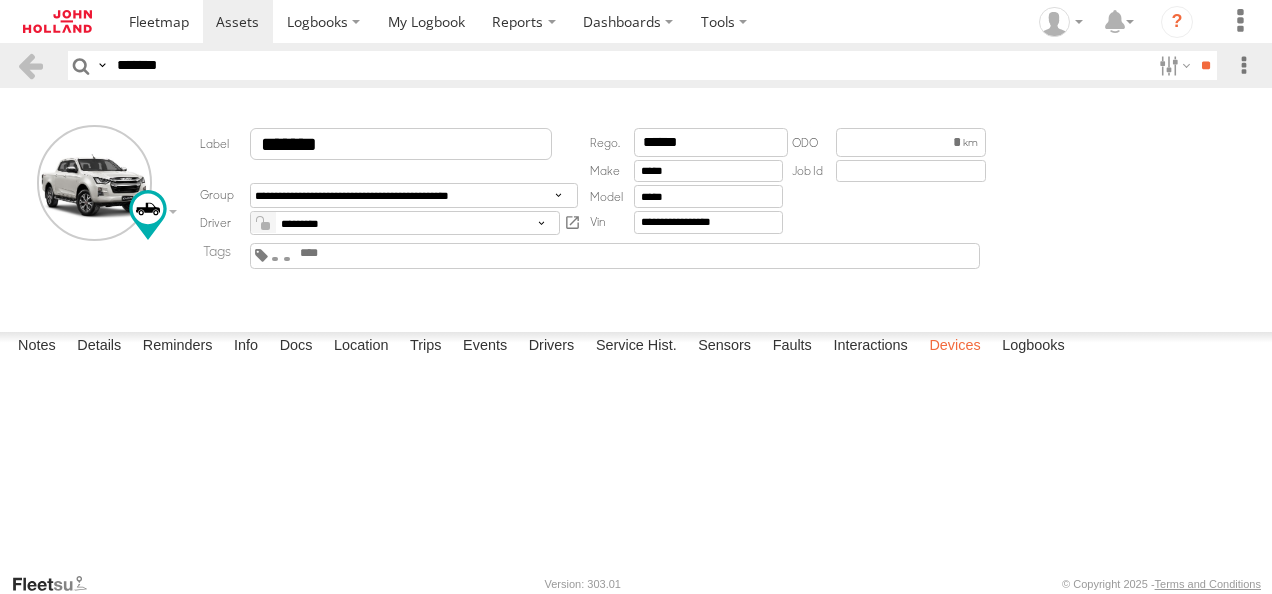 click on "Devices" at bounding box center [954, 346] 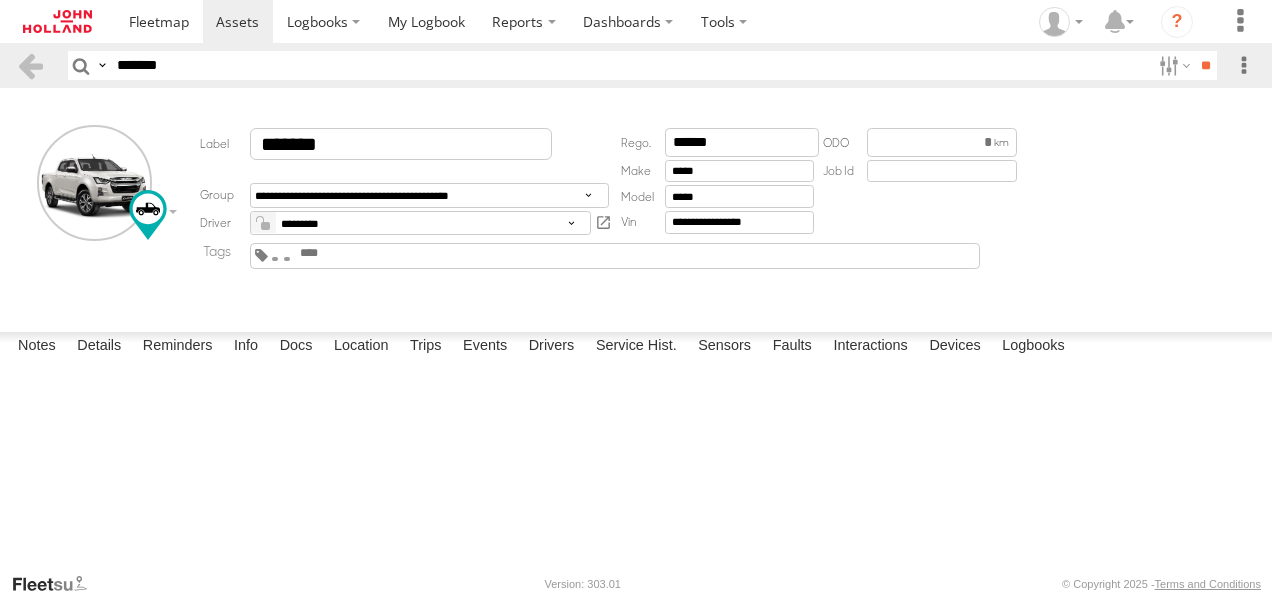 drag, startPoint x: 261, startPoint y: 67, endPoint x: 0, endPoint y: 50, distance: 261.55304 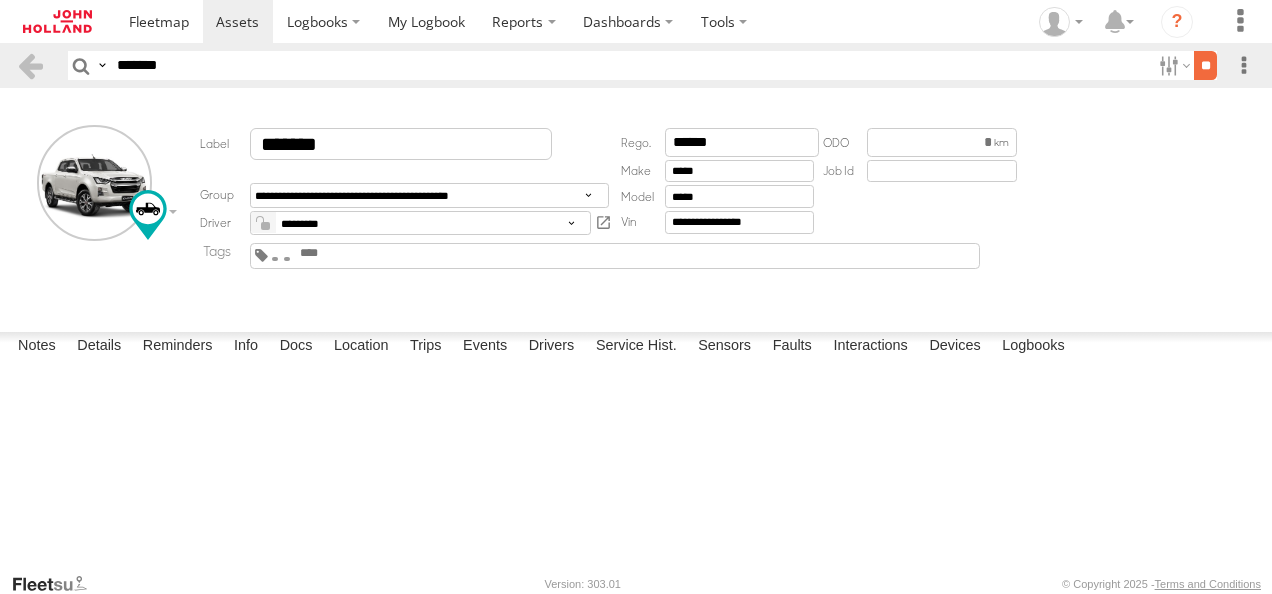 type on "*******" 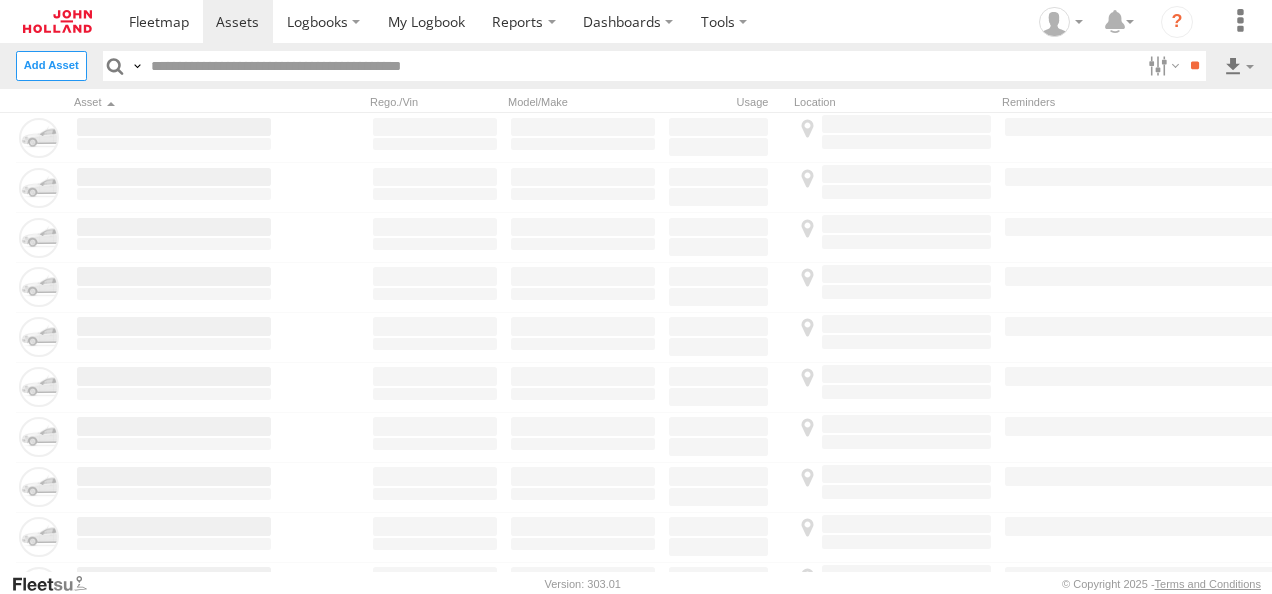 scroll, scrollTop: 0, scrollLeft: 0, axis: both 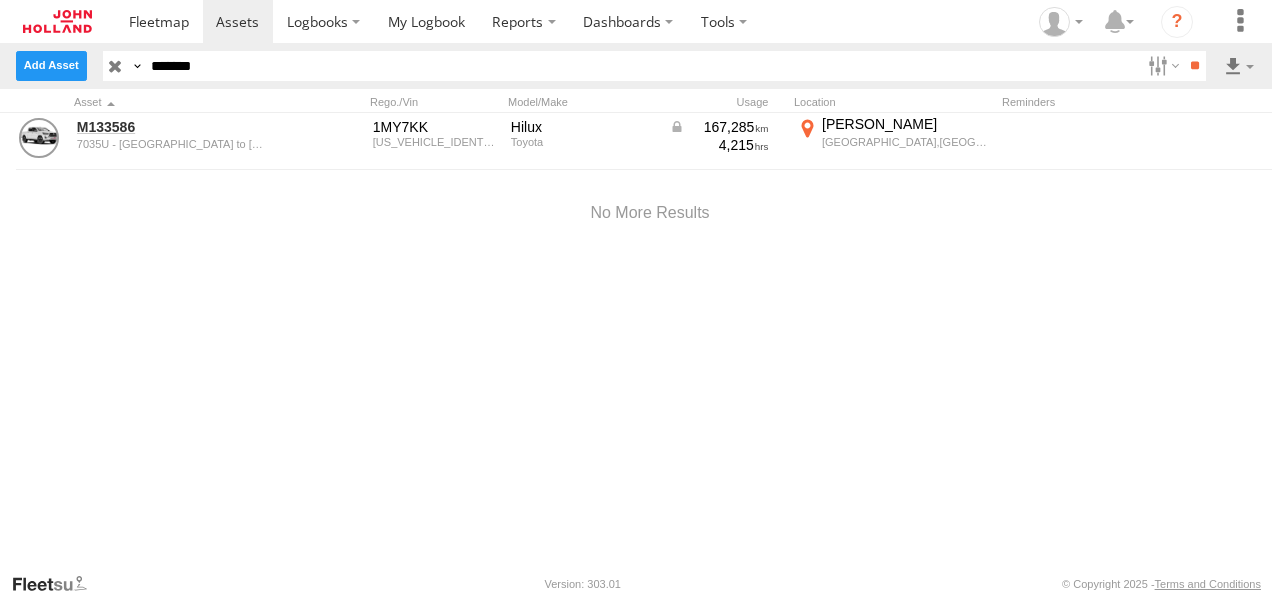 drag, startPoint x: 240, startPoint y: 67, endPoint x: 78, endPoint y: 71, distance: 162.04938 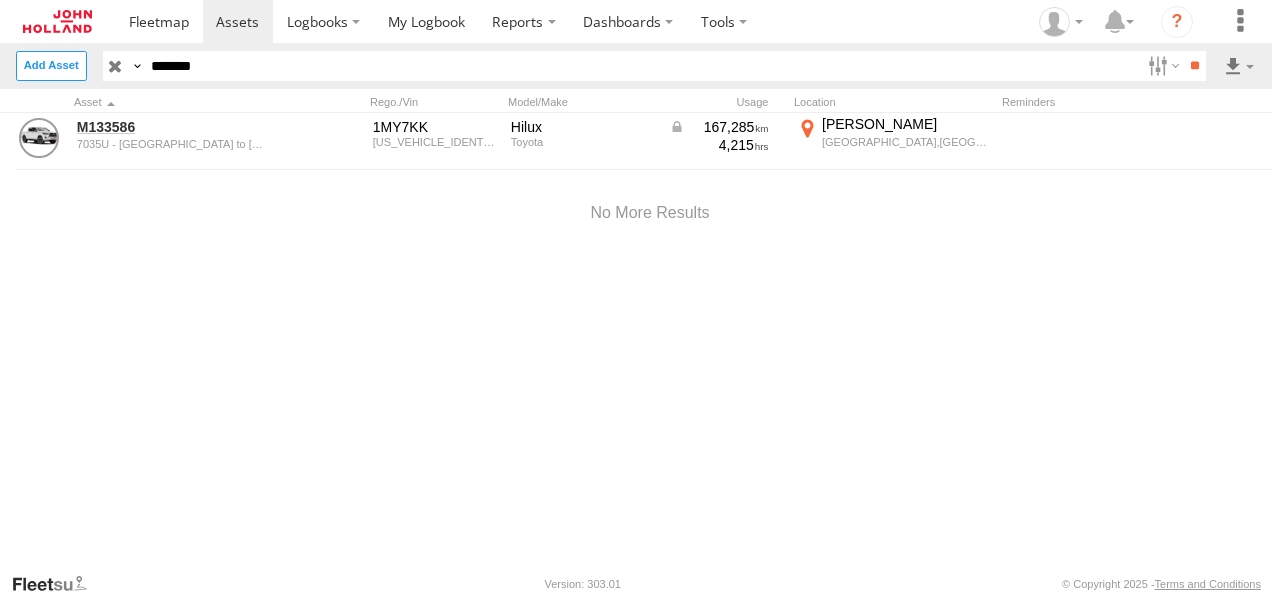 paste 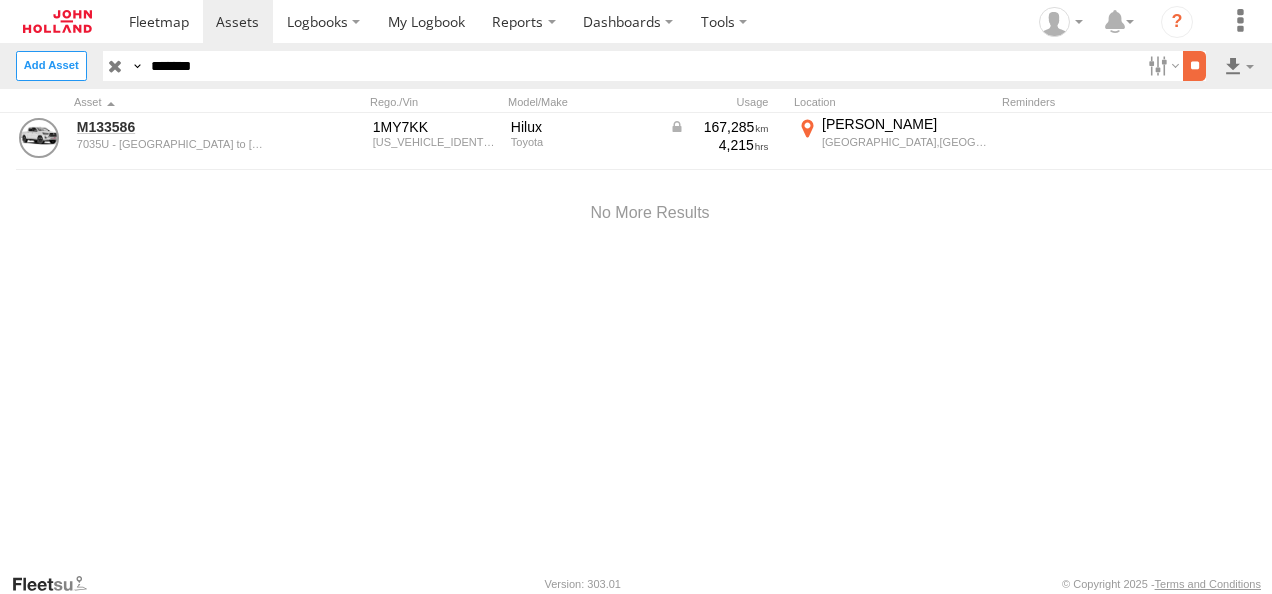 click on "**" at bounding box center (1194, 65) 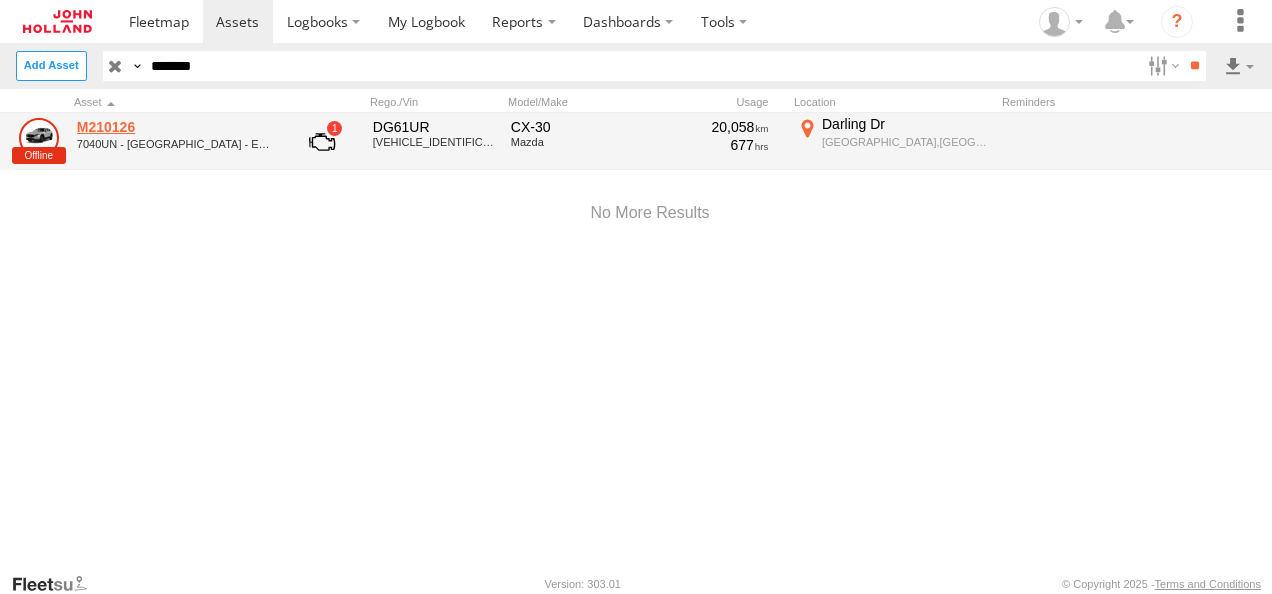 click on "M210126" at bounding box center (174, 127) 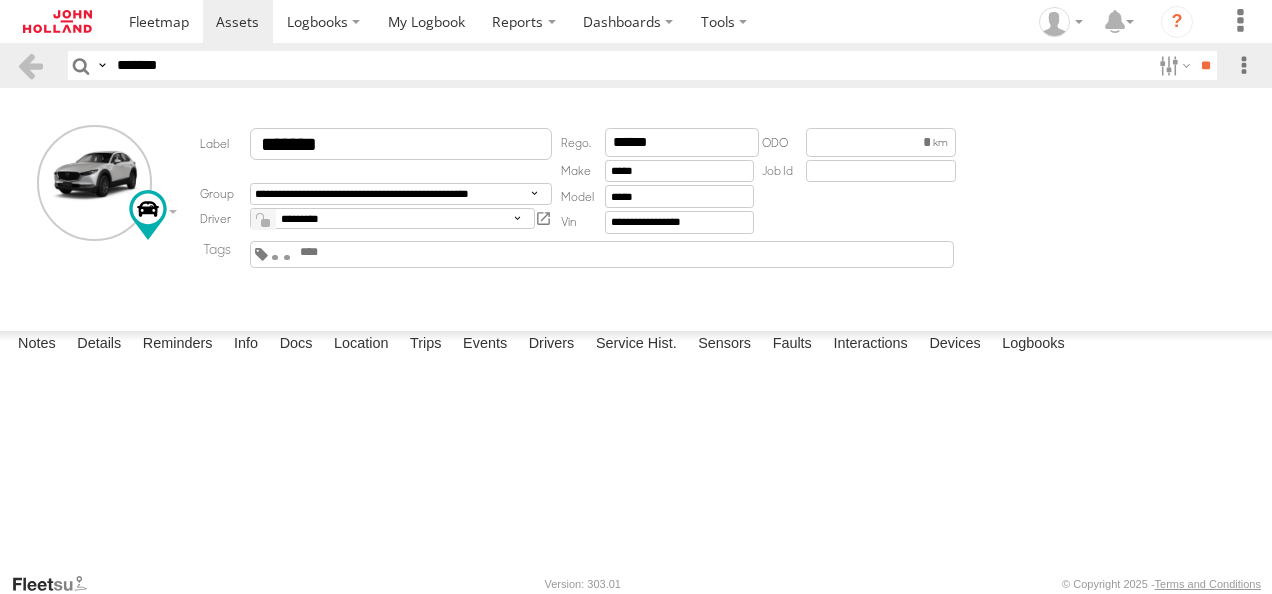 click on "Devices" at bounding box center [954, 345] 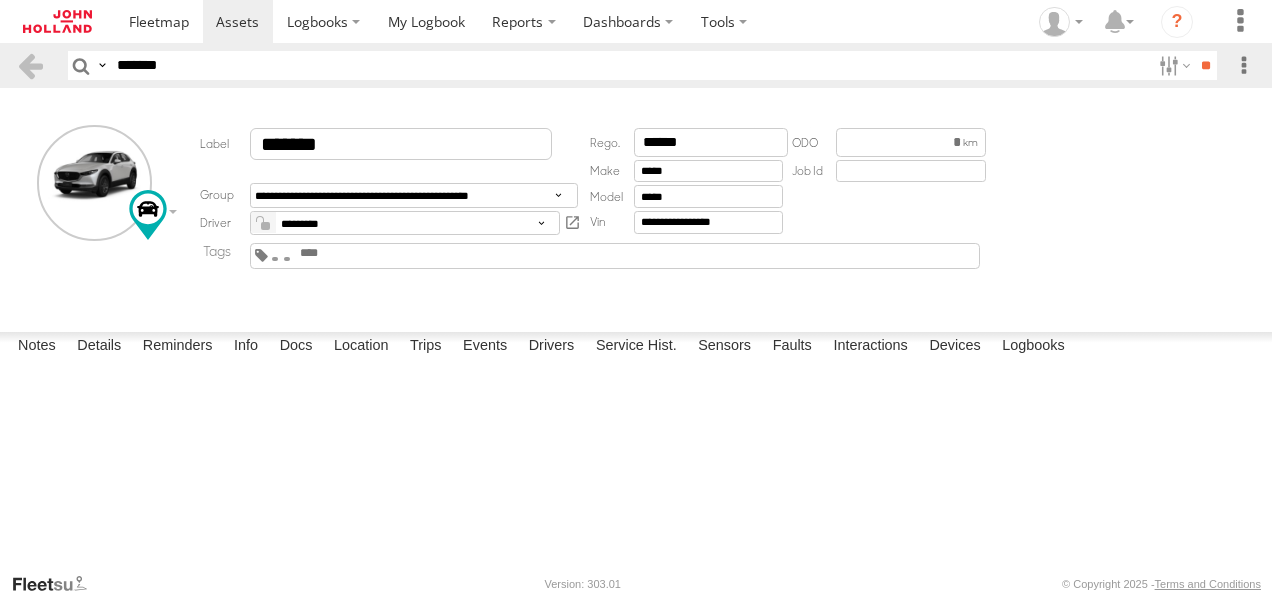 scroll, scrollTop: 0, scrollLeft: 0, axis: both 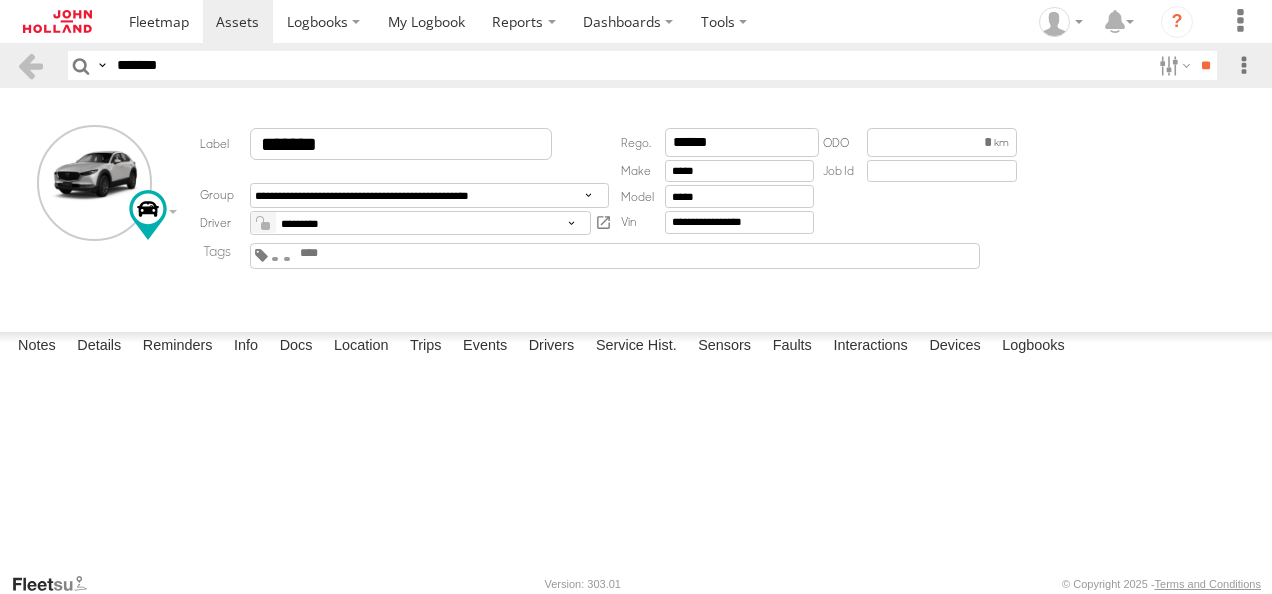 drag, startPoint x: 197, startPoint y: 52, endPoint x: 97, endPoint y: 64, distance: 100.71743 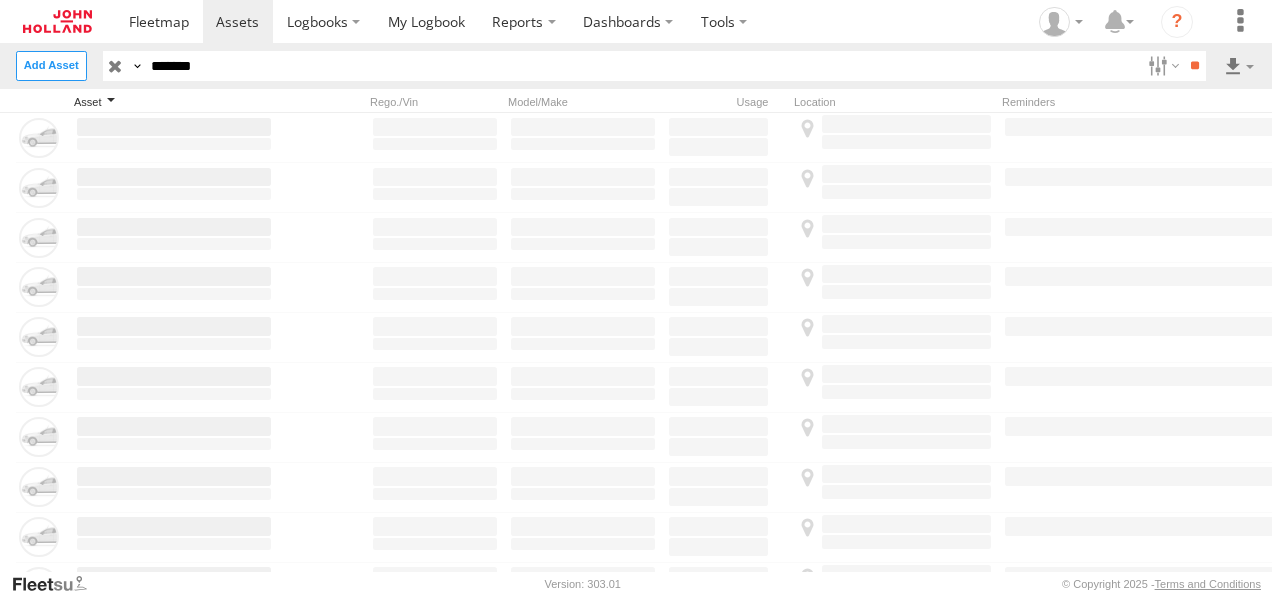 scroll, scrollTop: 0, scrollLeft: 0, axis: both 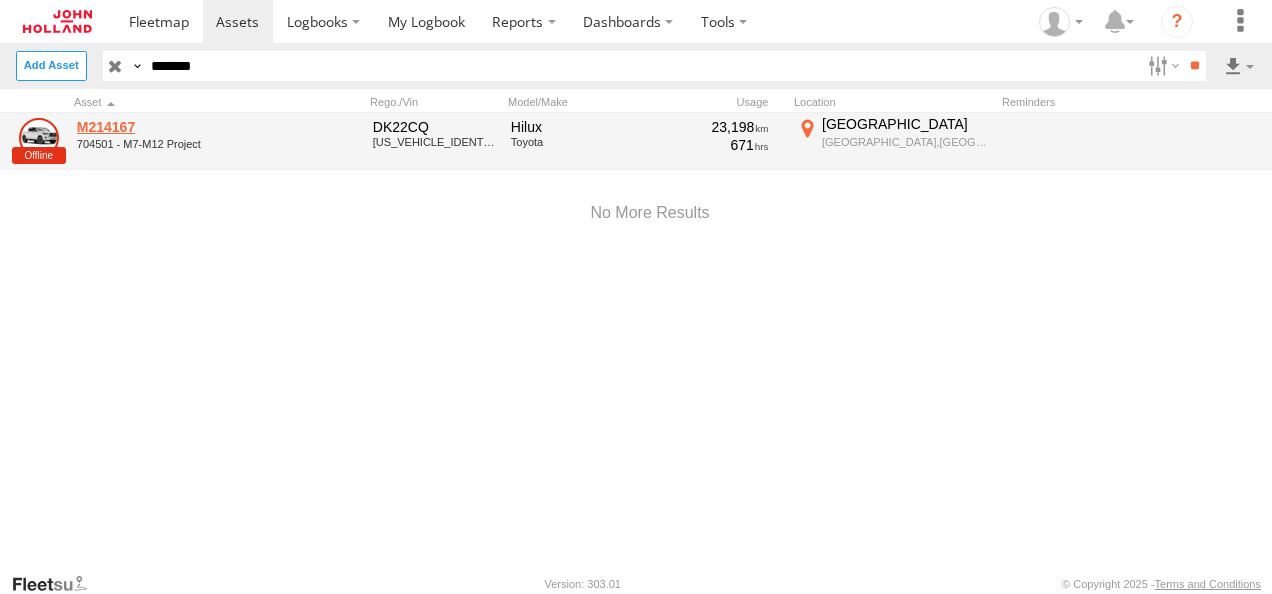 click on "M214167" at bounding box center [174, 127] 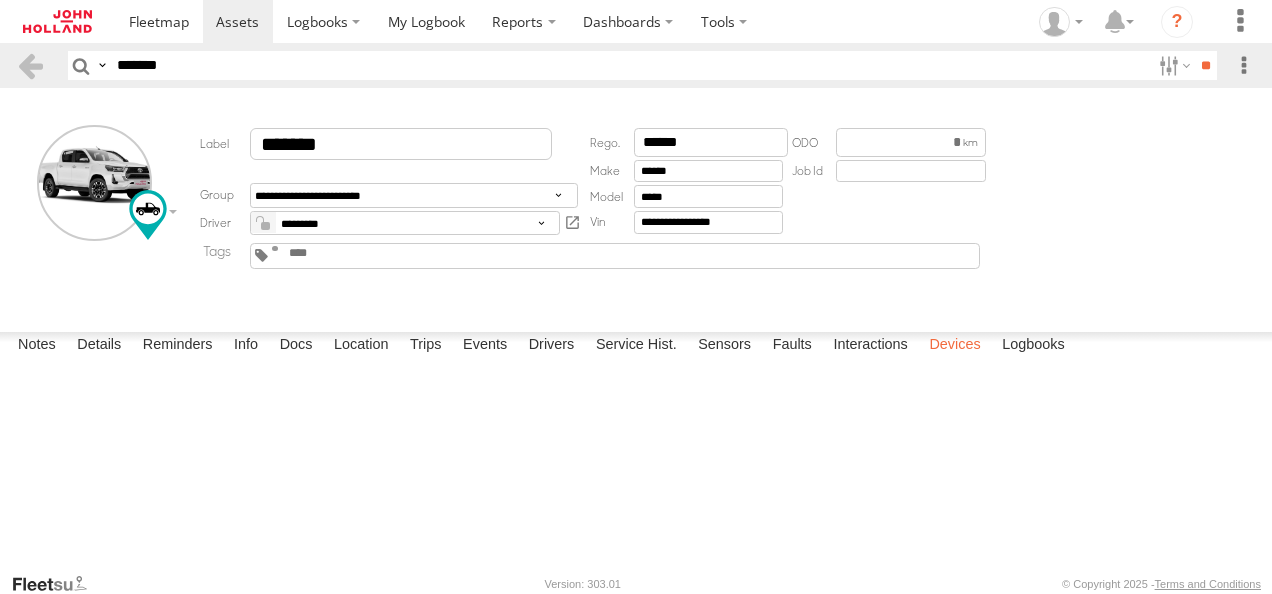 scroll, scrollTop: 0, scrollLeft: 0, axis: both 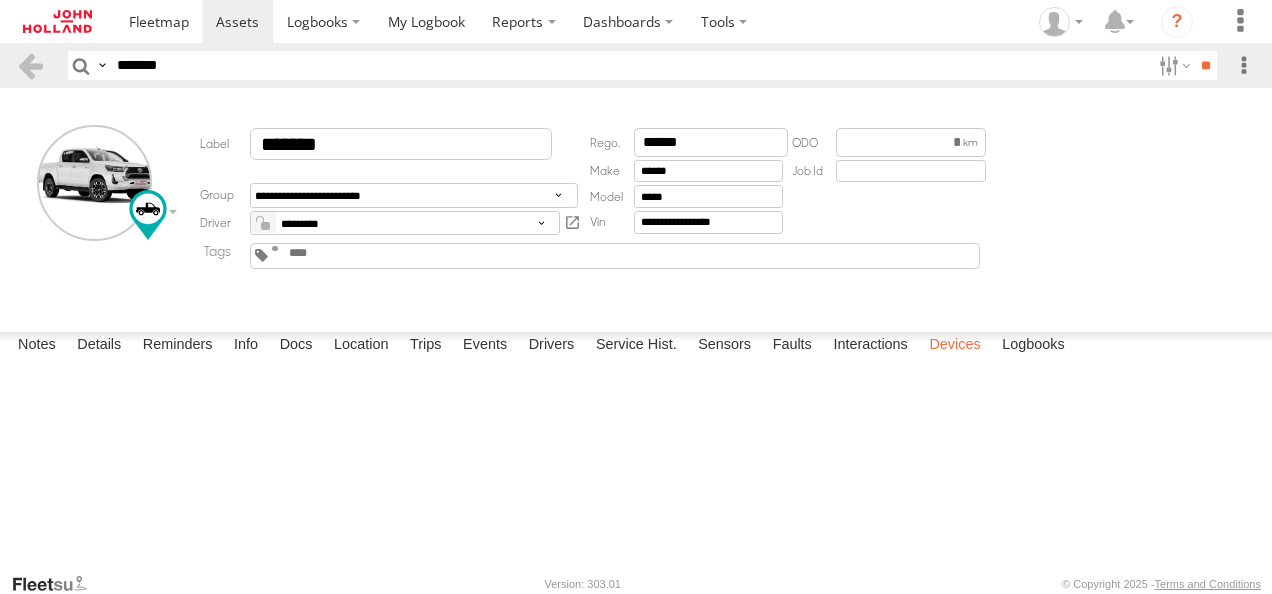 click on "Devices" at bounding box center (954, 346) 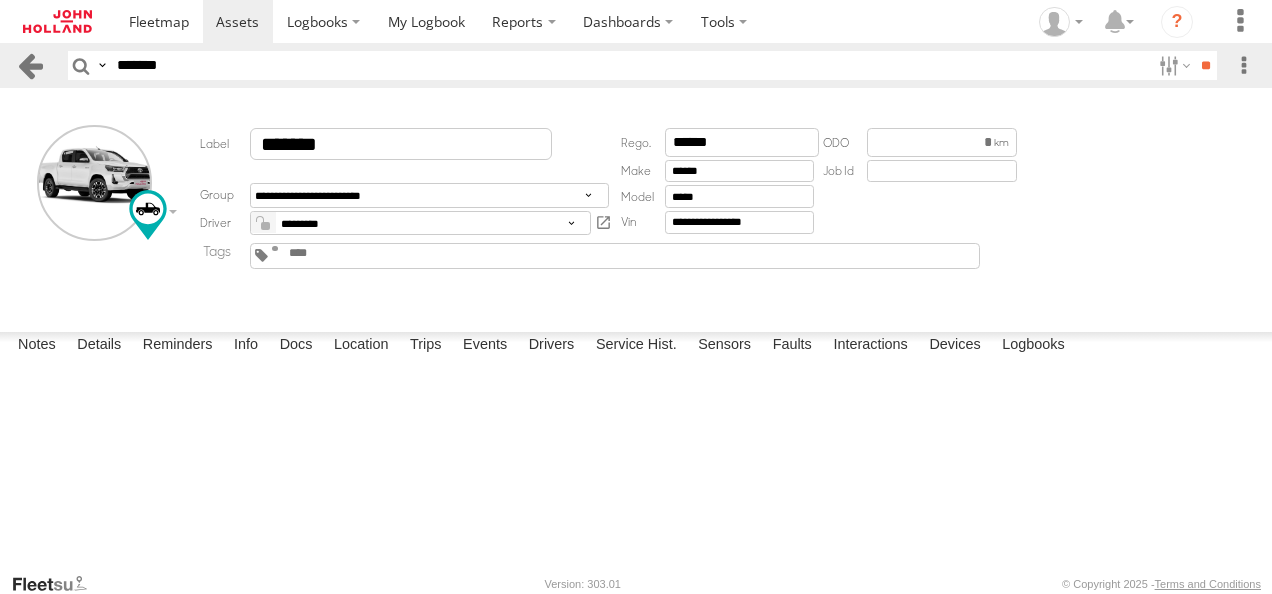drag, startPoint x: 92, startPoint y: 66, endPoint x: 28, endPoint y: 61, distance: 64.195015 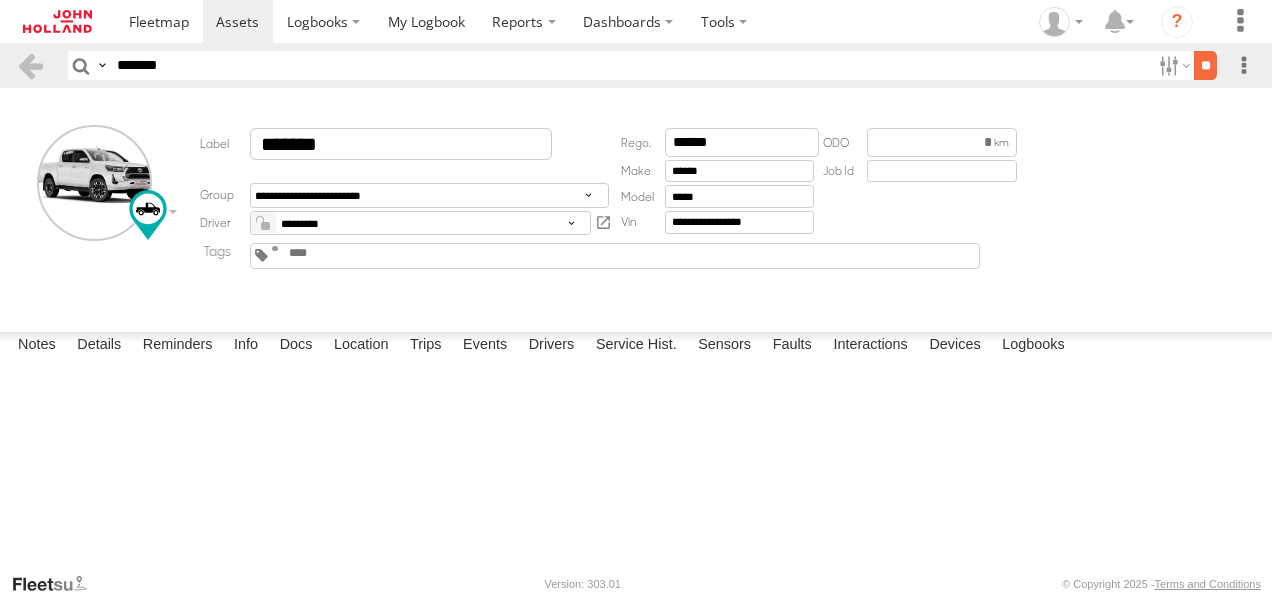type on "*******" 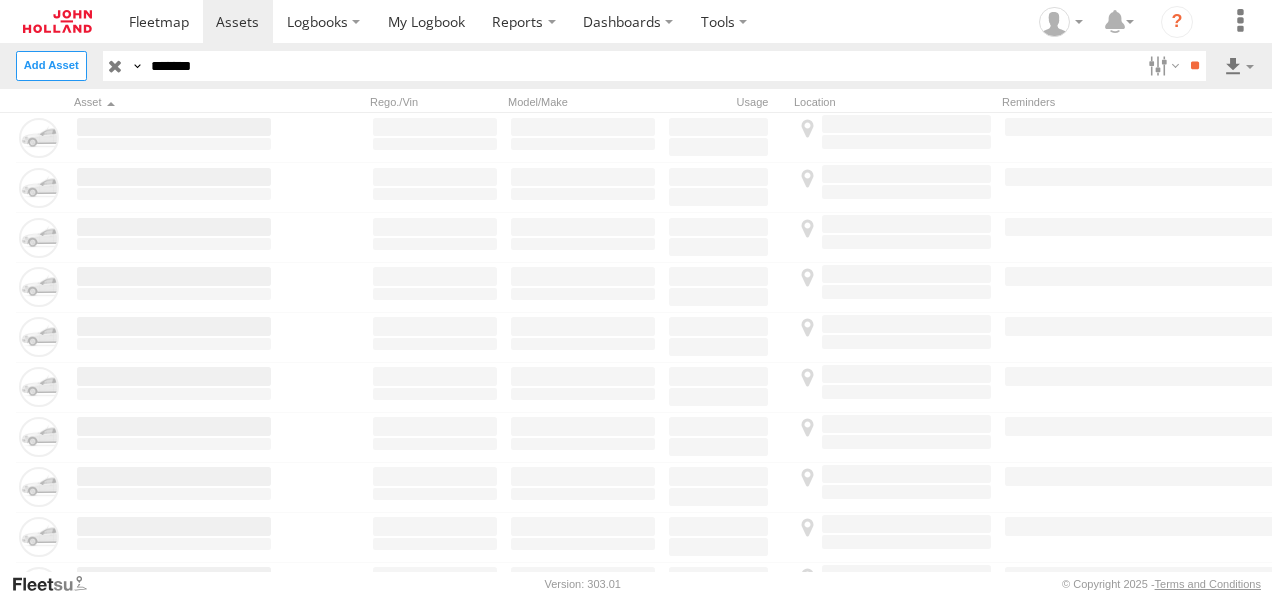 scroll, scrollTop: 0, scrollLeft: 0, axis: both 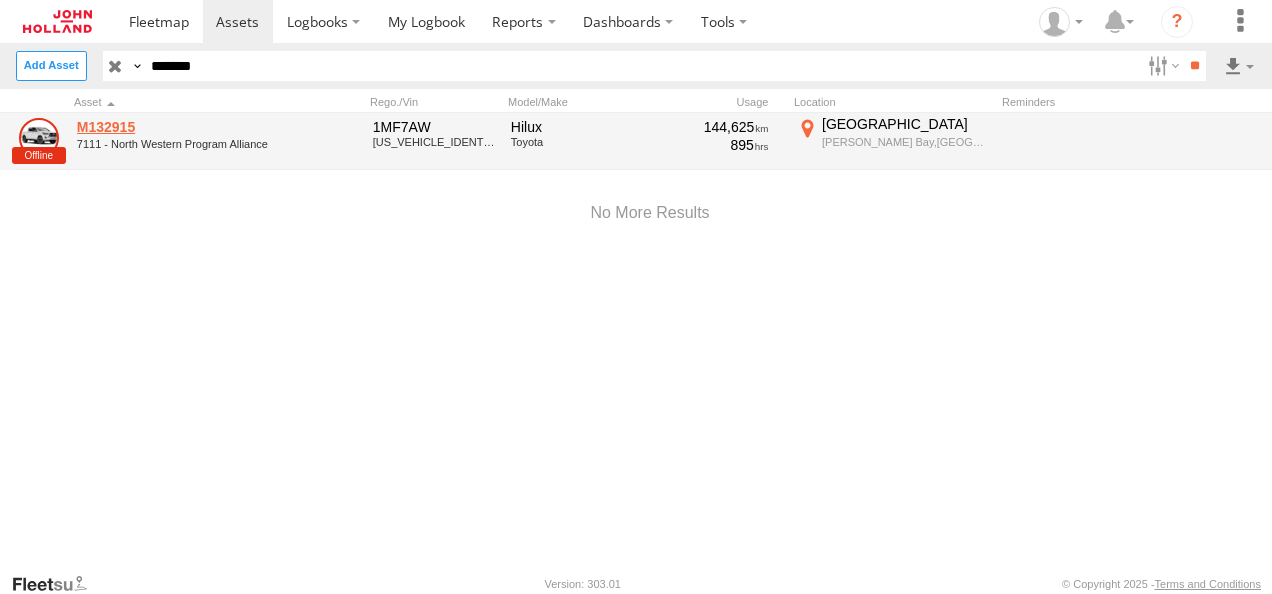 click on "M132915" at bounding box center [174, 127] 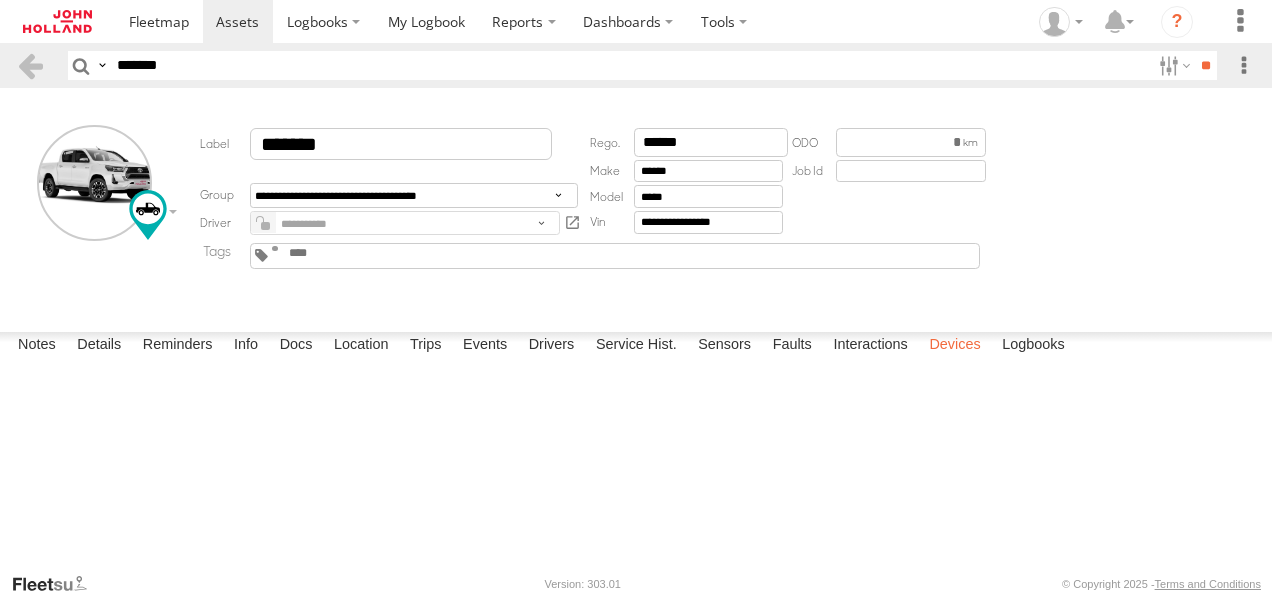 scroll, scrollTop: 0, scrollLeft: 0, axis: both 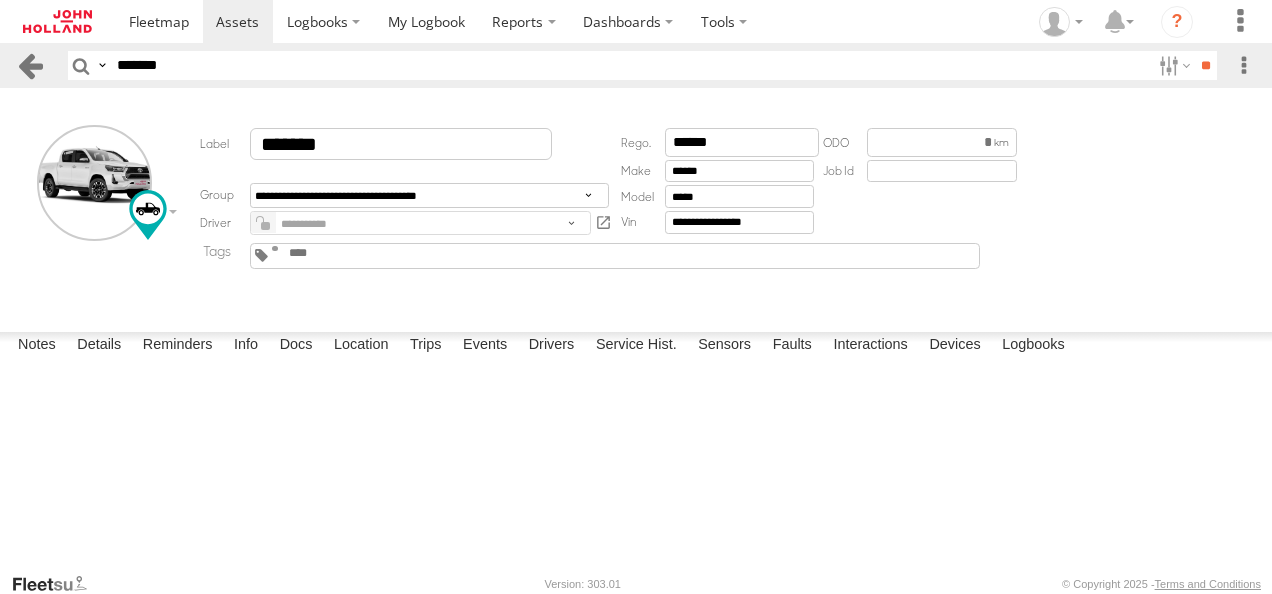 drag, startPoint x: 207, startPoint y: 67, endPoint x: 36, endPoint y: 64, distance: 171.0263 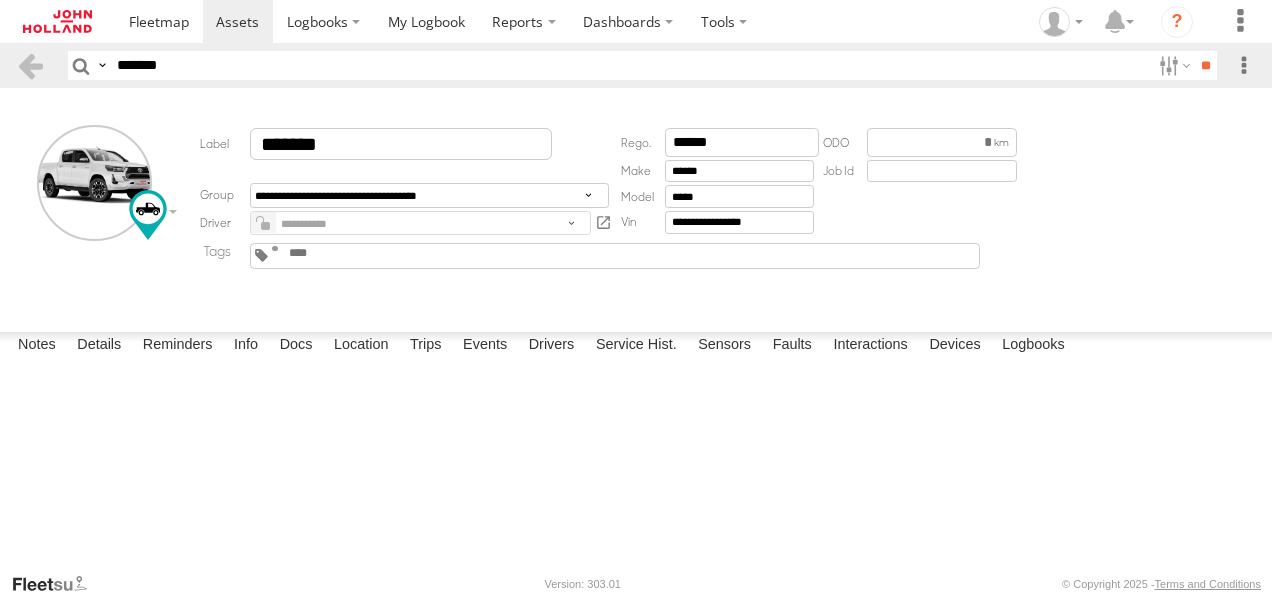 paste 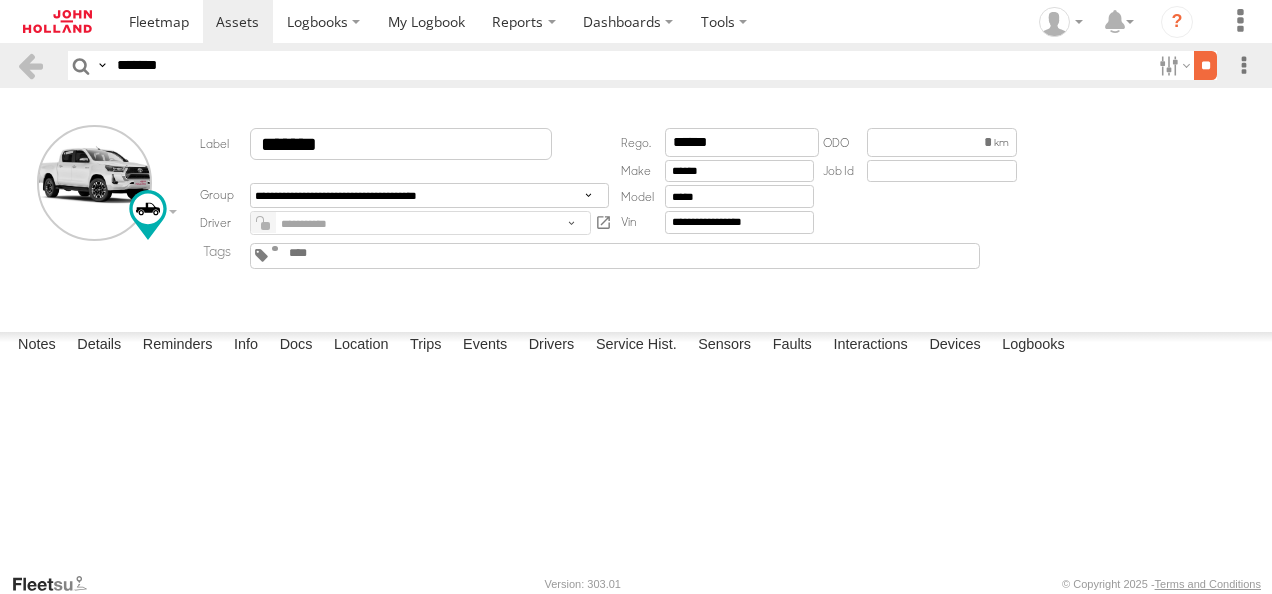 type on "*******" 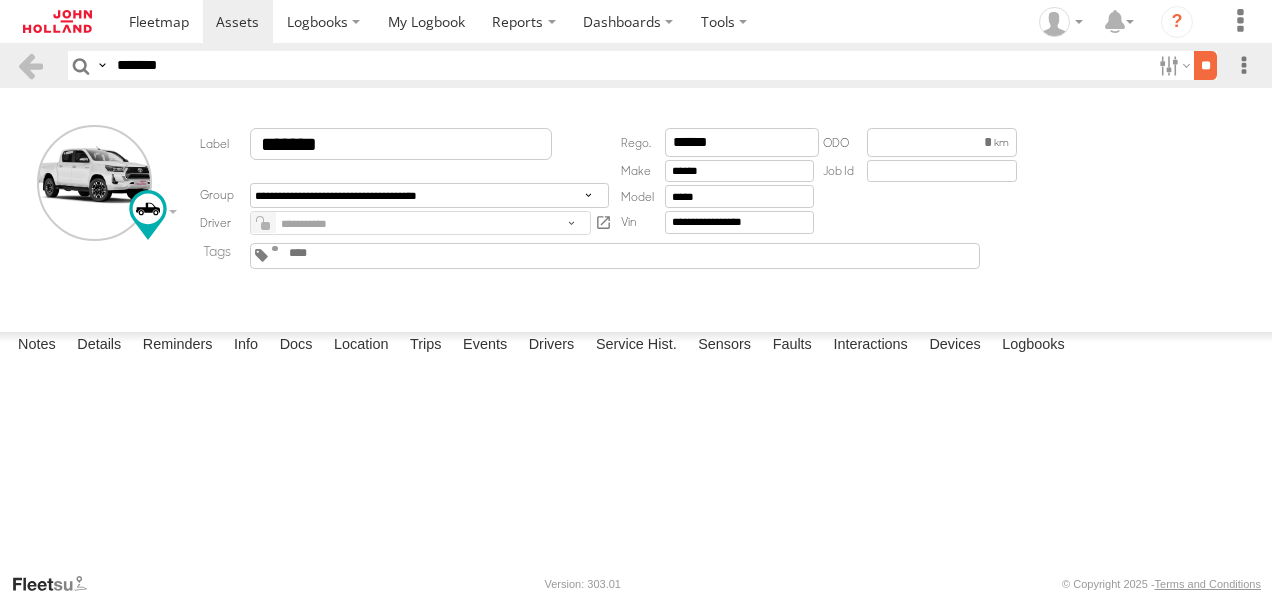 click on "**" at bounding box center (1205, 65) 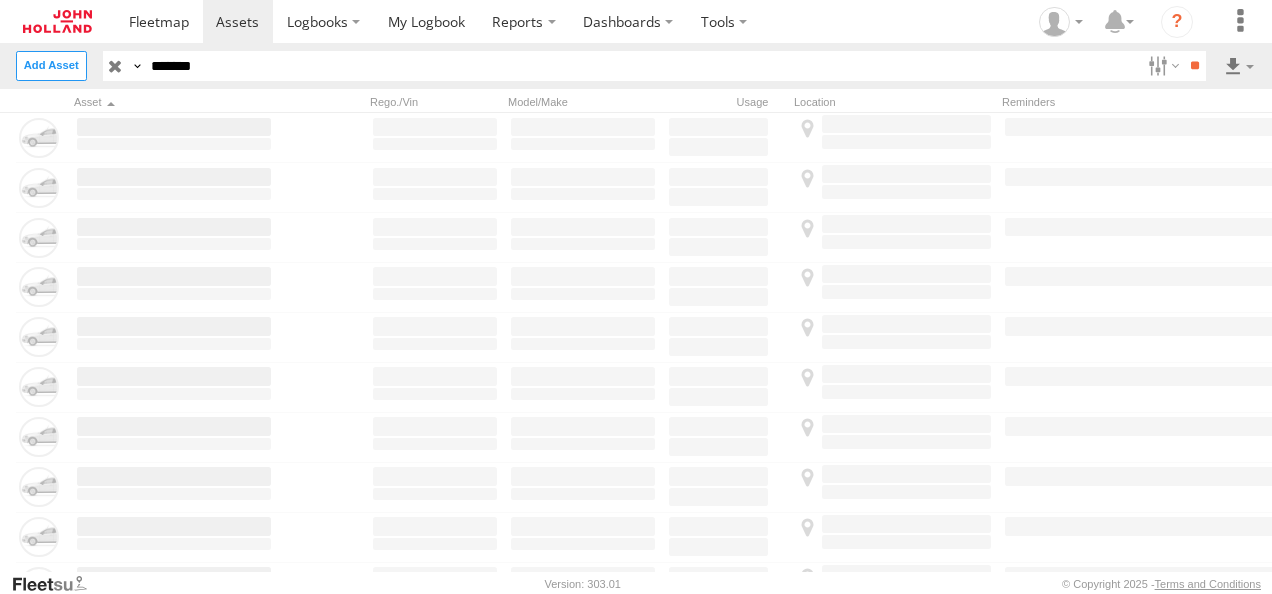 scroll, scrollTop: 0, scrollLeft: 0, axis: both 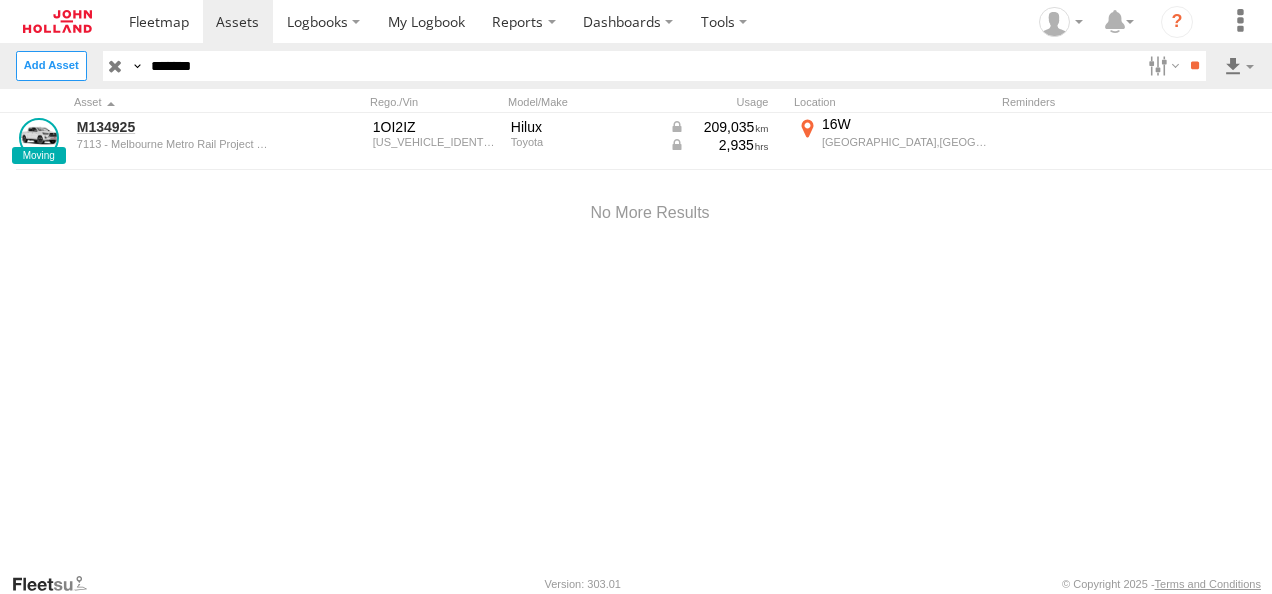 drag, startPoint x: 245, startPoint y: 65, endPoint x: 0, endPoint y: 73, distance: 245.13058 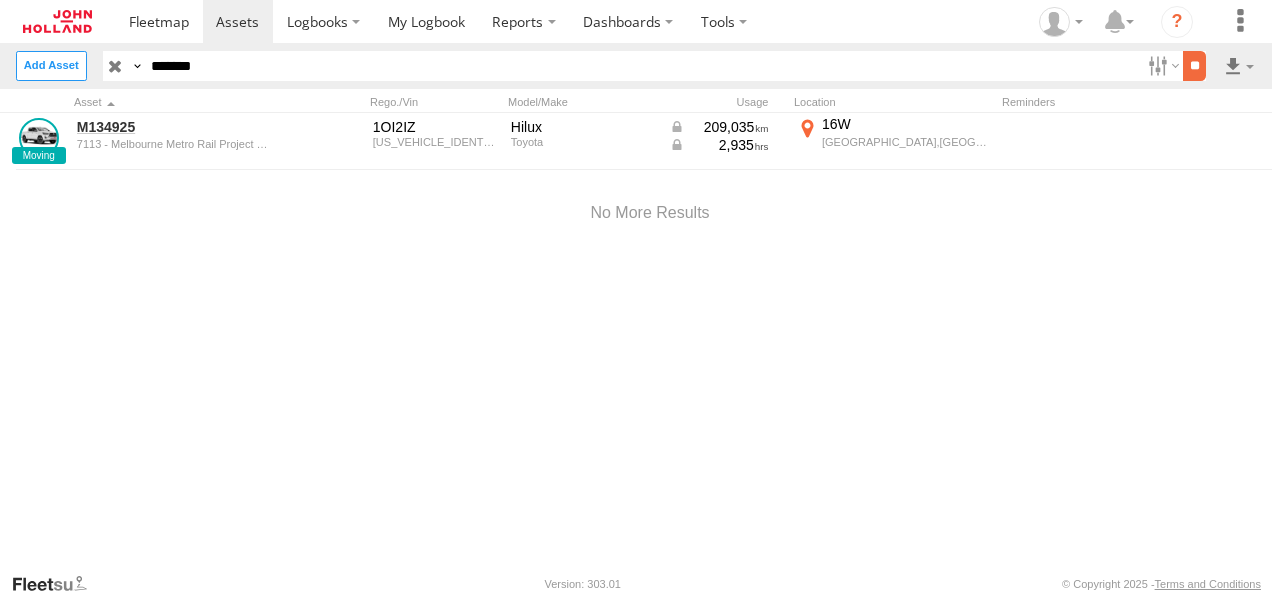 type on "*******" 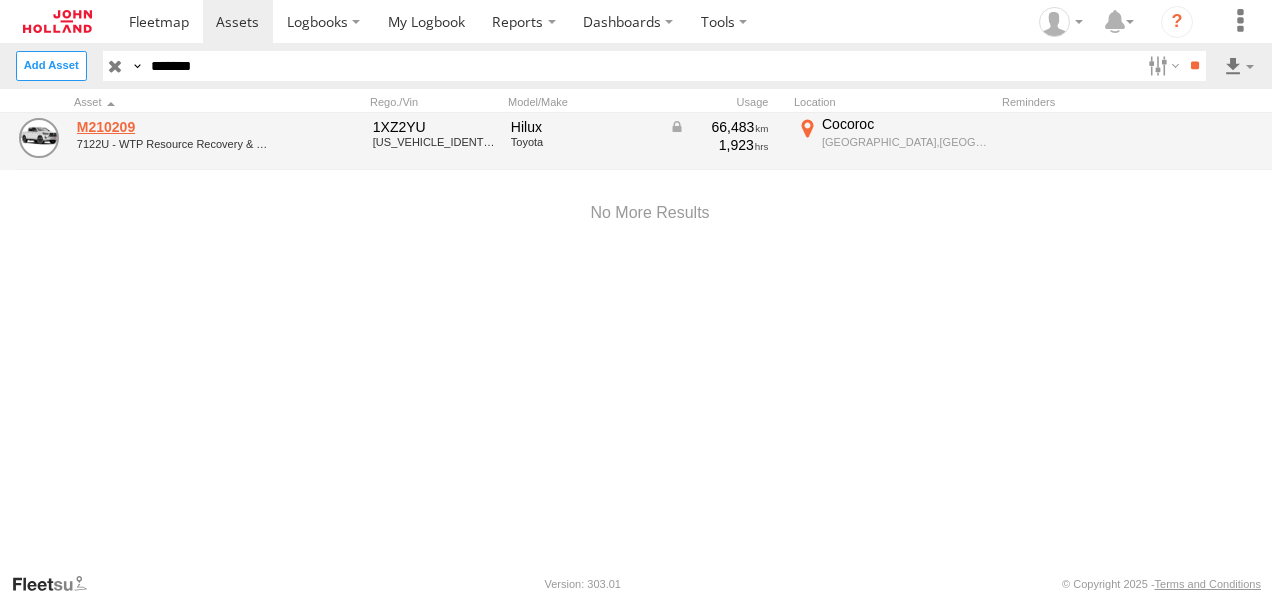 click on "M210209" at bounding box center (174, 127) 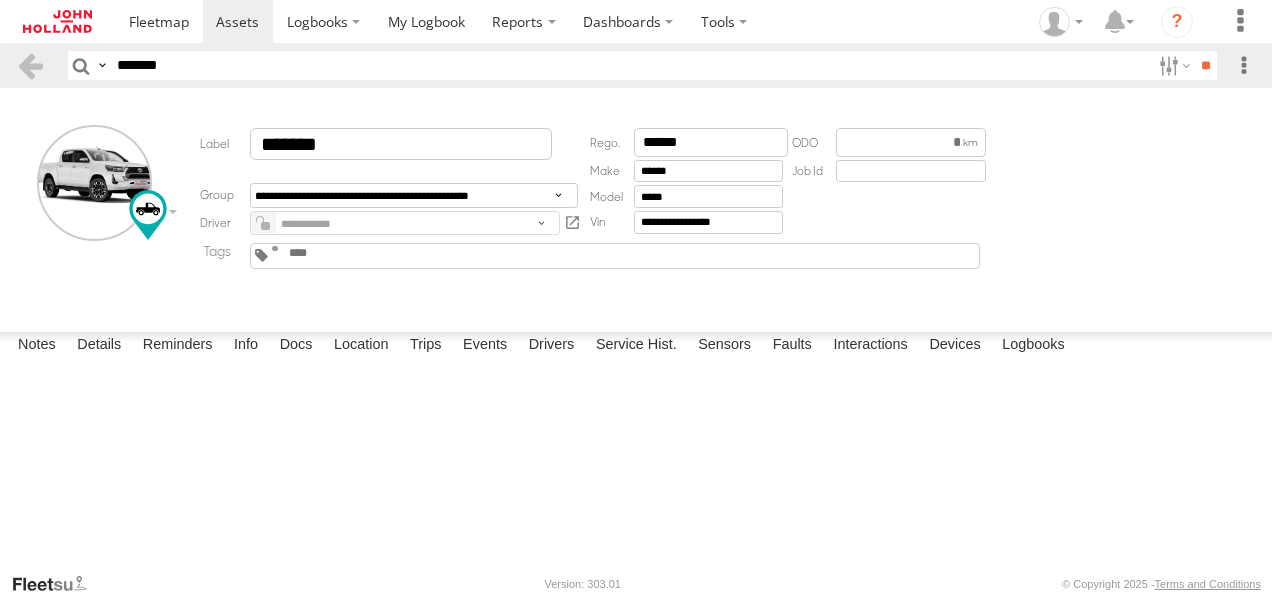 scroll, scrollTop: 0, scrollLeft: 0, axis: both 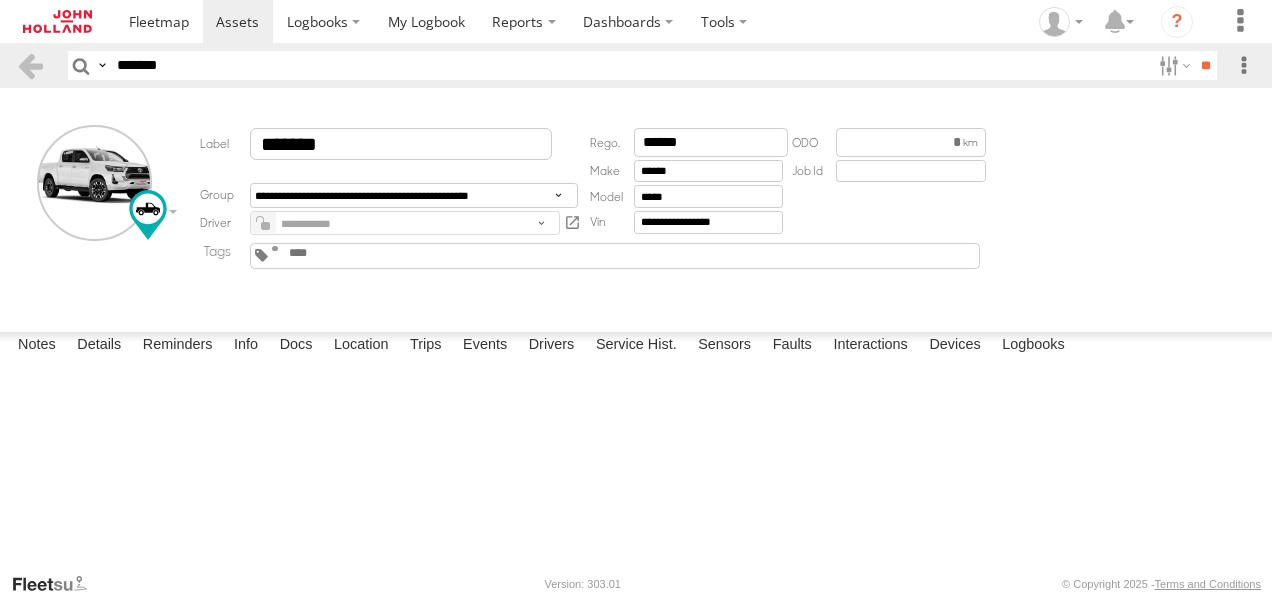 click on "08:17 [DATE]
Assigned to Driver: [PERSON_NAME] to match Maximo.  Assigned to Project: 7122U to match SF.  Added Pay Component tag to match SF.
[PERSON_NAME]
Complete" at bounding box center [0, 0] 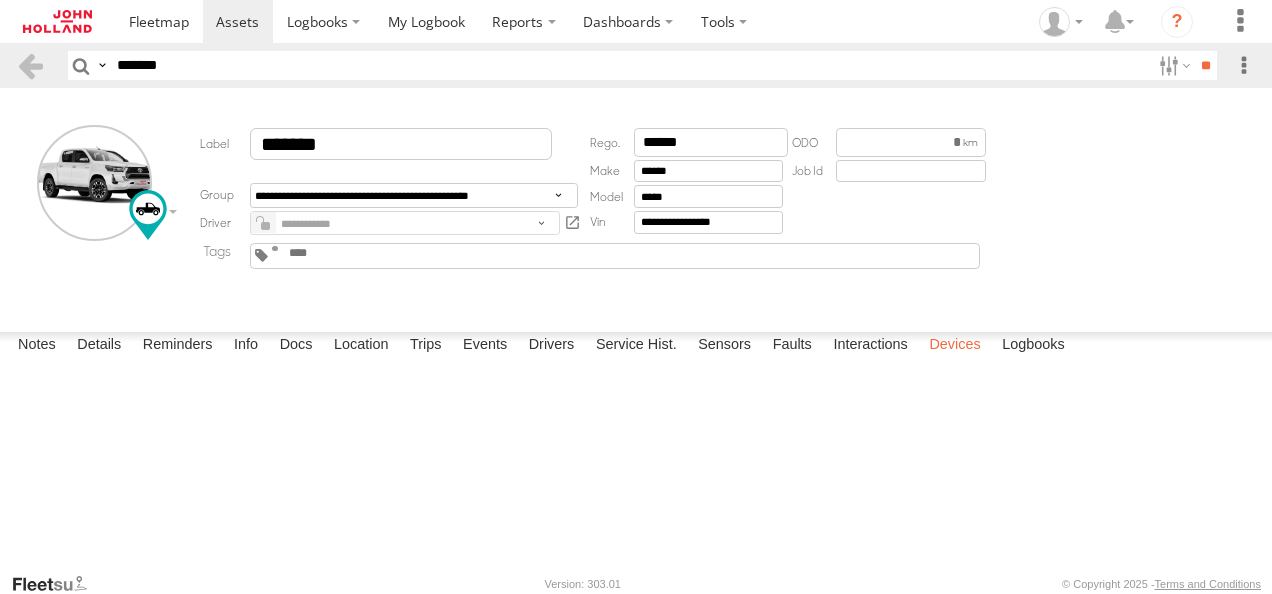 click on "Devices" at bounding box center (954, 346) 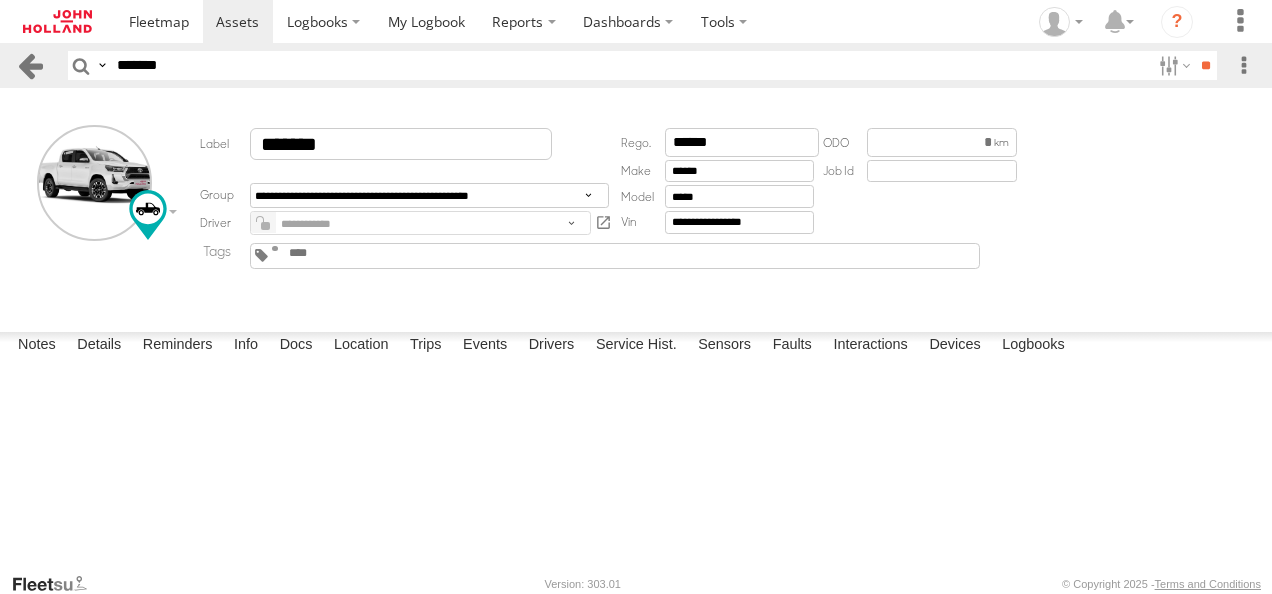 drag, startPoint x: 253, startPoint y: 68, endPoint x: 24, endPoint y: 79, distance: 229.26404 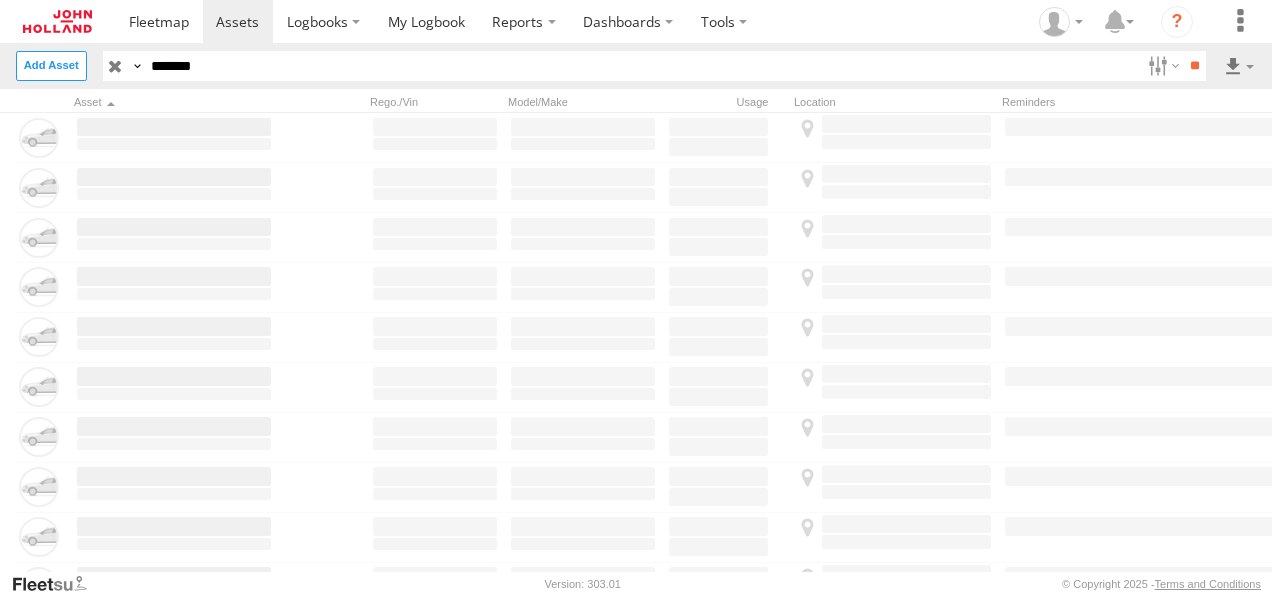 scroll, scrollTop: 0, scrollLeft: 0, axis: both 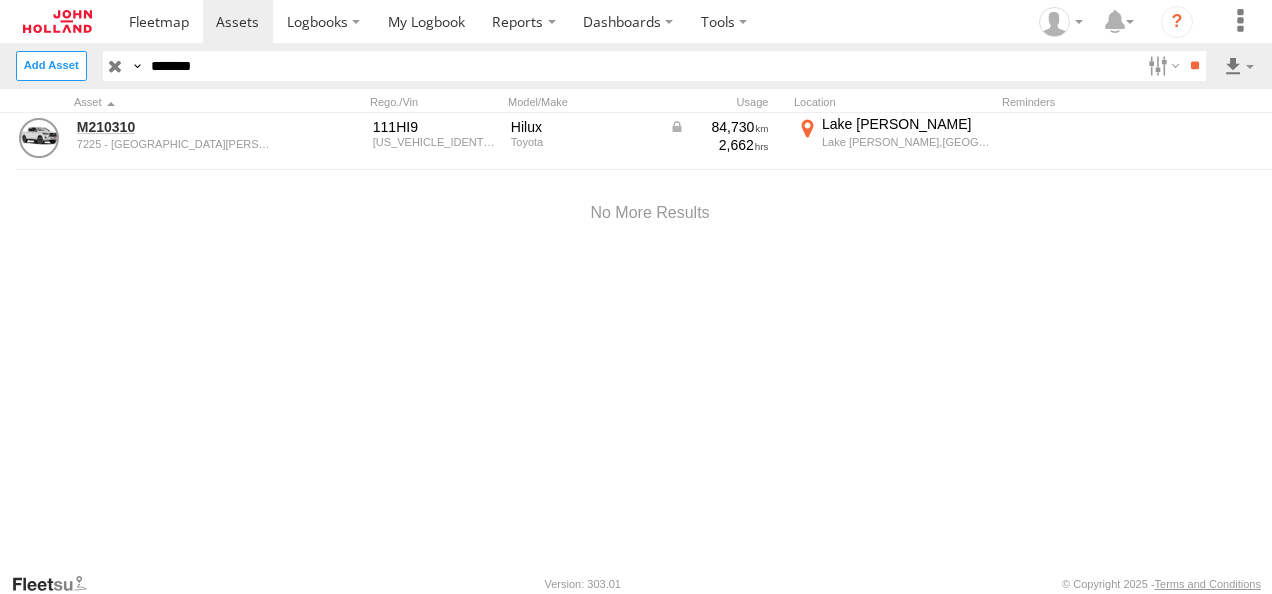 drag, startPoint x: 252, startPoint y: 68, endPoint x: 95, endPoint y: 84, distance: 157.81319 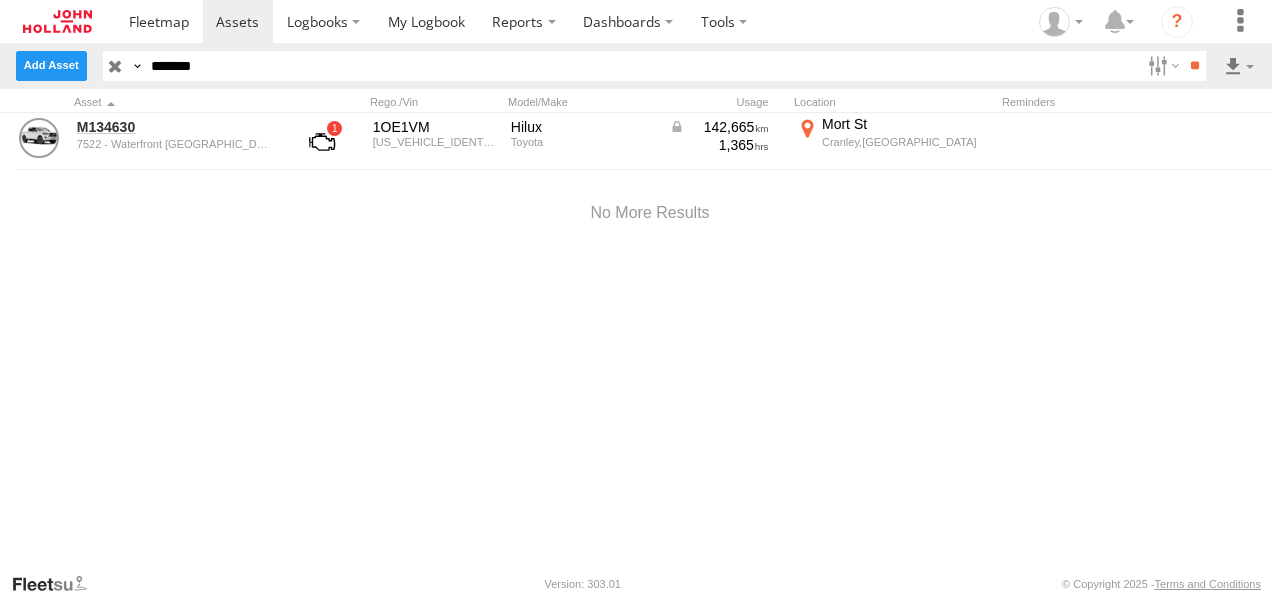 drag, startPoint x: 225, startPoint y: 60, endPoint x: 68, endPoint y: 76, distance: 157.81319 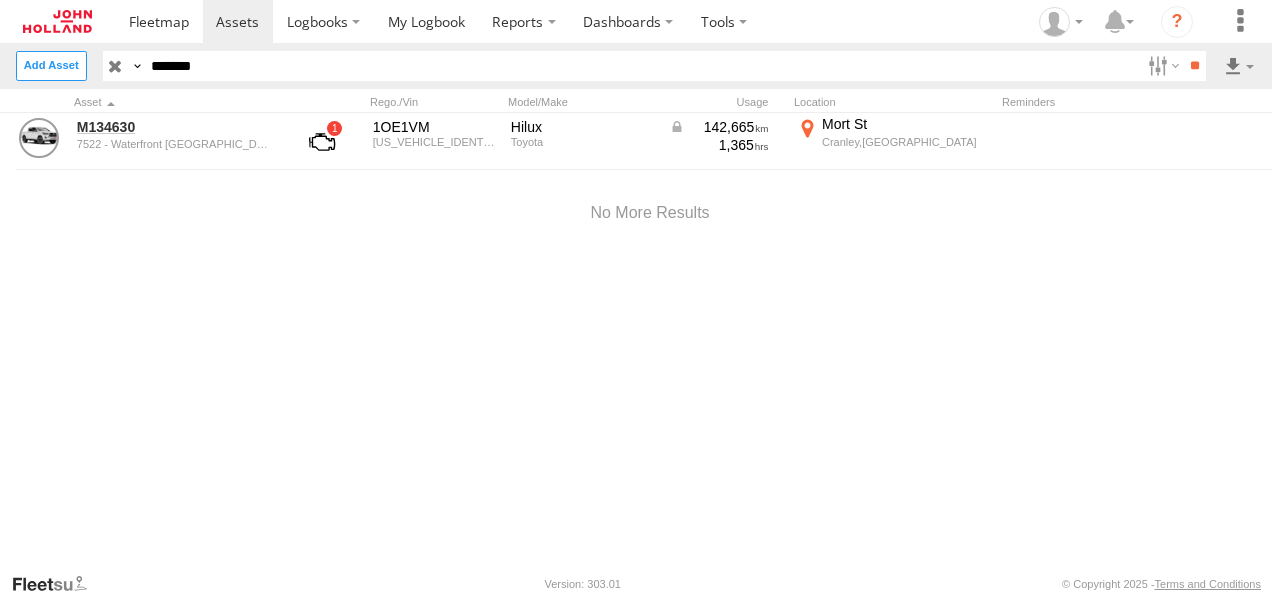 paste 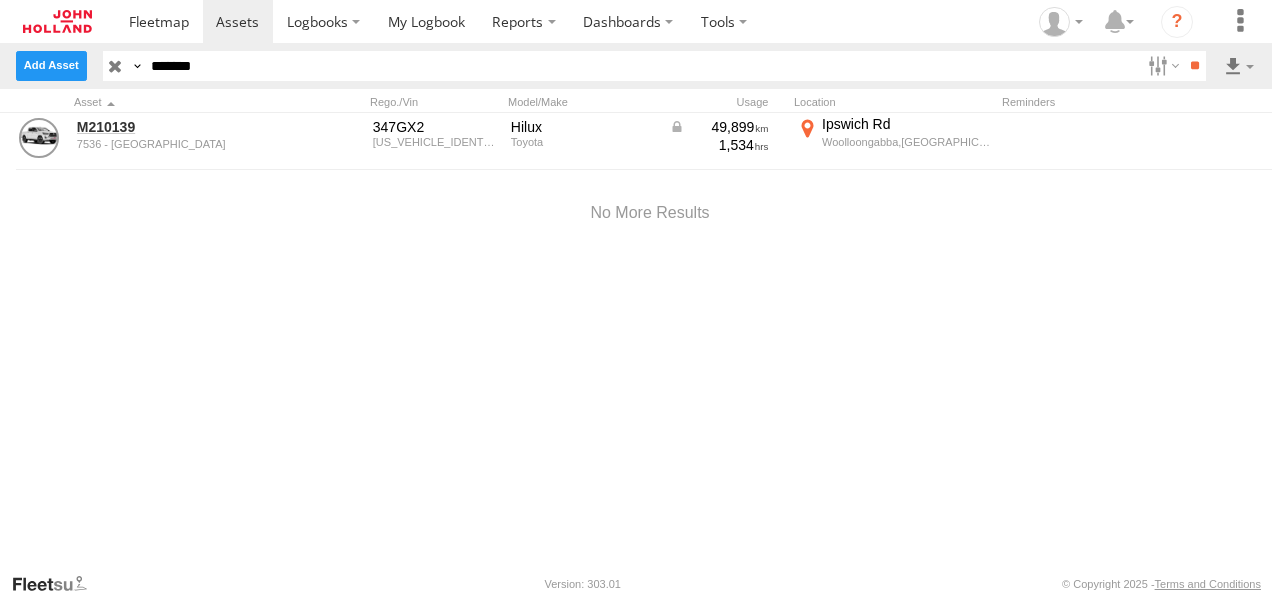 drag, startPoint x: 218, startPoint y: 61, endPoint x: 76, endPoint y: 69, distance: 142.22517 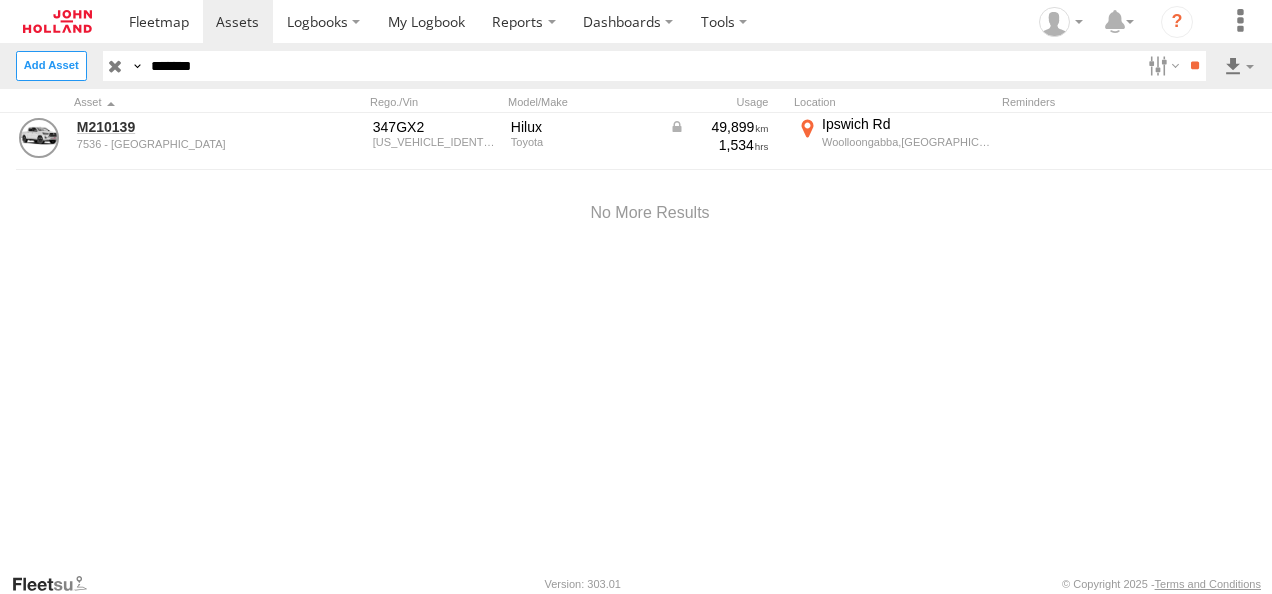 paste 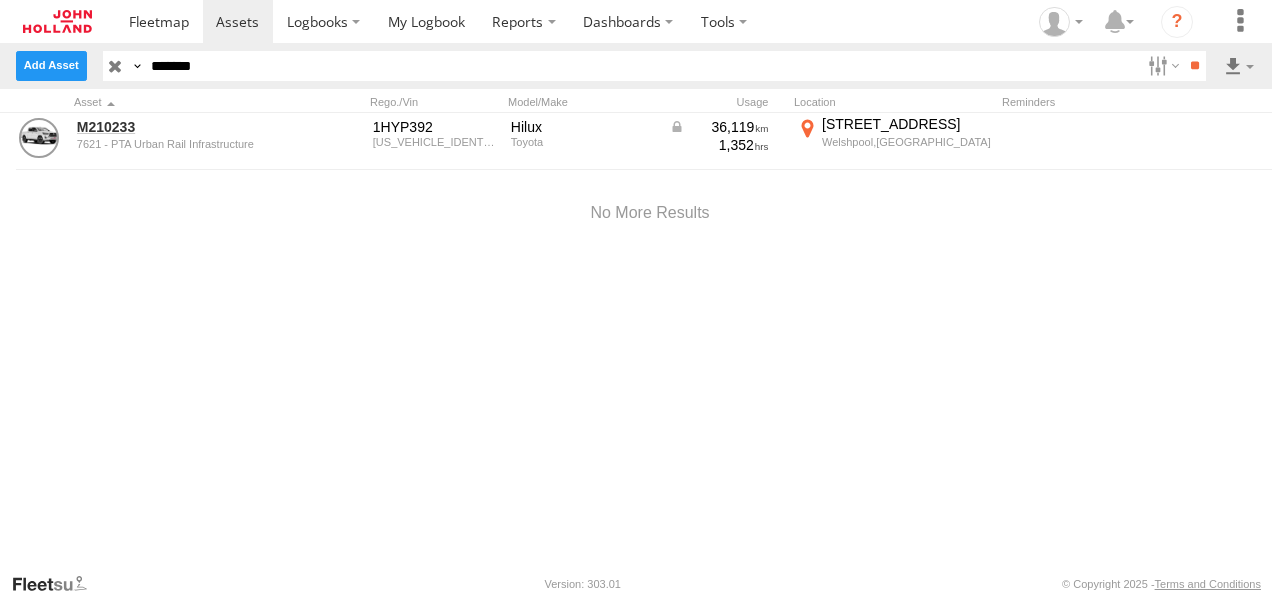drag, startPoint x: 212, startPoint y: 62, endPoint x: 28, endPoint y: 70, distance: 184.17383 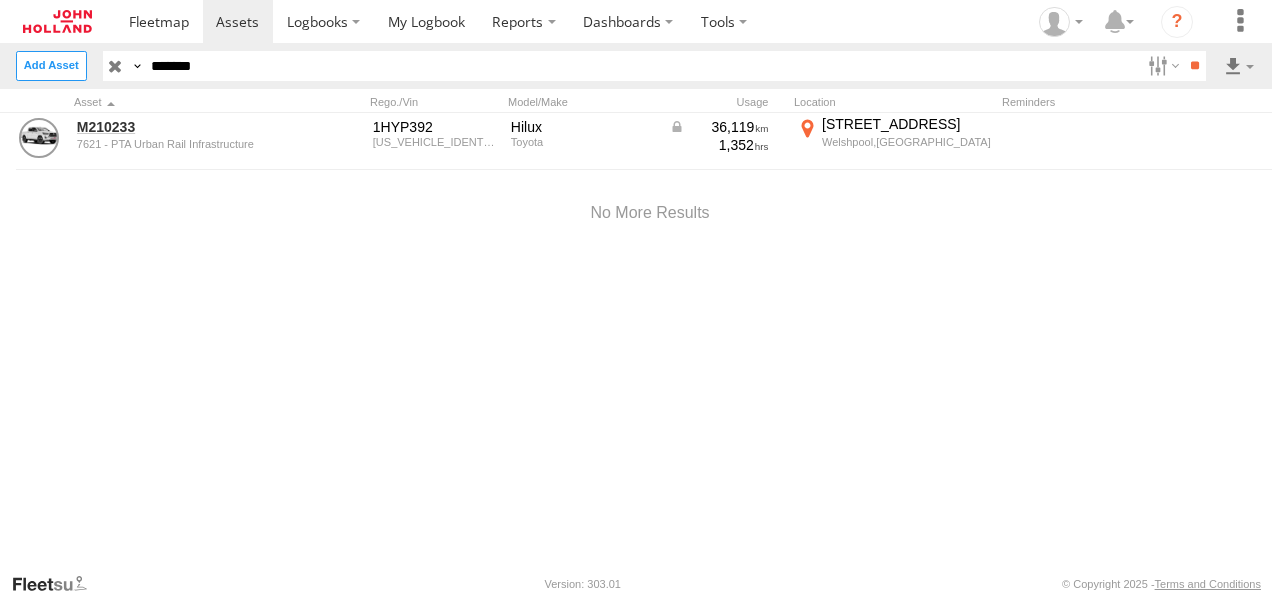 paste 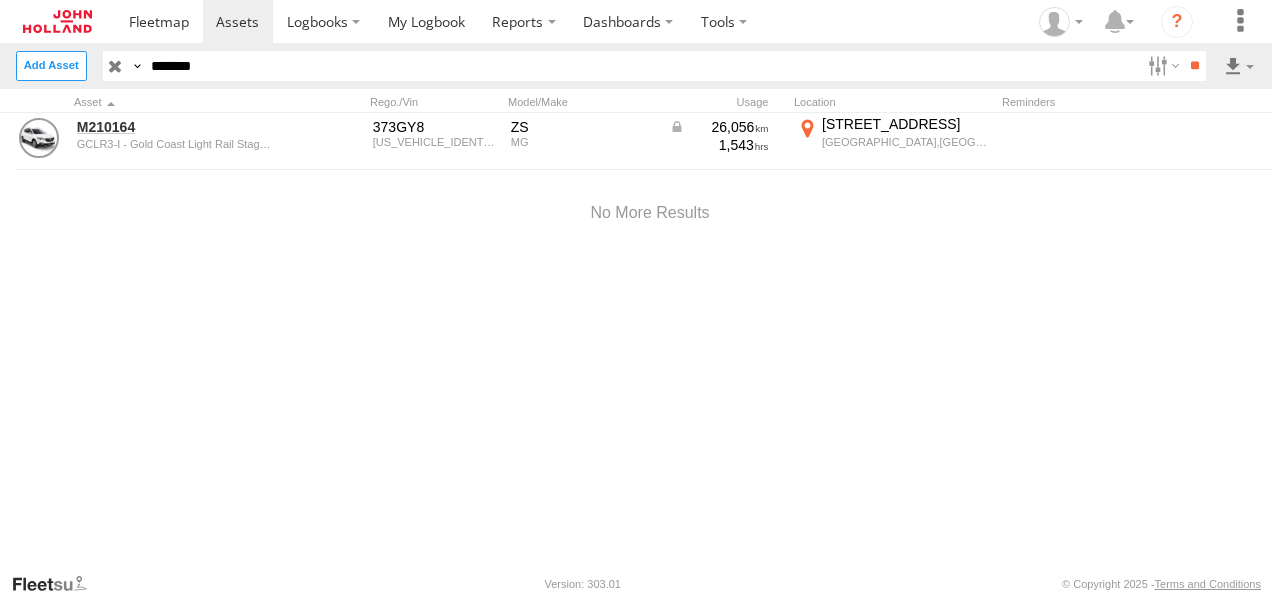 drag, startPoint x: 220, startPoint y: 66, endPoint x: 121, endPoint y: 74, distance: 99.32271 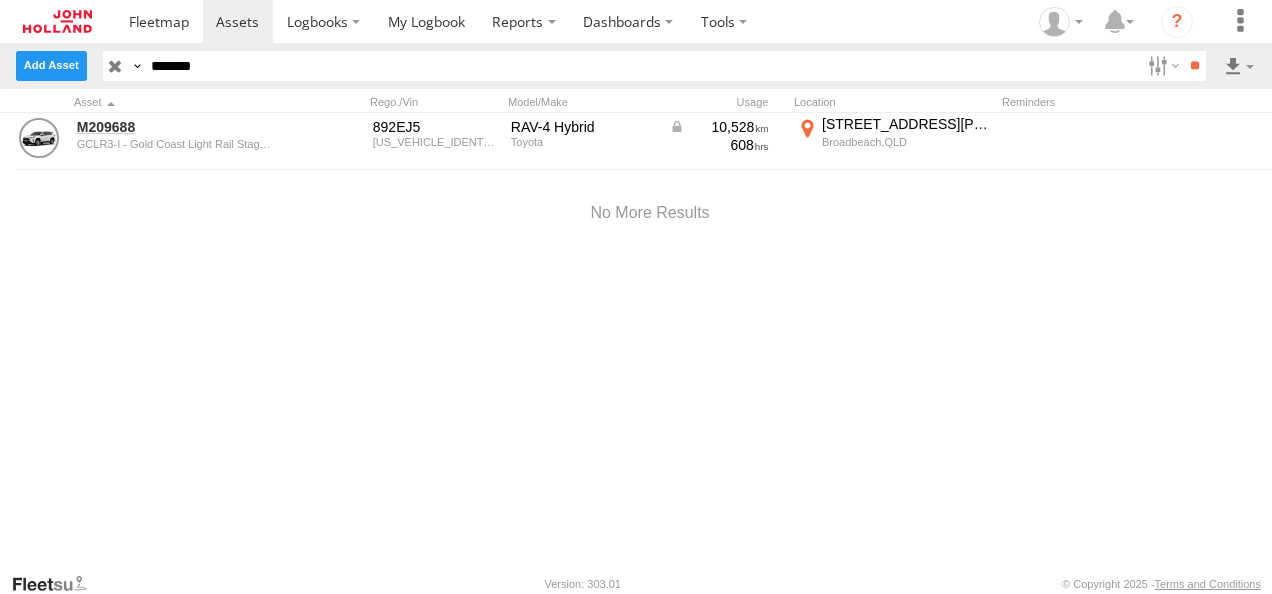 drag, startPoint x: 226, startPoint y: 73, endPoint x: 85, endPoint y: 66, distance: 141.17365 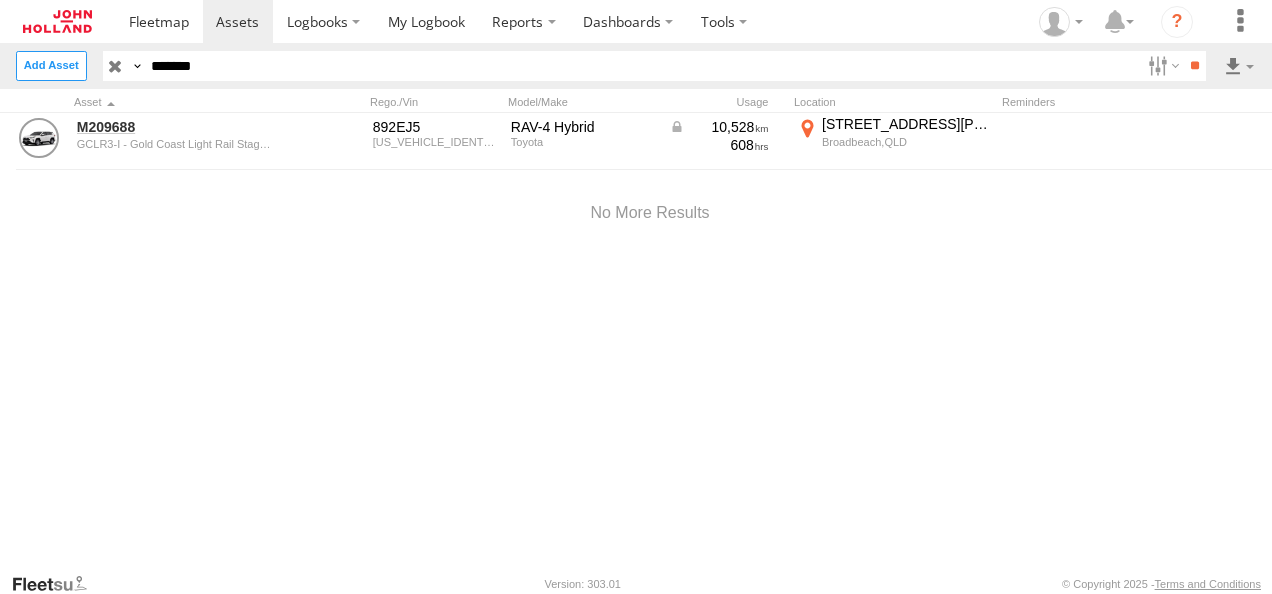 paste 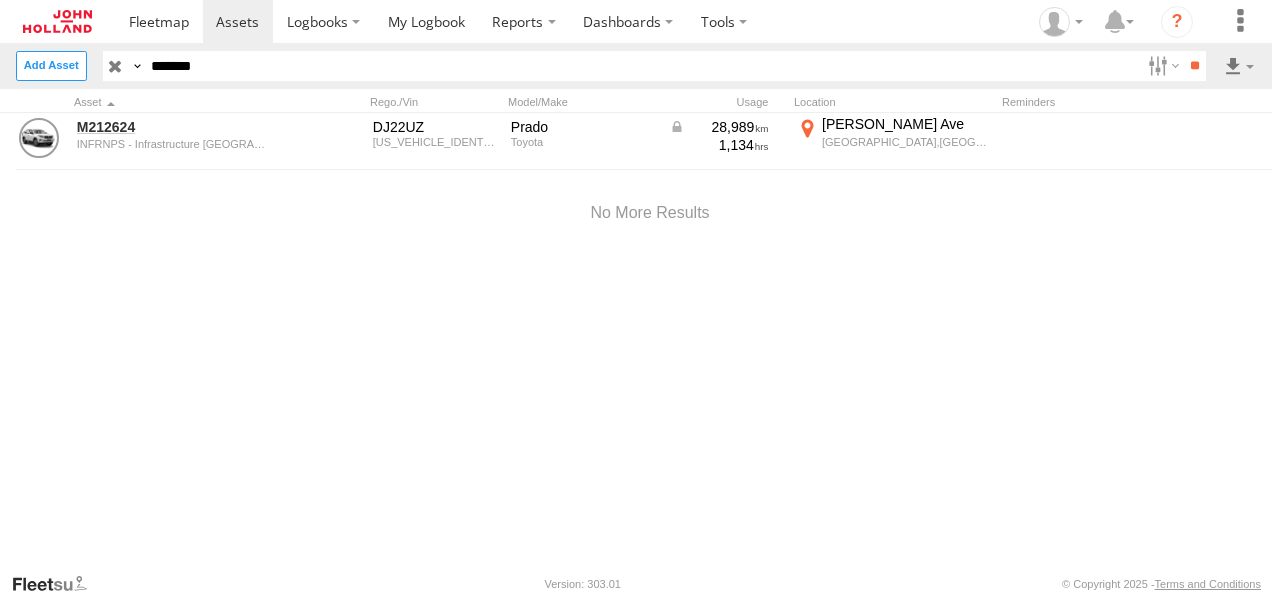 drag, startPoint x: 230, startPoint y: 74, endPoint x: 92, endPoint y: 83, distance: 138.29317 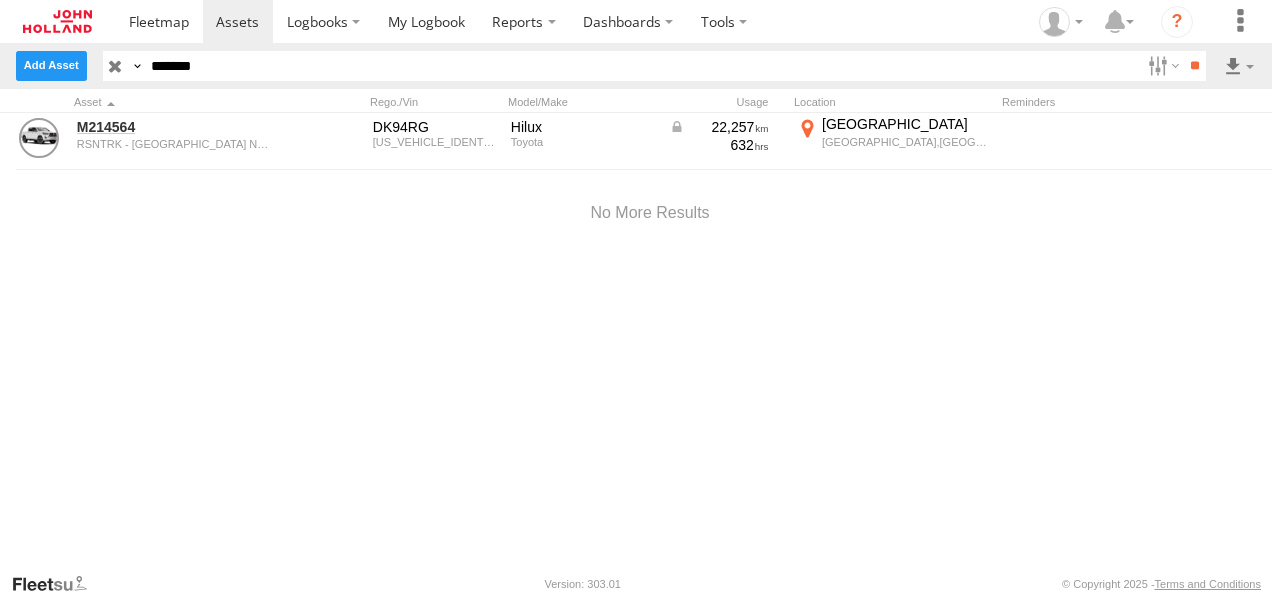 drag, startPoint x: 220, startPoint y: 60, endPoint x: 26, endPoint y: 70, distance: 194.25757 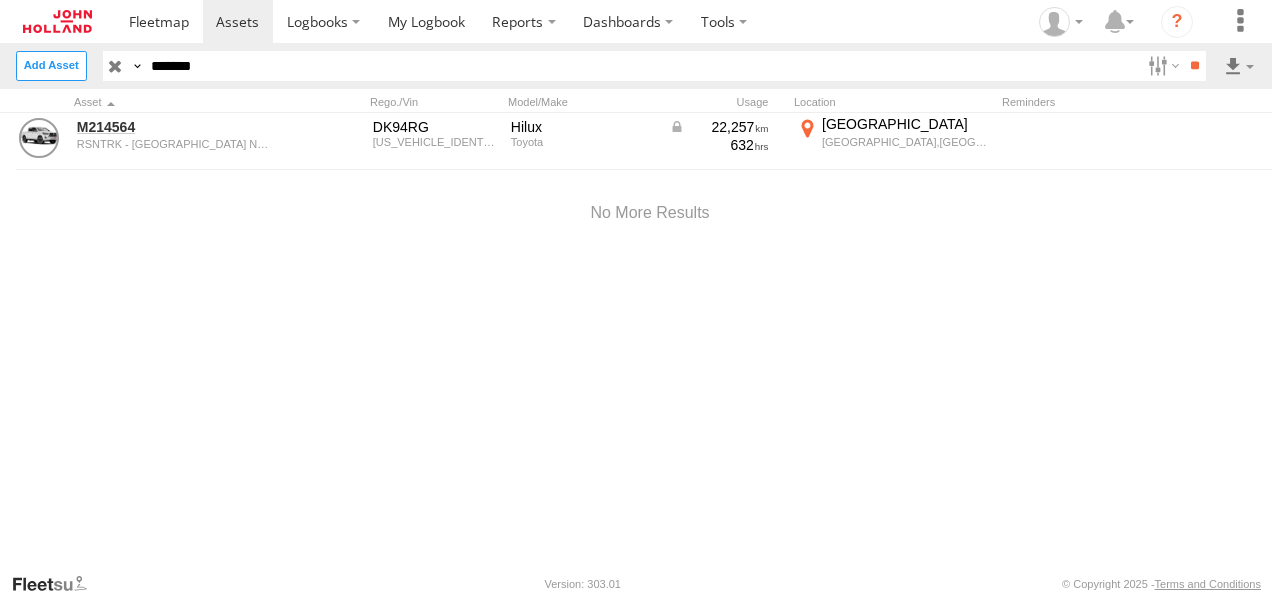 paste 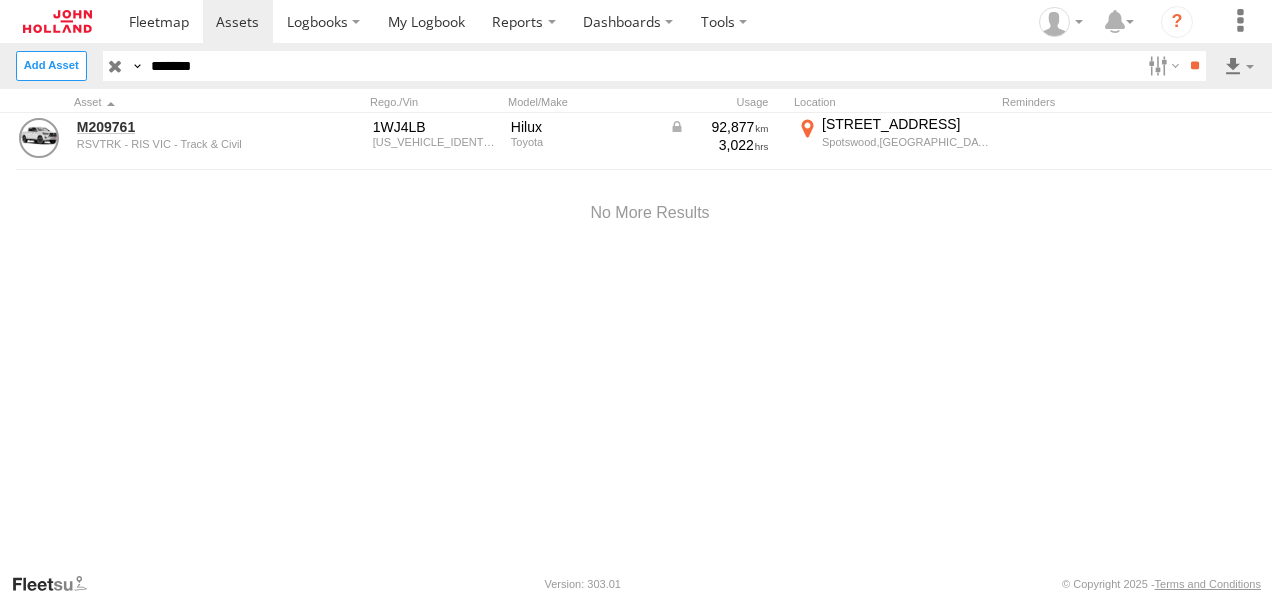 drag, startPoint x: 234, startPoint y: 70, endPoint x: 100, endPoint y: 66, distance: 134.0597 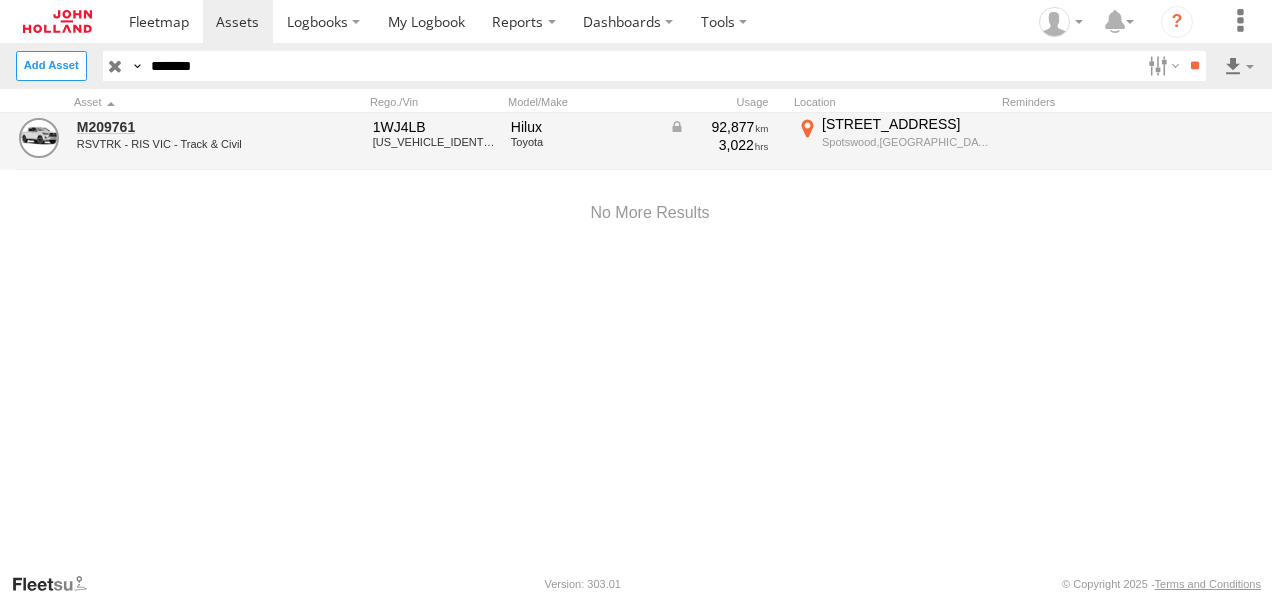 paste 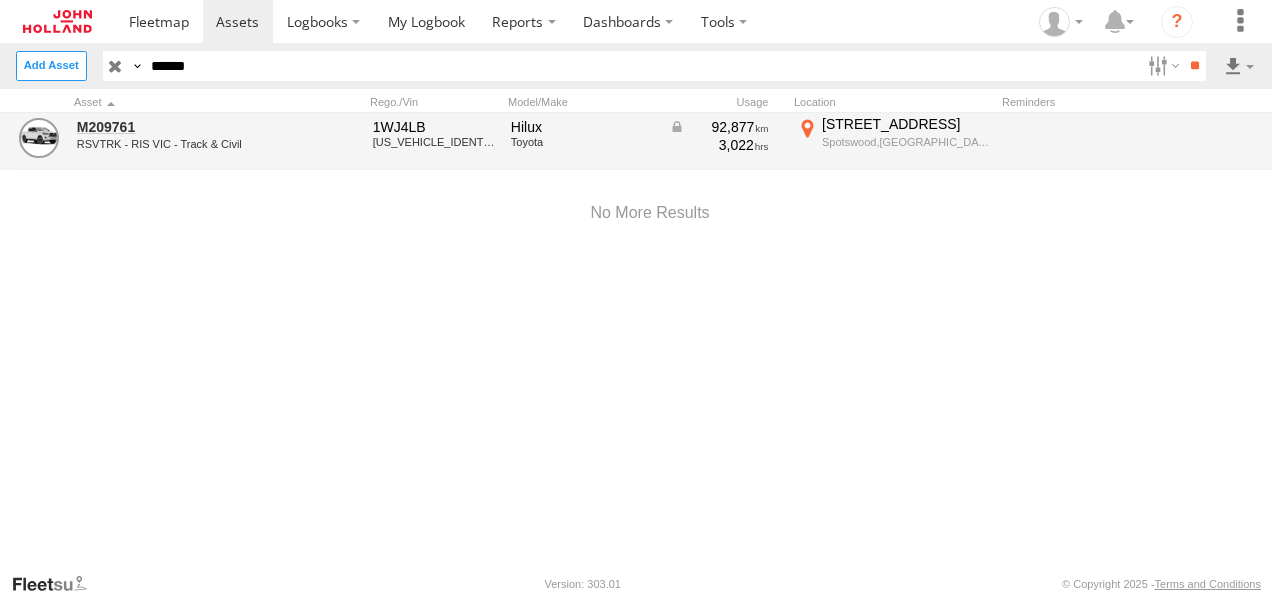 type on "******" 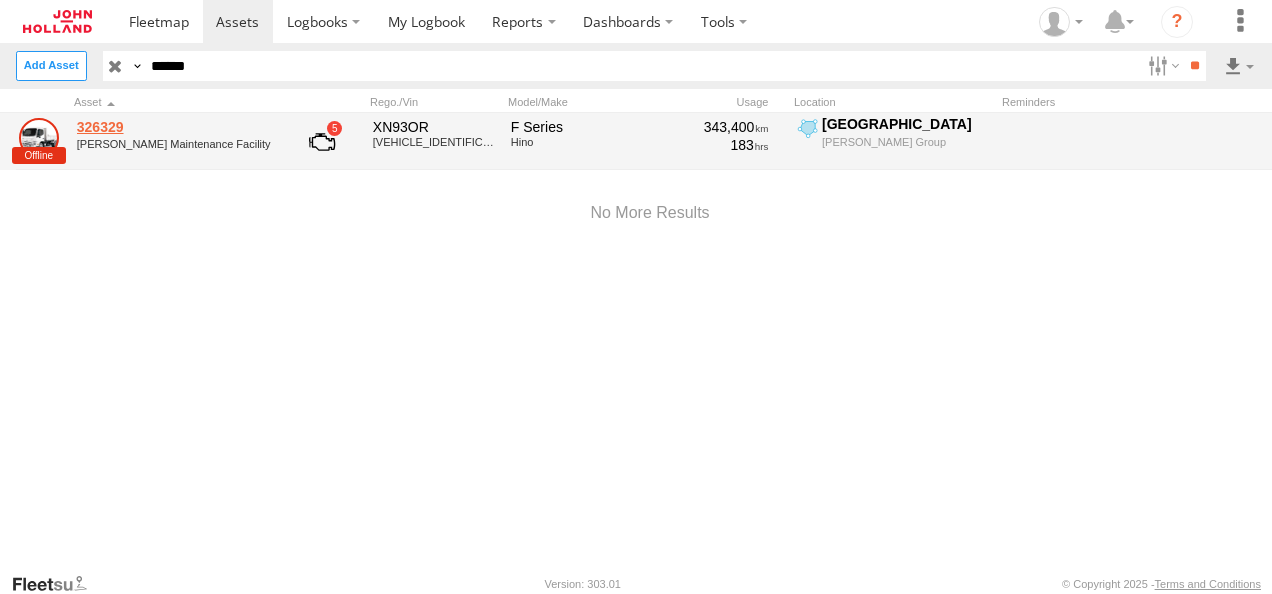 click on "326329" at bounding box center [174, 127] 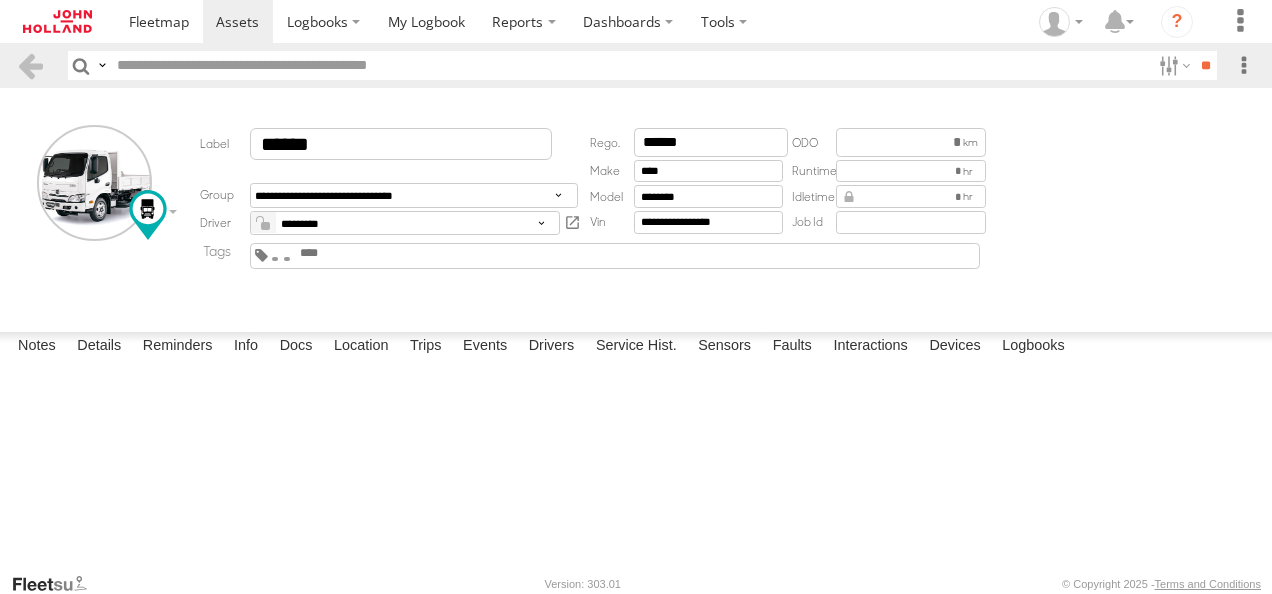 scroll, scrollTop: 0, scrollLeft: 0, axis: both 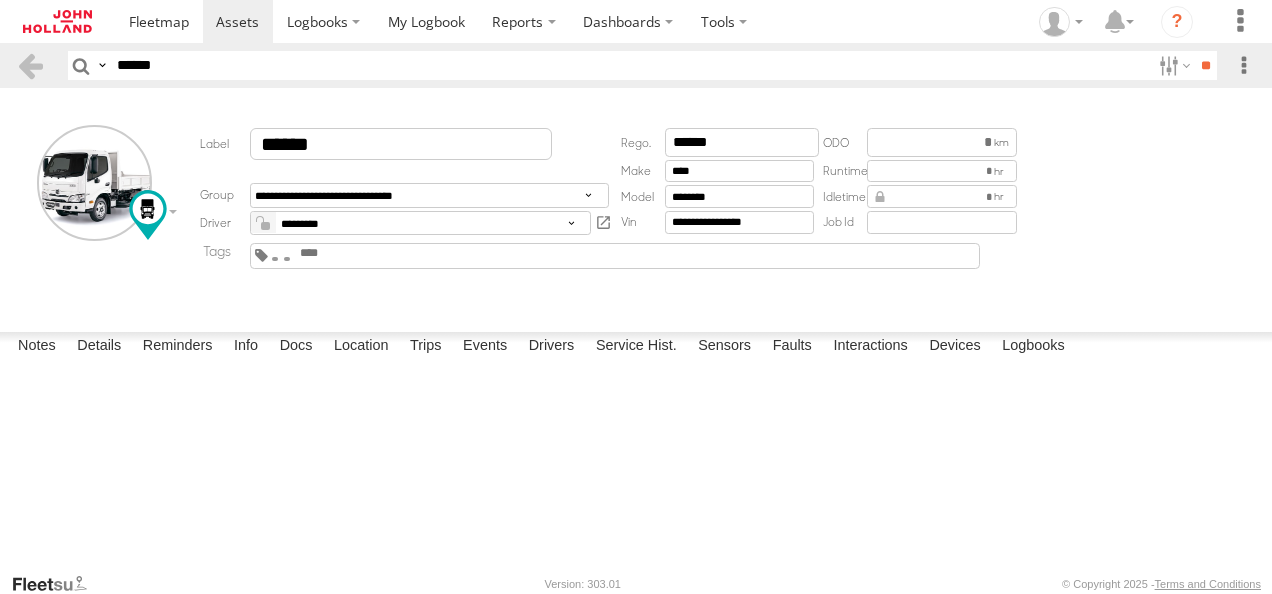 drag, startPoint x: 238, startPoint y: 82, endPoint x: 210, endPoint y: 77, distance: 28.442924 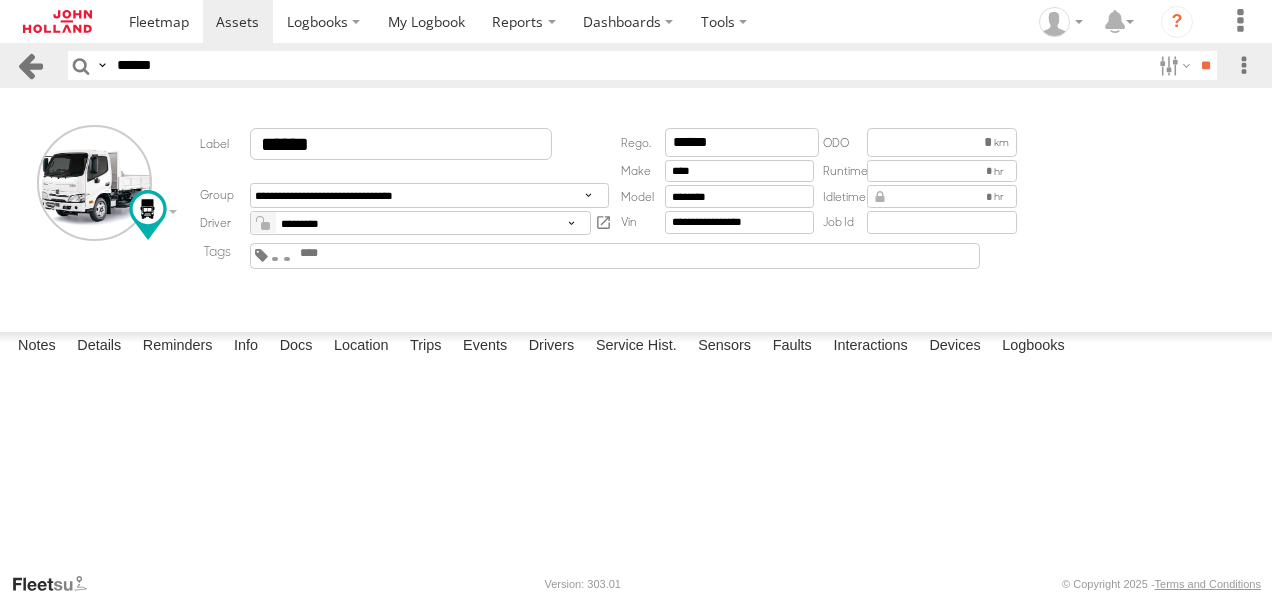 drag, startPoint x: 187, startPoint y: 68, endPoint x: 38, endPoint y: 71, distance: 149.0302 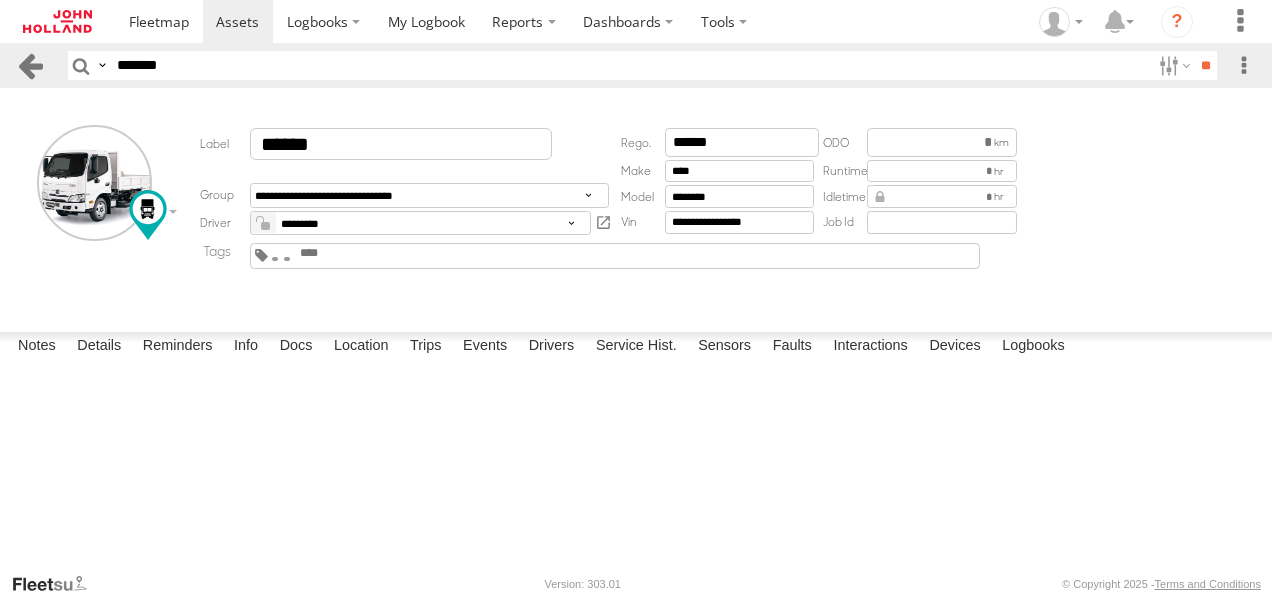 type on "*******" 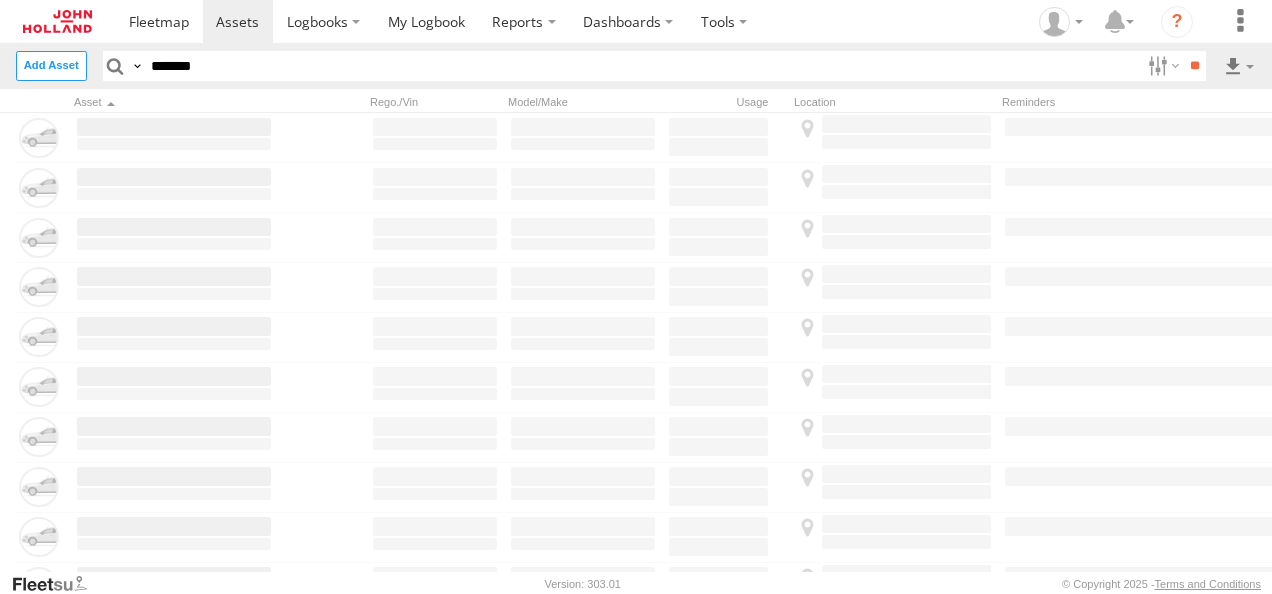 scroll, scrollTop: 0, scrollLeft: 0, axis: both 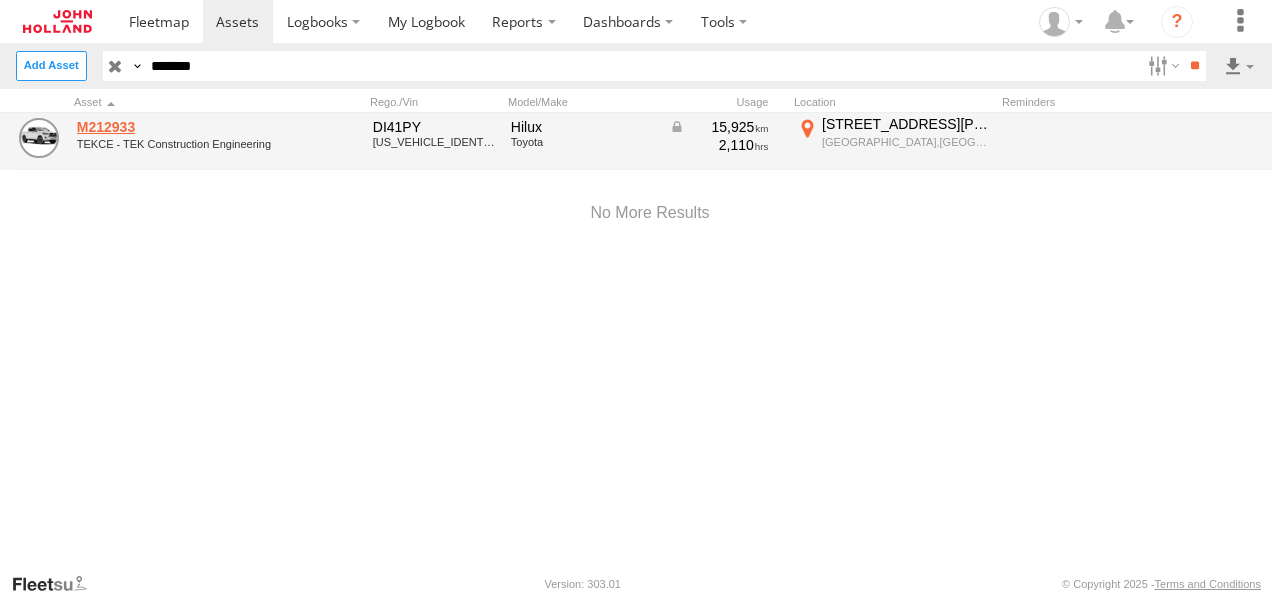 drag, startPoint x: 231, startPoint y: 70, endPoint x: 82, endPoint y: 125, distance: 158.82695 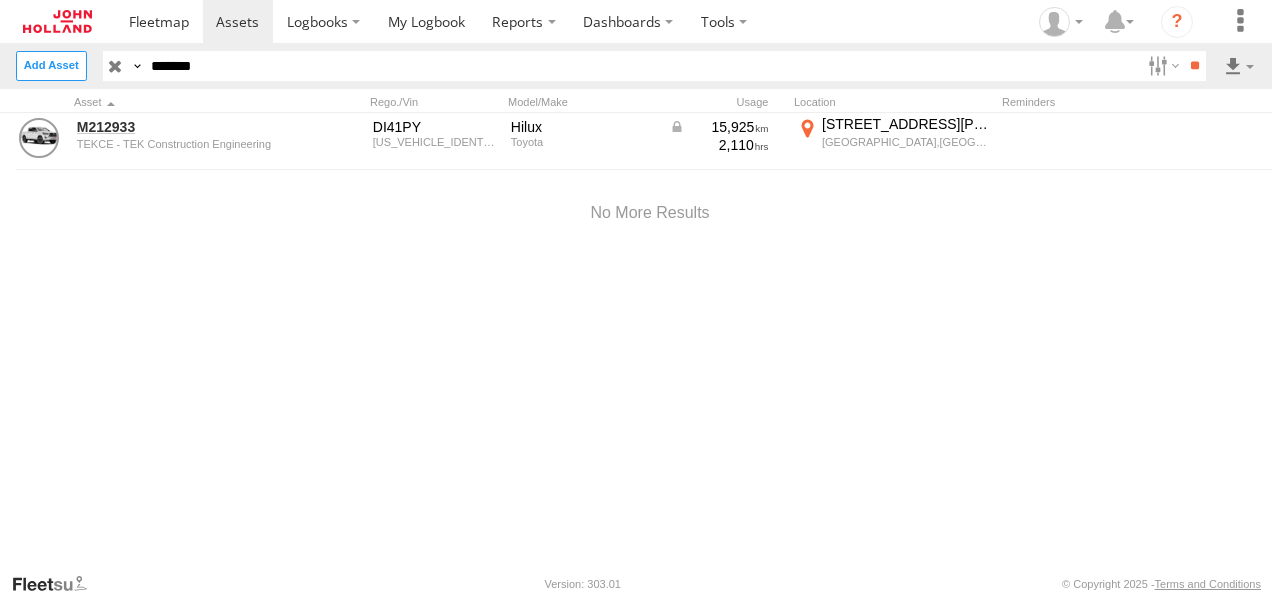 paste 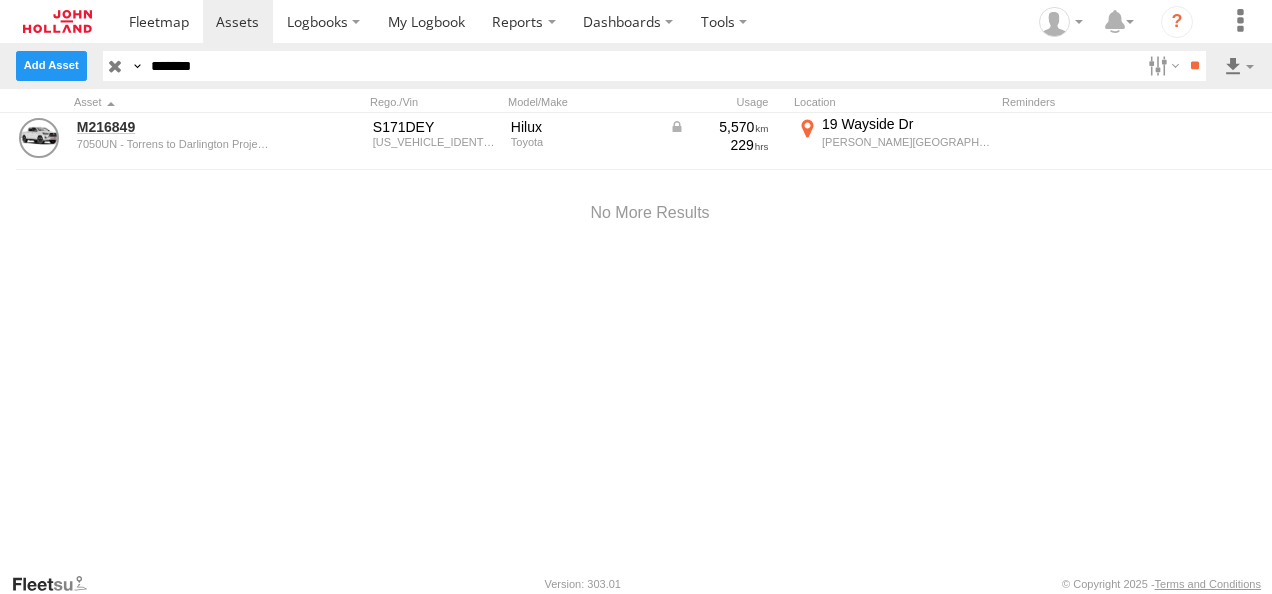 drag, startPoint x: 227, startPoint y: 66, endPoint x: 40, endPoint y: 68, distance: 187.0107 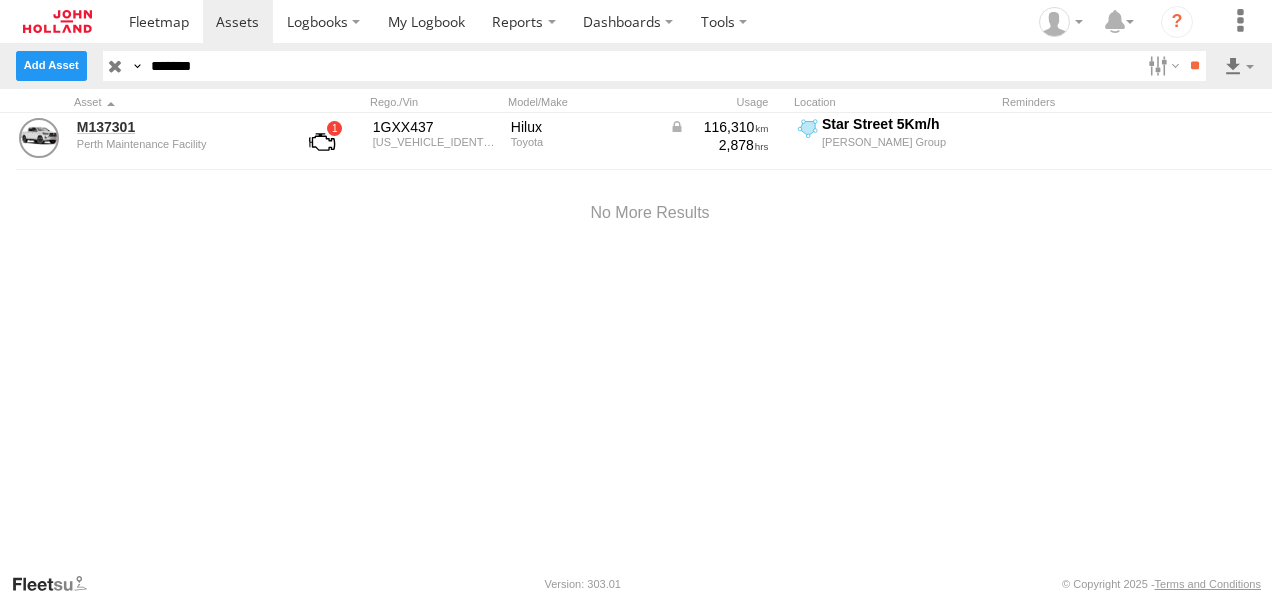 drag, startPoint x: 210, startPoint y: 60, endPoint x: 78, endPoint y: 69, distance: 132.30646 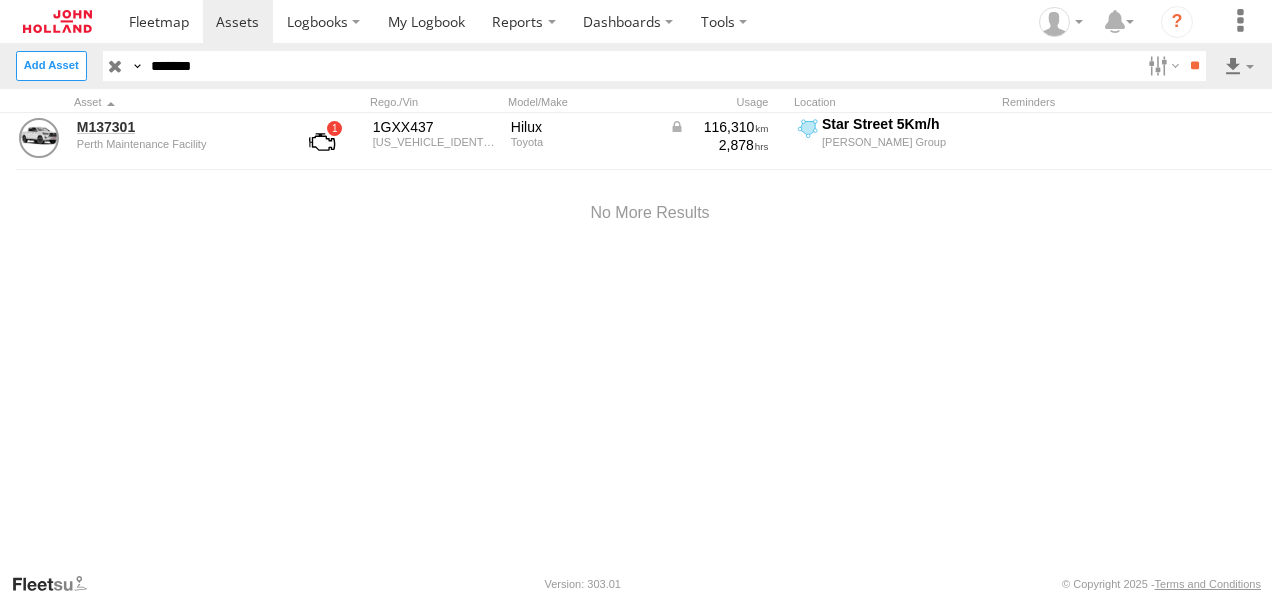 paste 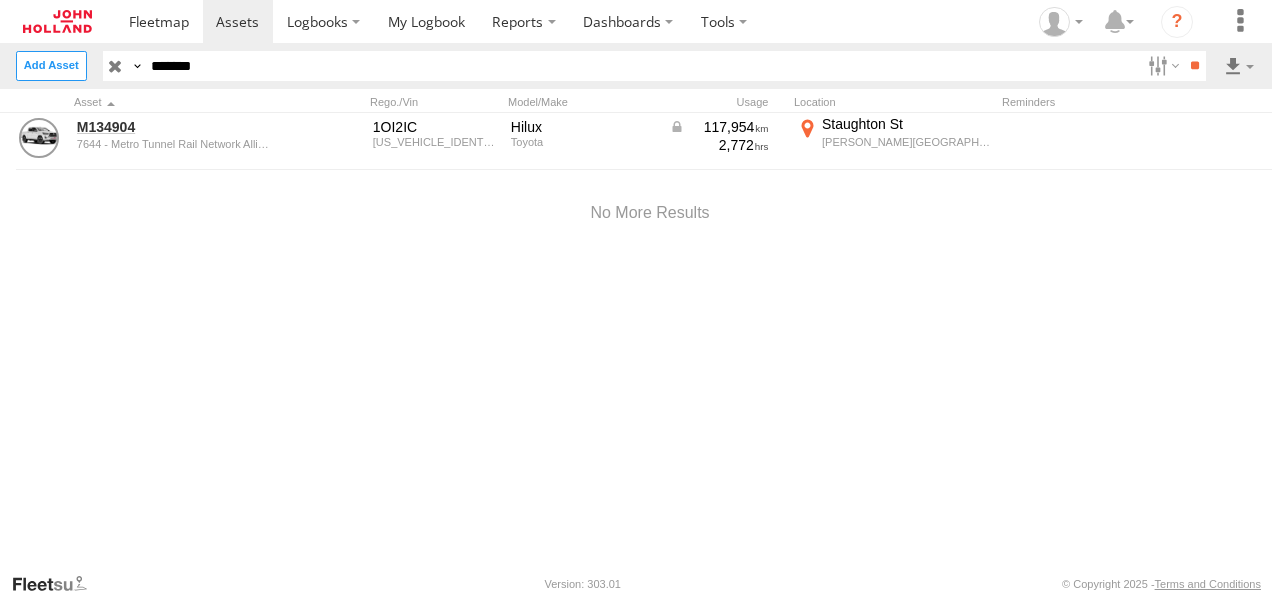 drag, startPoint x: 248, startPoint y: 62, endPoint x: 138, endPoint y: 73, distance: 110.54863 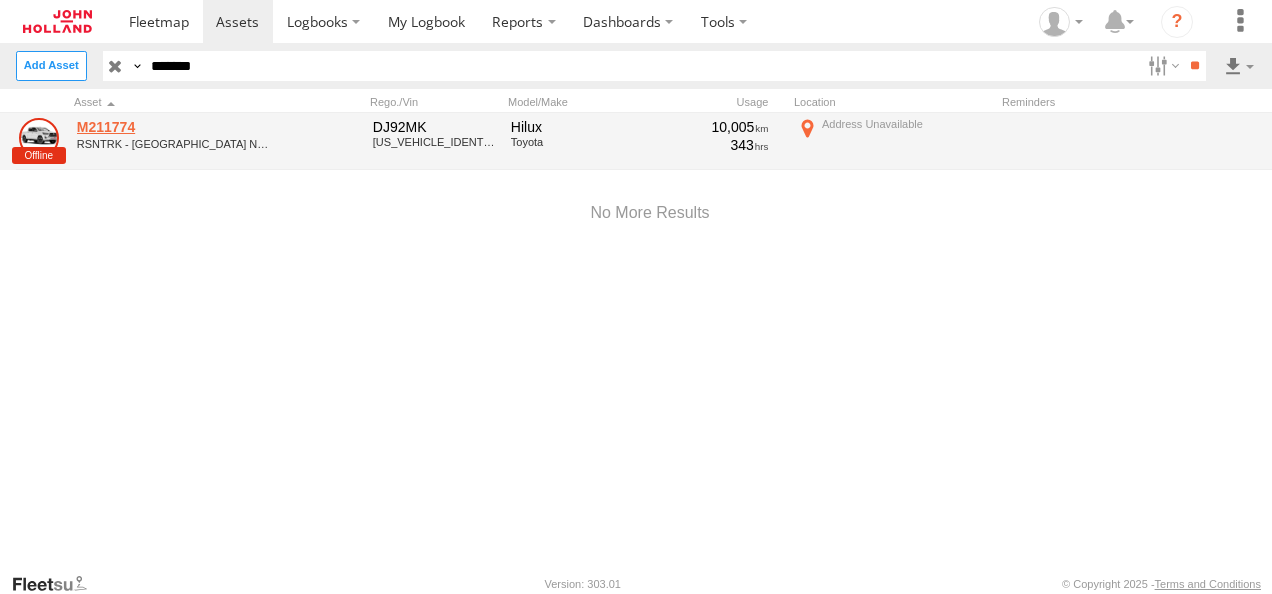 click on "M211774" at bounding box center [174, 127] 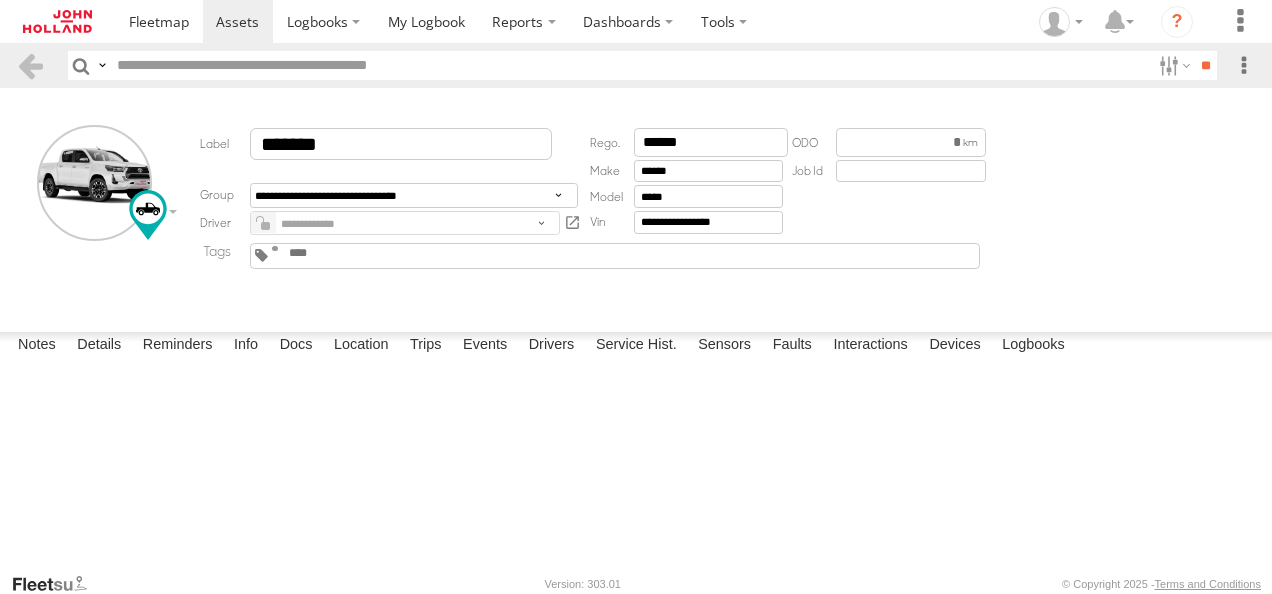 scroll, scrollTop: 0, scrollLeft: 0, axis: both 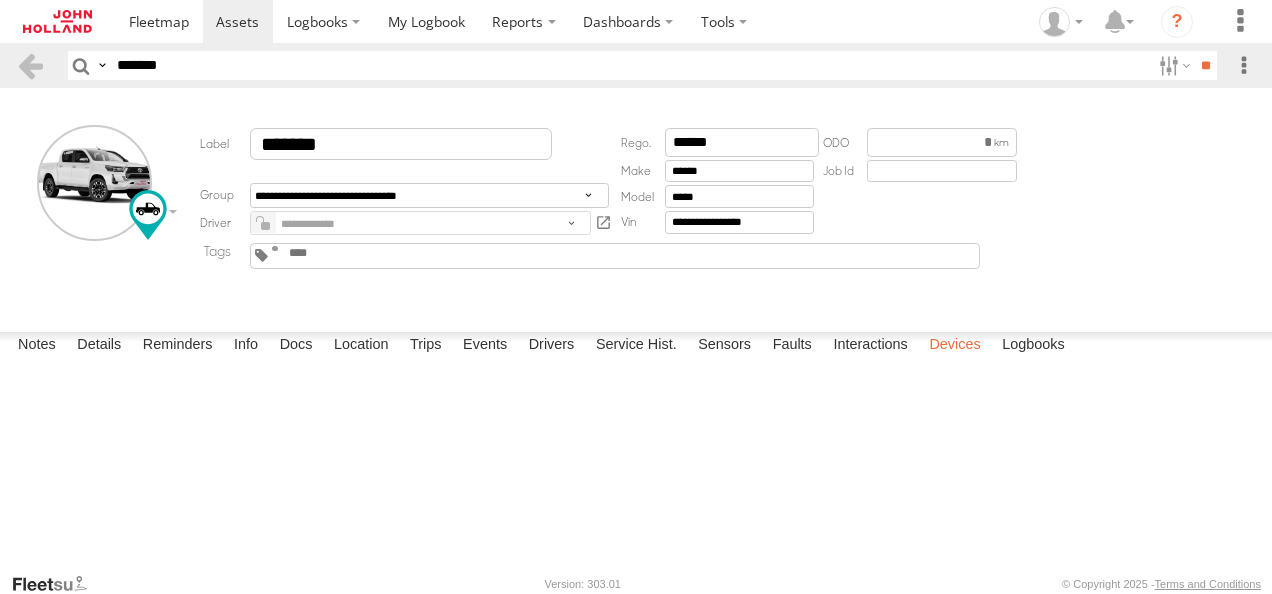 click on "Devices" at bounding box center (954, 346) 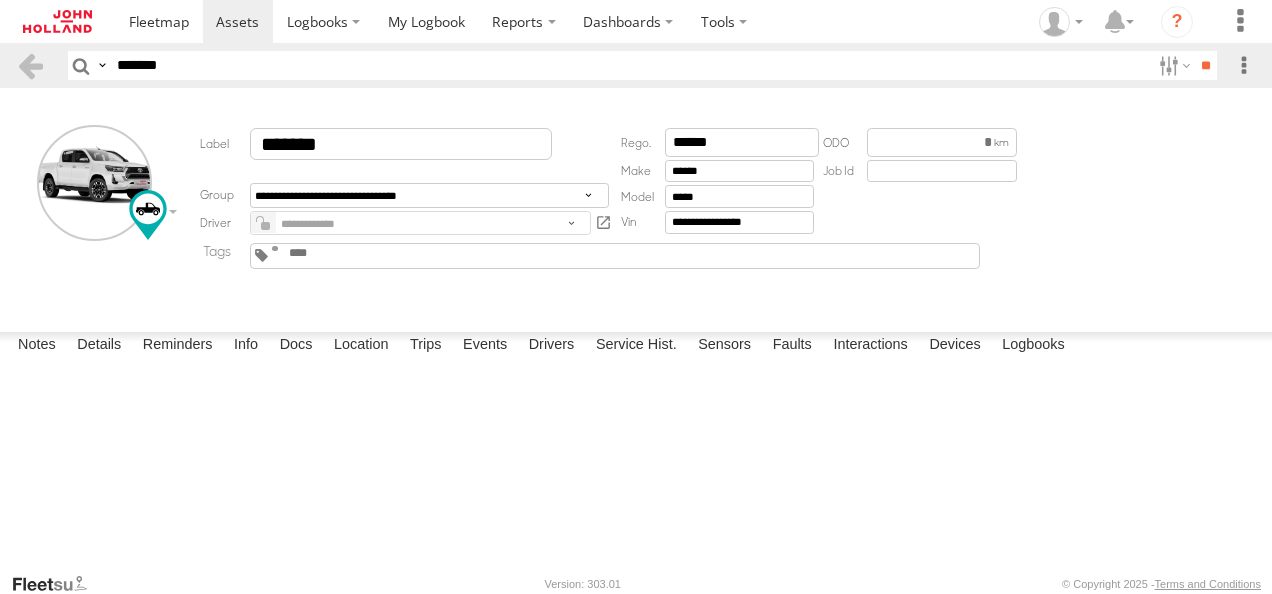 drag, startPoint x: 133, startPoint y: 56, endPoint x: 76, endPoint y: 64, distance: 57.558666 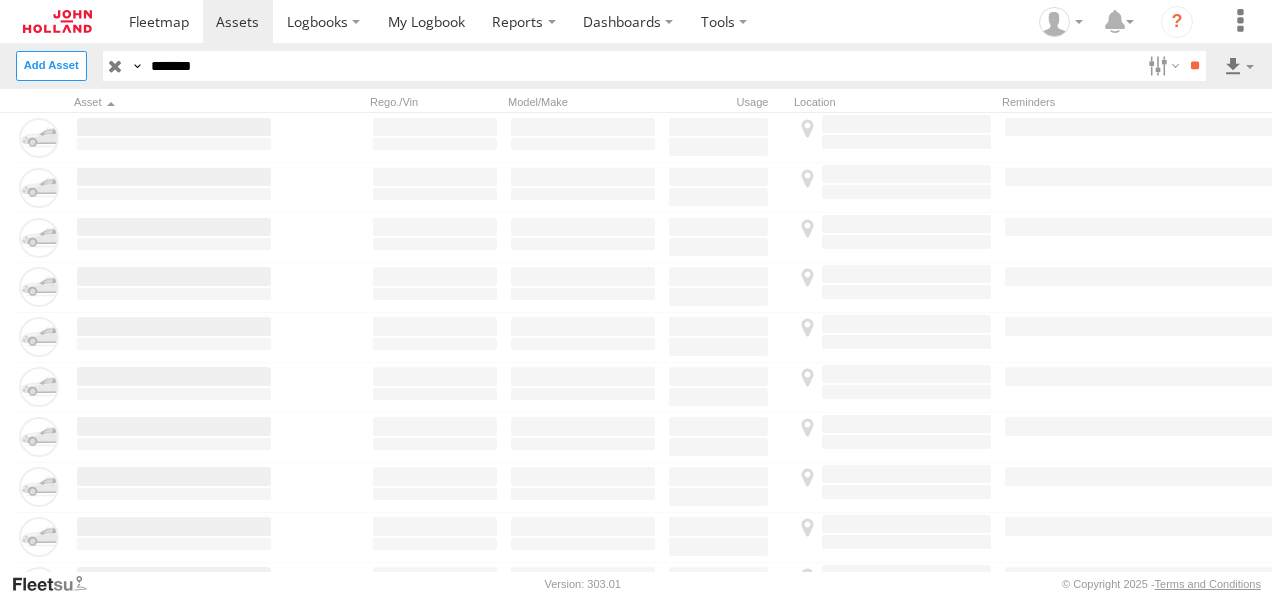 scroll, scrollTop: 0, scrollLeft: 0, axis: both 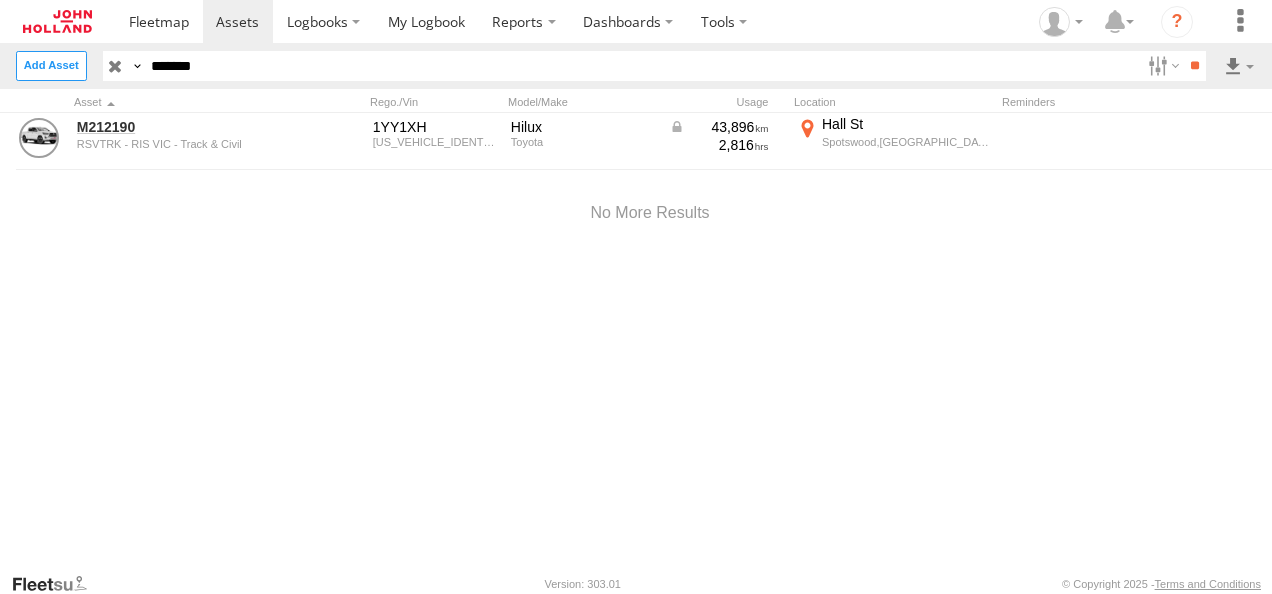 drag, startPoint x: 226, startPoint y: 65, endPoint x: 15, endPoint y: 78, distance: 211.4001 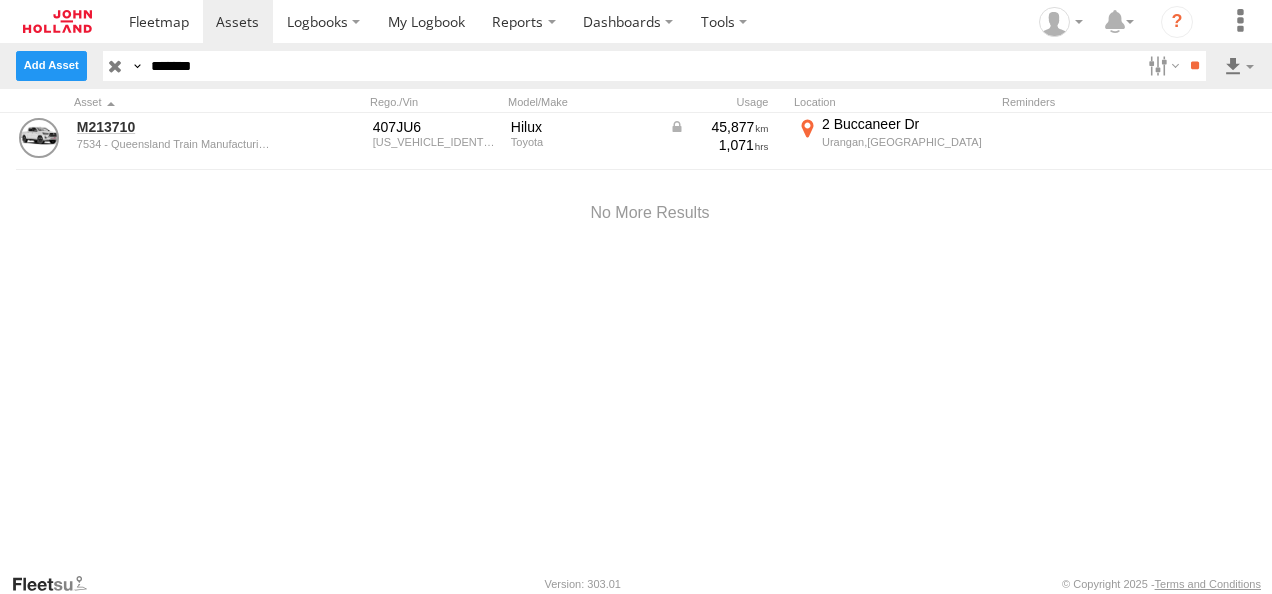 drag, startPoint x: 204, startPoint y: 68, endPoint x: 75, endPoint y: 68, distance: 129 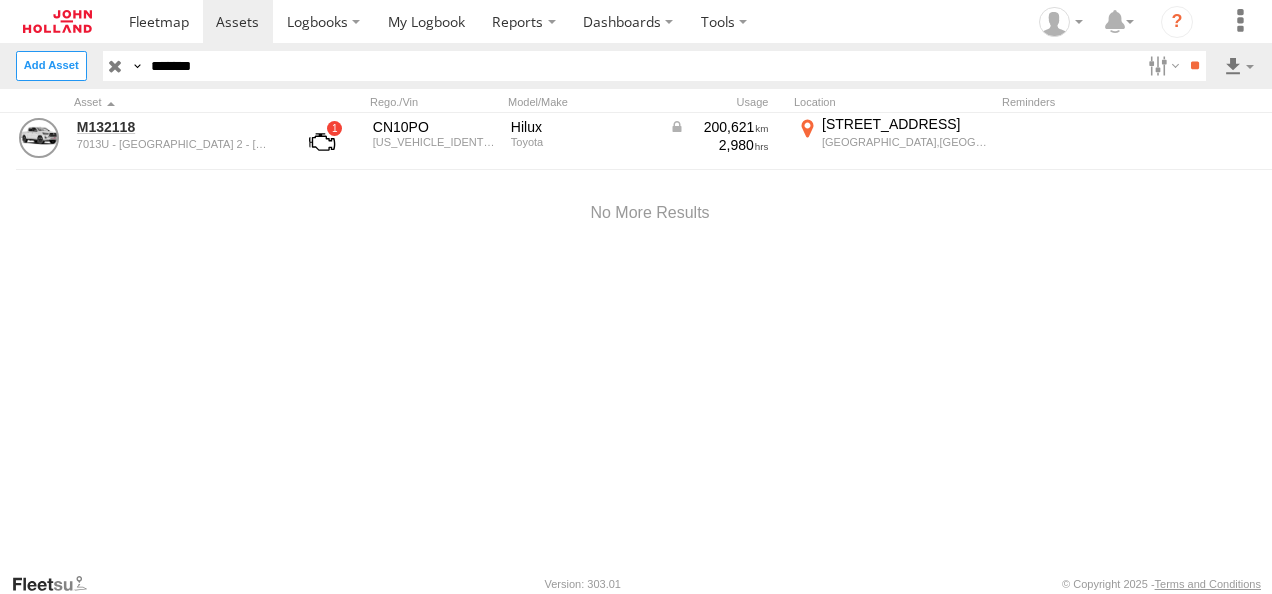 click on "Search Query
Asset ID
Asset Label
Registration
Manufacturer
Model" at bounding box center (636, 65) 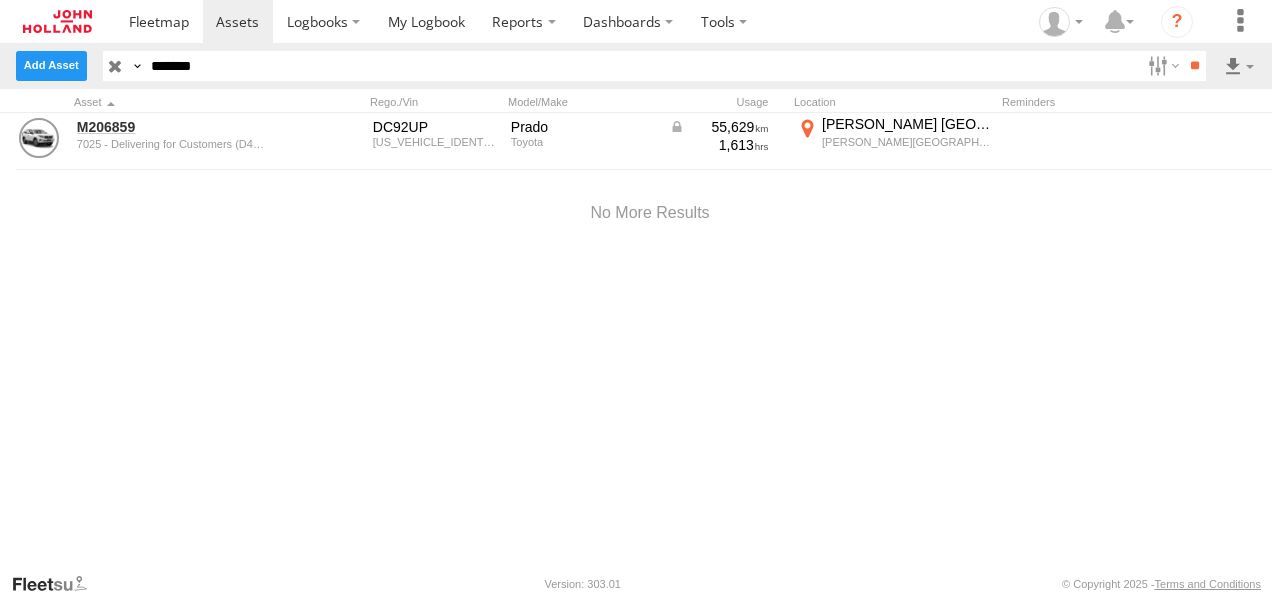 drag, startPoint x: 209, startPoint y: 73, endPoint x: 54, endPoint y: 70, distance: 155.02902 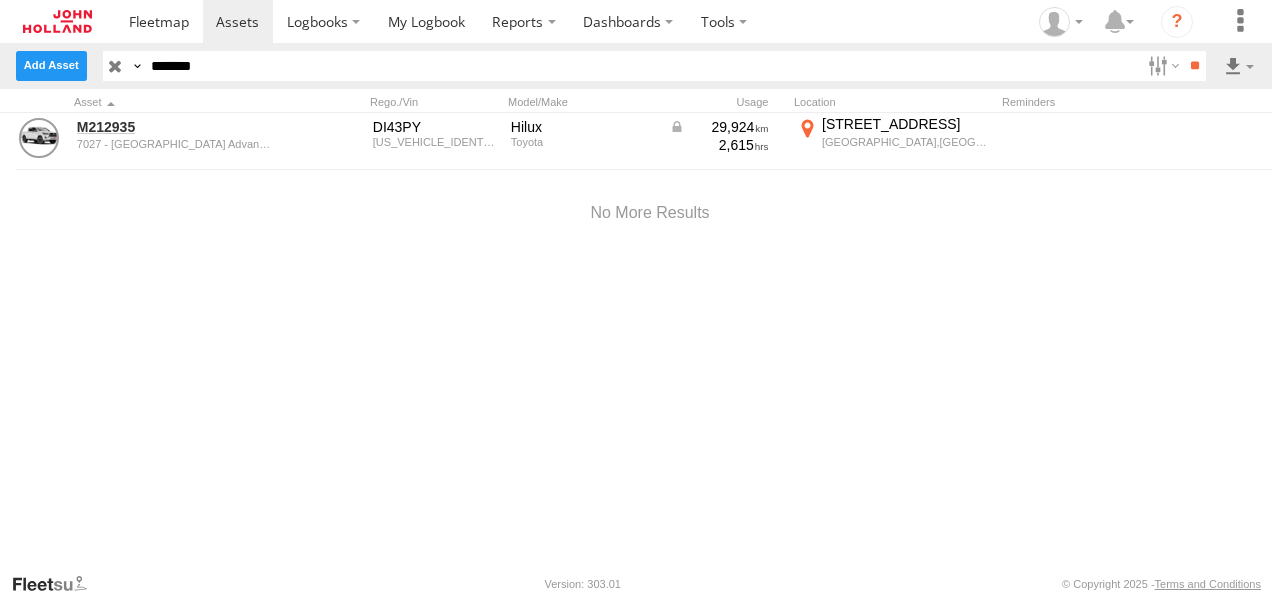 drag, startPoint x: 214, startPoint y: 70, endPoint x: 80, endPoint y: 78, distance: 134.23859 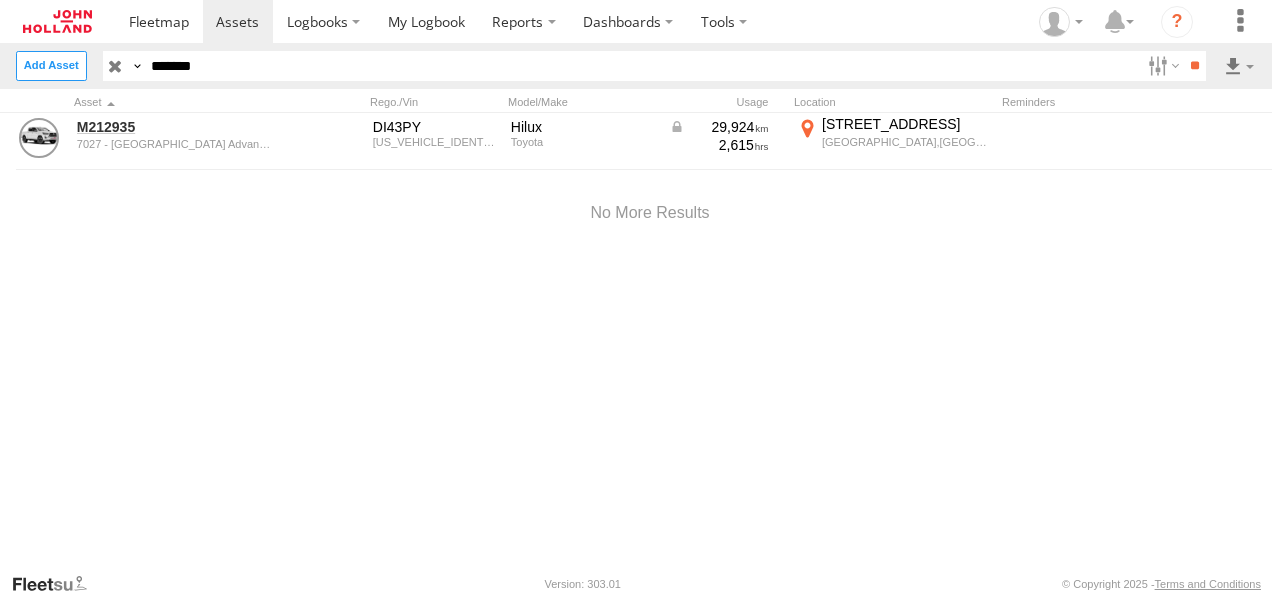 paste 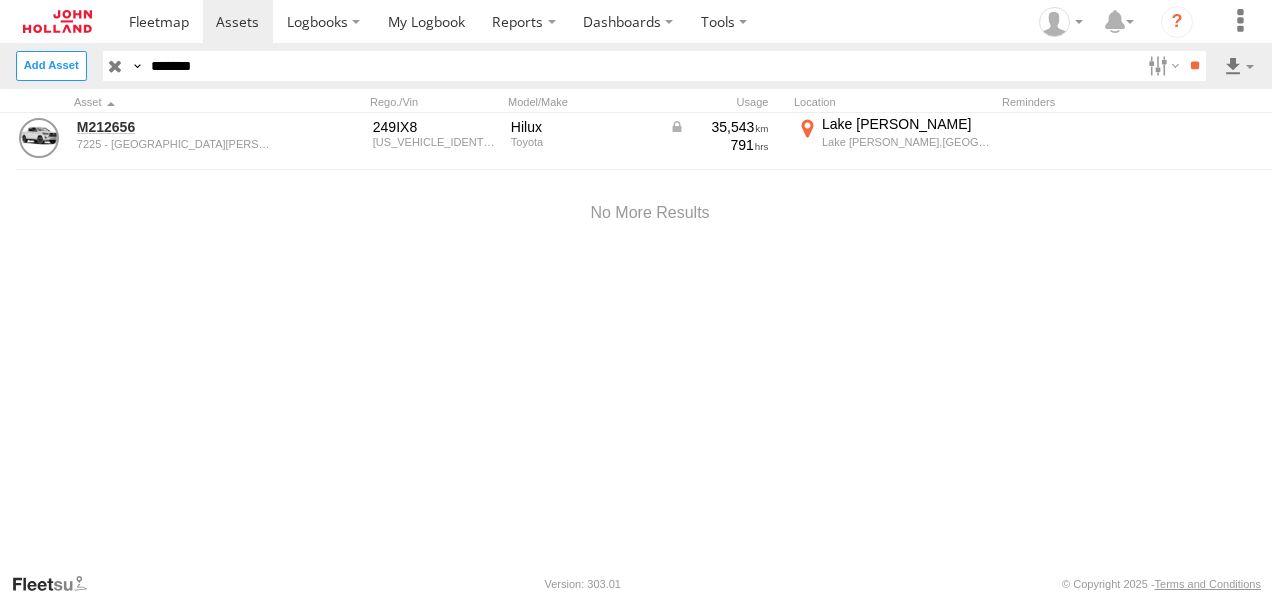 drag, startPoint x: 244, startPoint y: 56, endPoint x: -4, endPoint y: 88, distance: 250.056 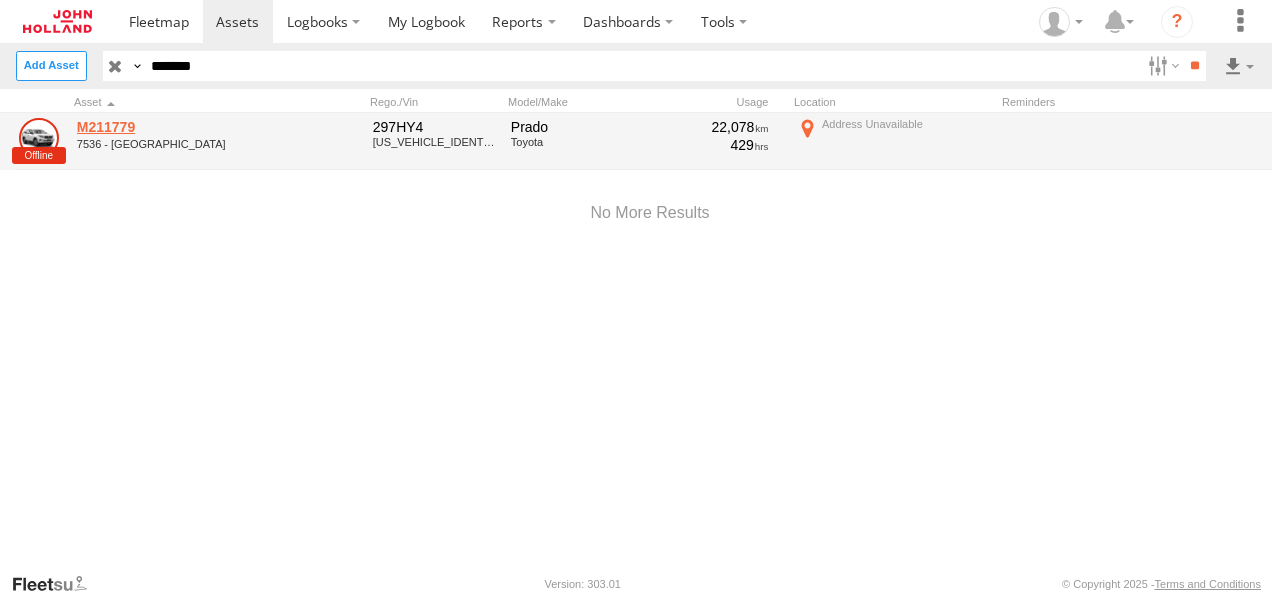 click on "M211779" at bounding box center (174, 127) 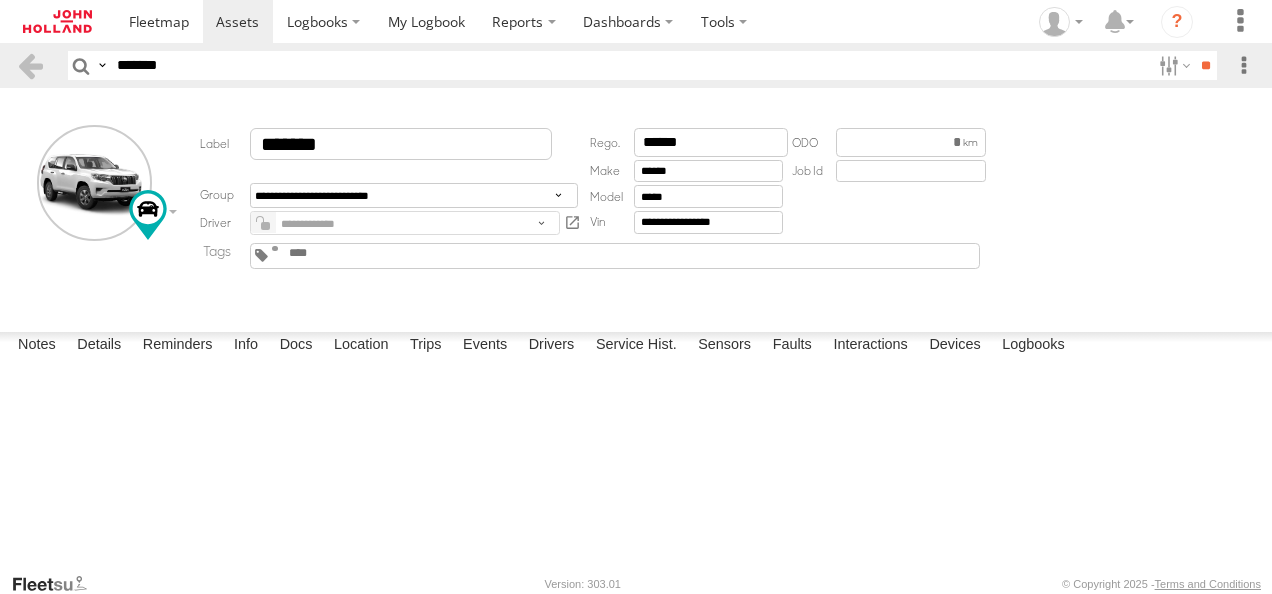 scroll, scrollTop: 0, scrollLeft: 0, axis: both 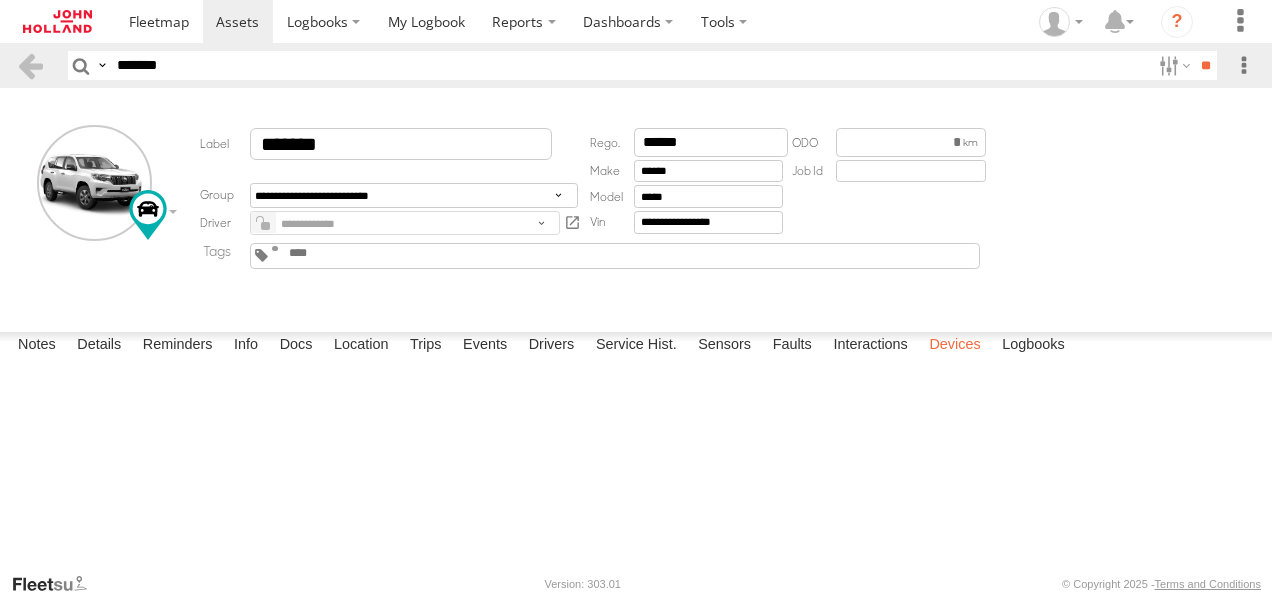 click on "Devices" at bounding box center (954, 346) 